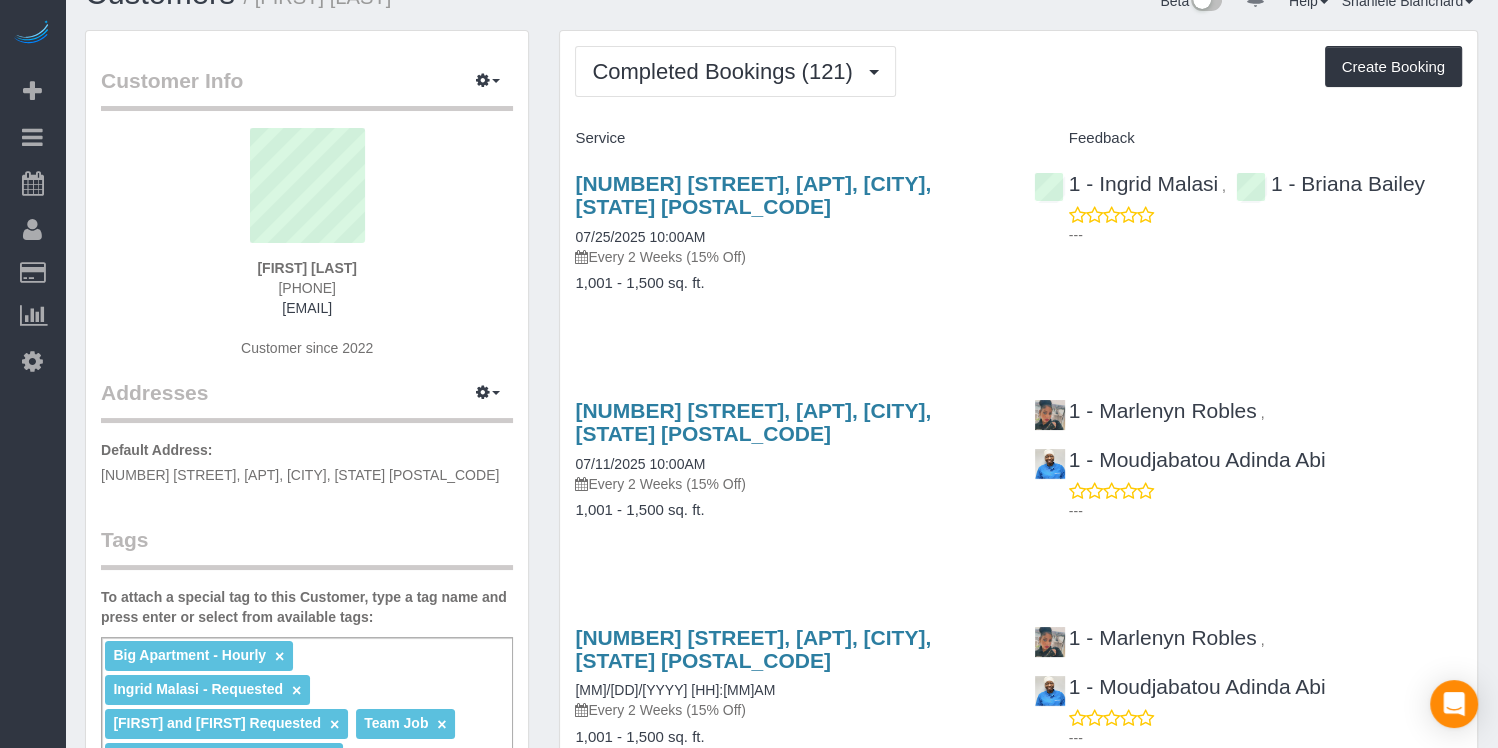 scroll, scrollTop: 0, scrollLeft: 0, axis: both 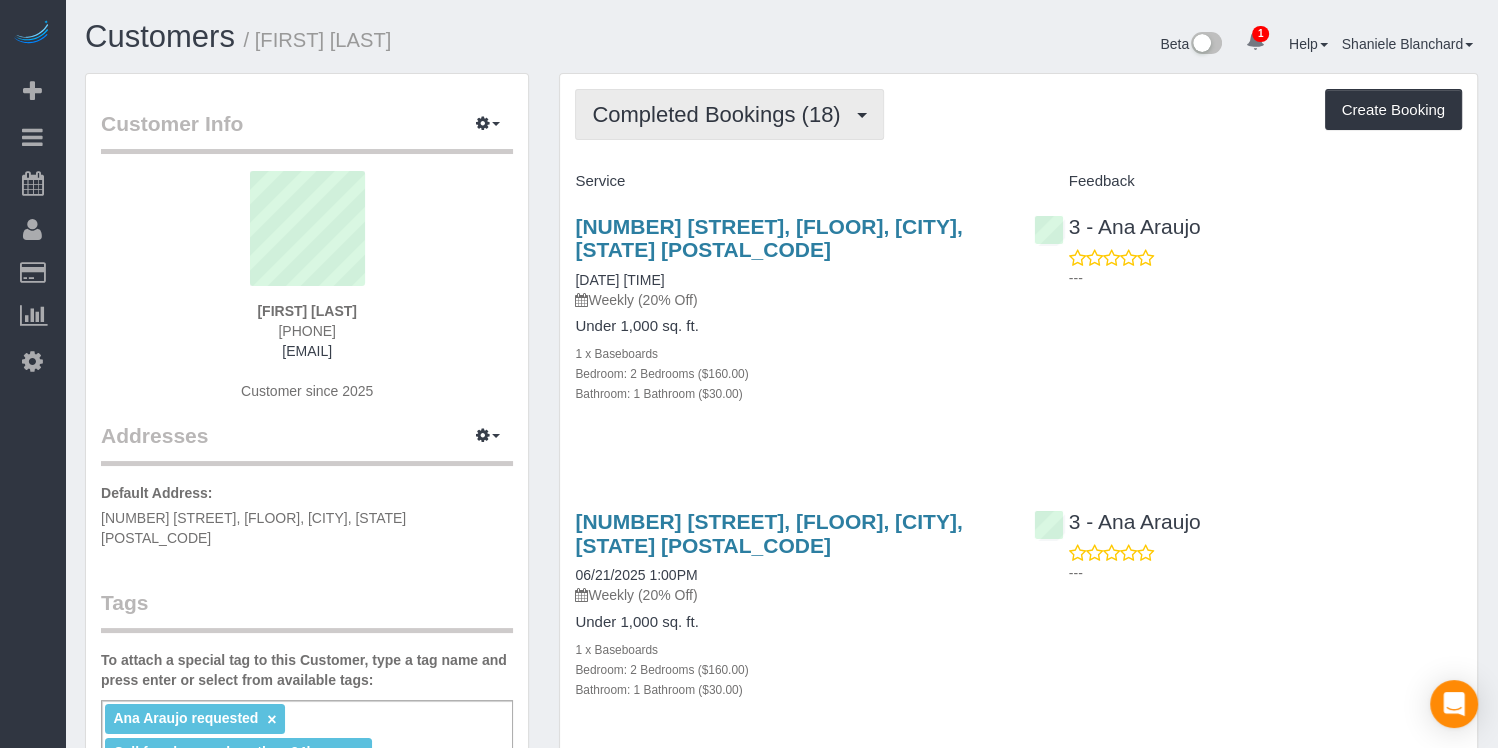 click on "Completed Bookings (18)" at bounding box center (721, 114) 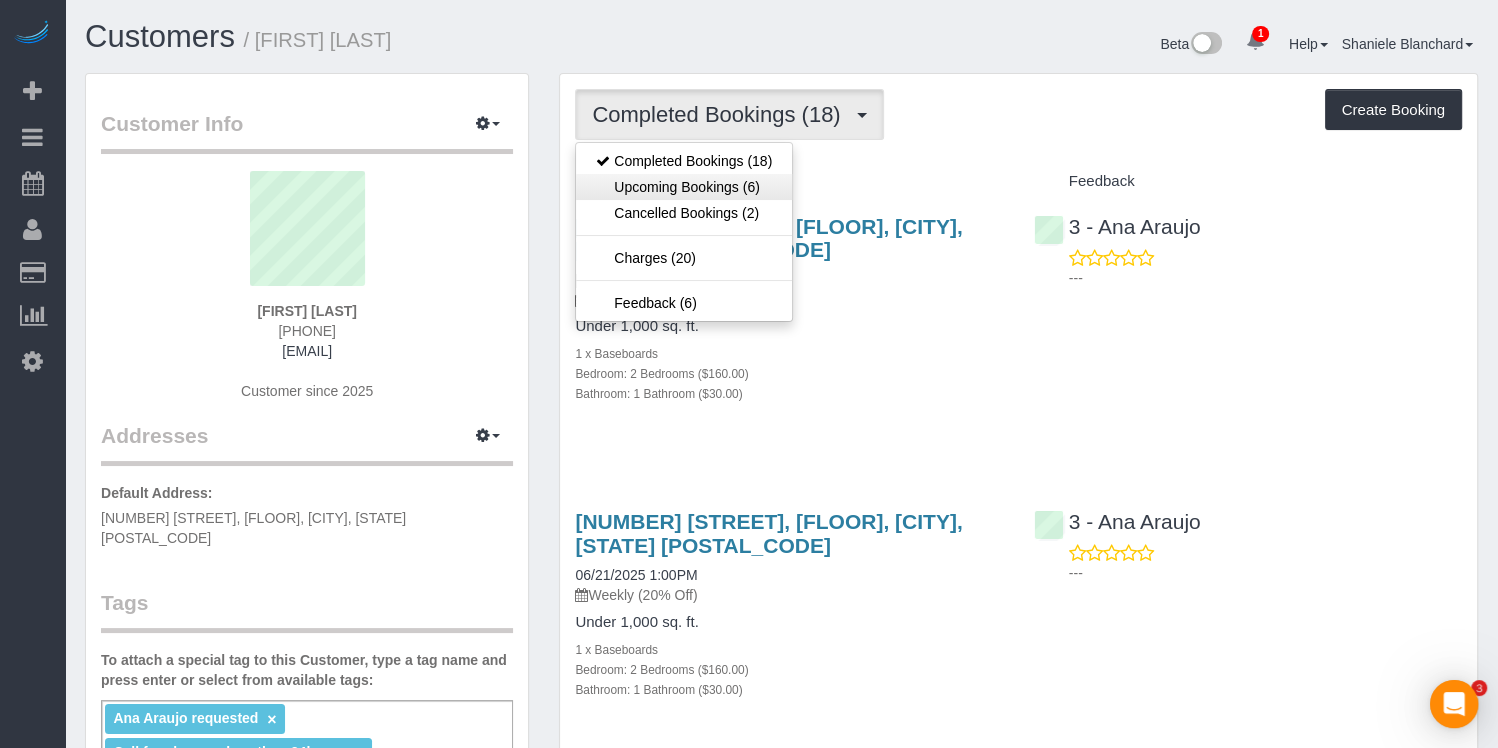 scroll, scrollTop: 0, scrollLeft: 0, axis: both 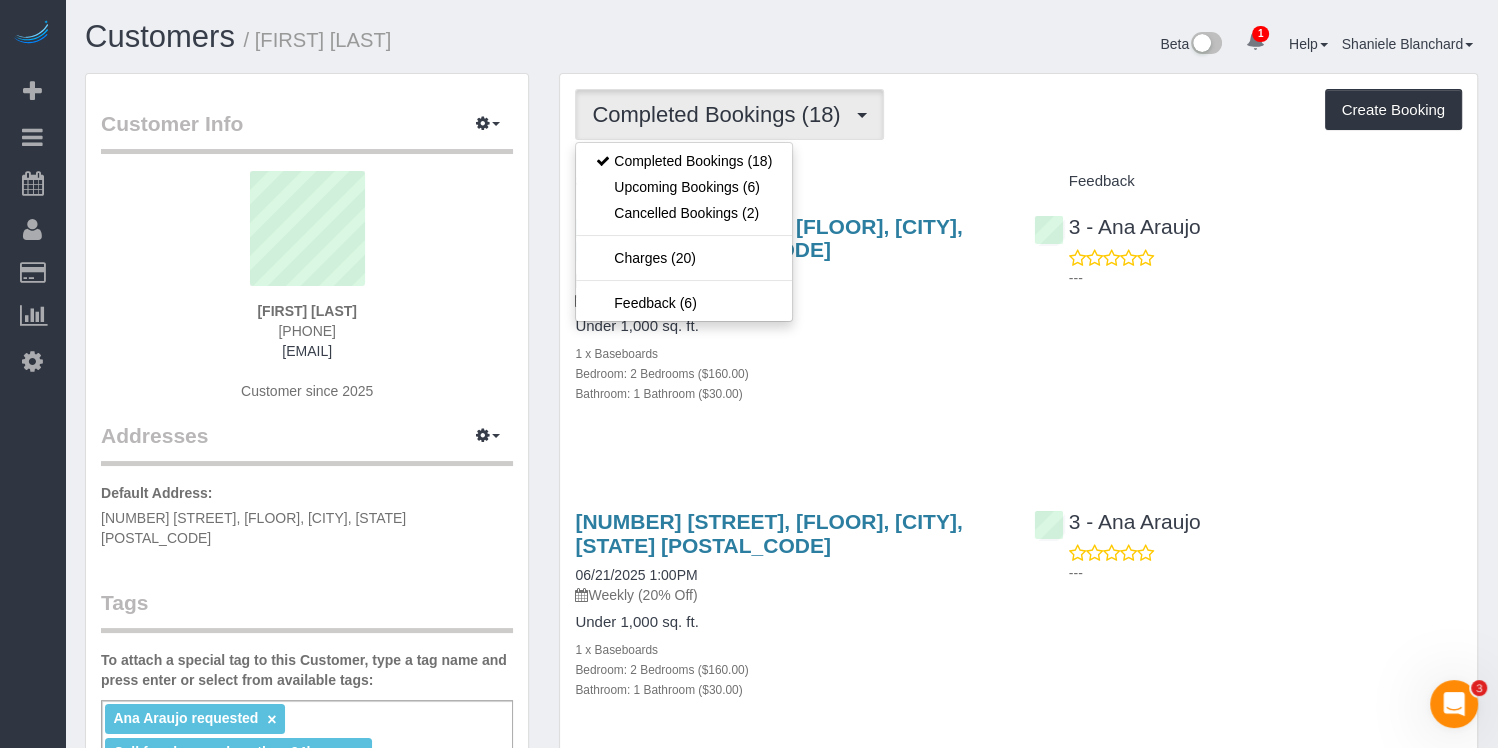 click on "Completed Bookings (18)
Completed Bookings (18)
Upcoming Bookings (6)
Cancelled Bookings (2)
Charges (20)
Feedback (6)
Create Booking
Service
Feedback" at bounding box center [1018, 2800] 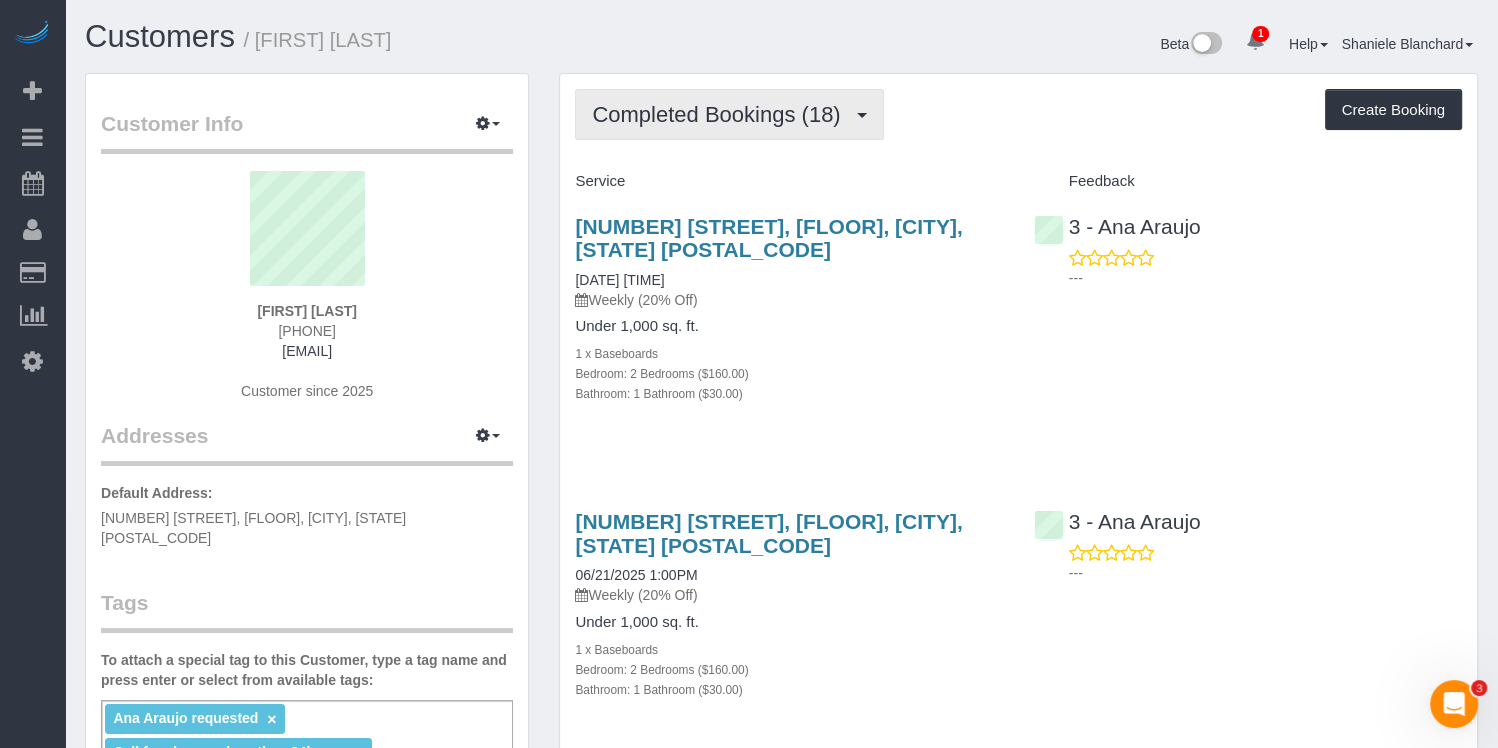 click on "Completed Bookings (18)" at bounding box center [729, 114] 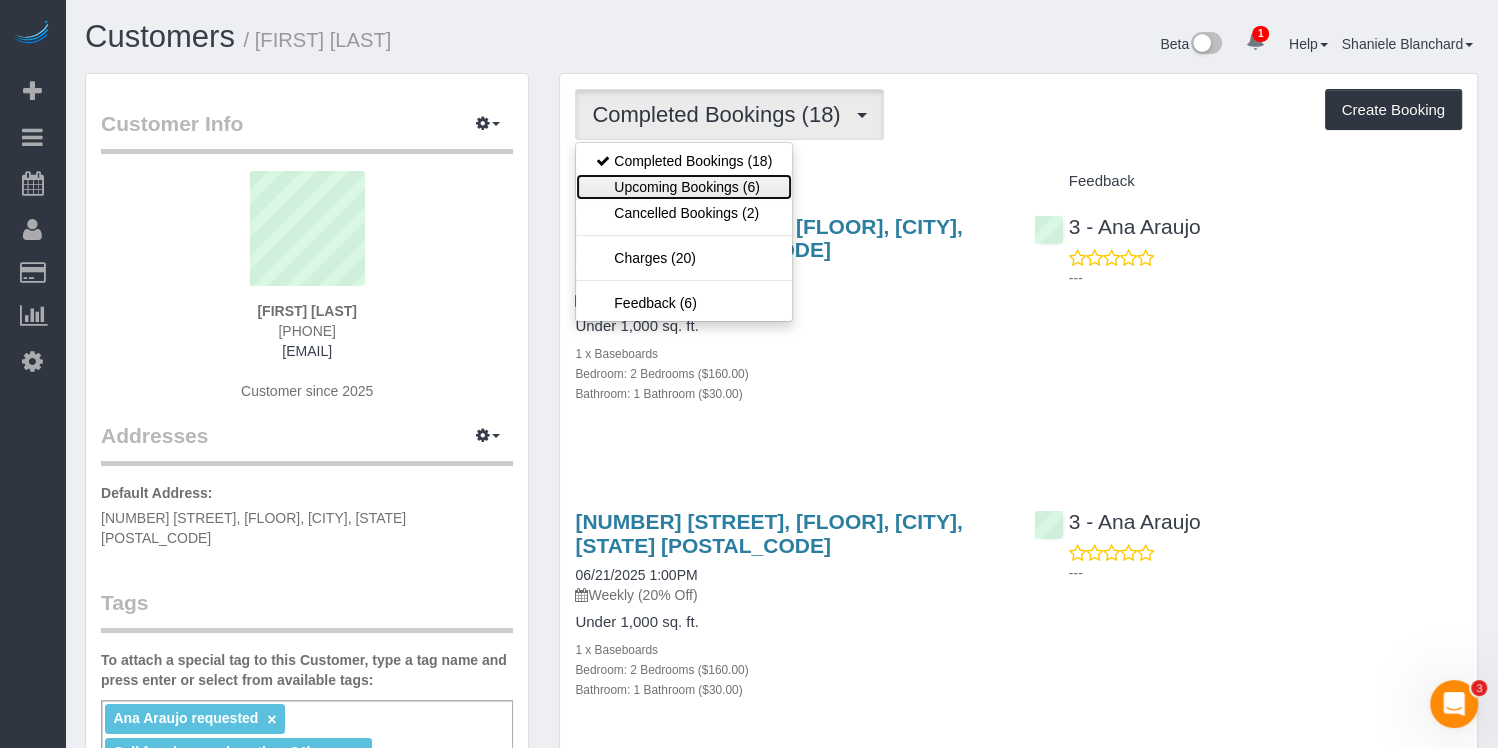 click on "Upcoming Bookings (6)" at bounding box center (684, 187) 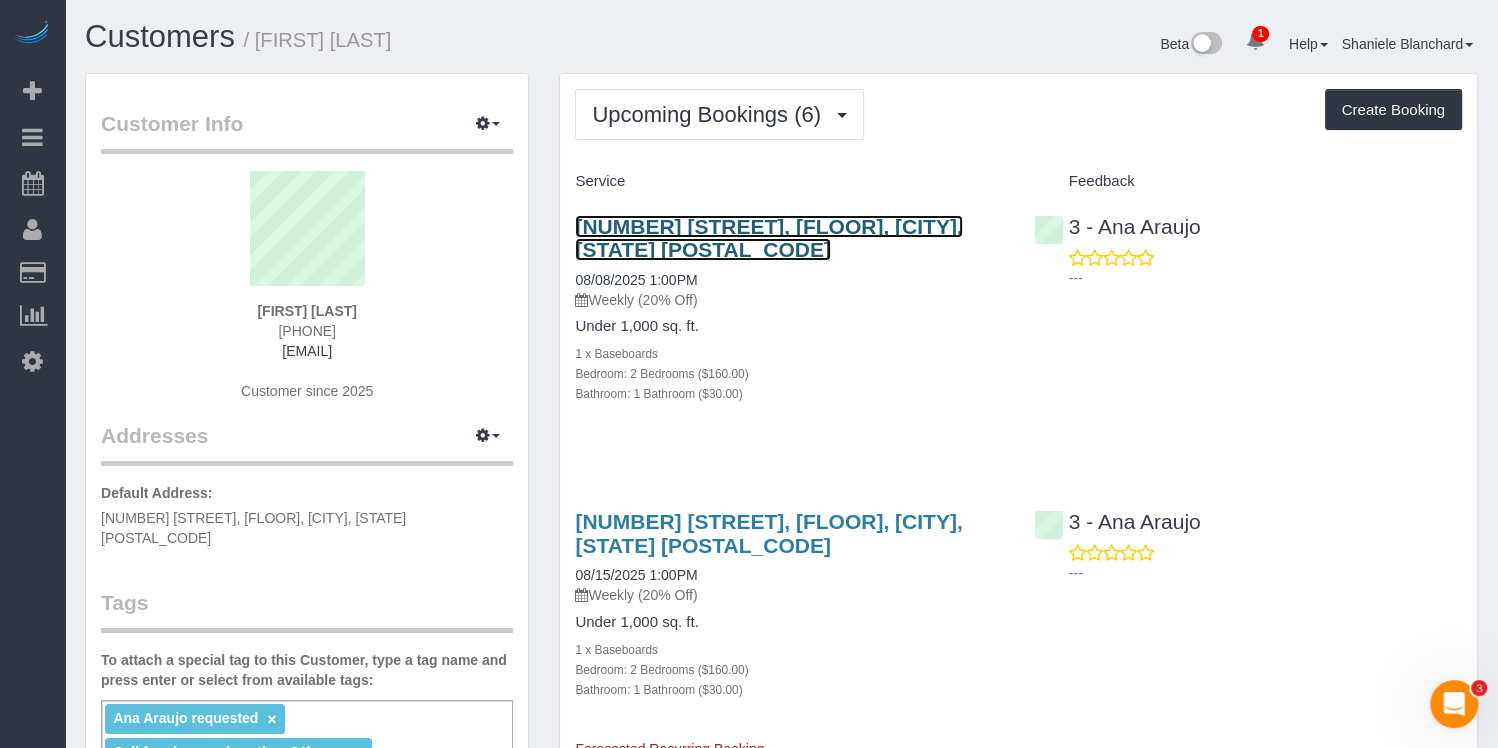 click on "1214 Avenue H, Second Floor, Brooklyn, NY 11230" at bounding box center (768, 238) 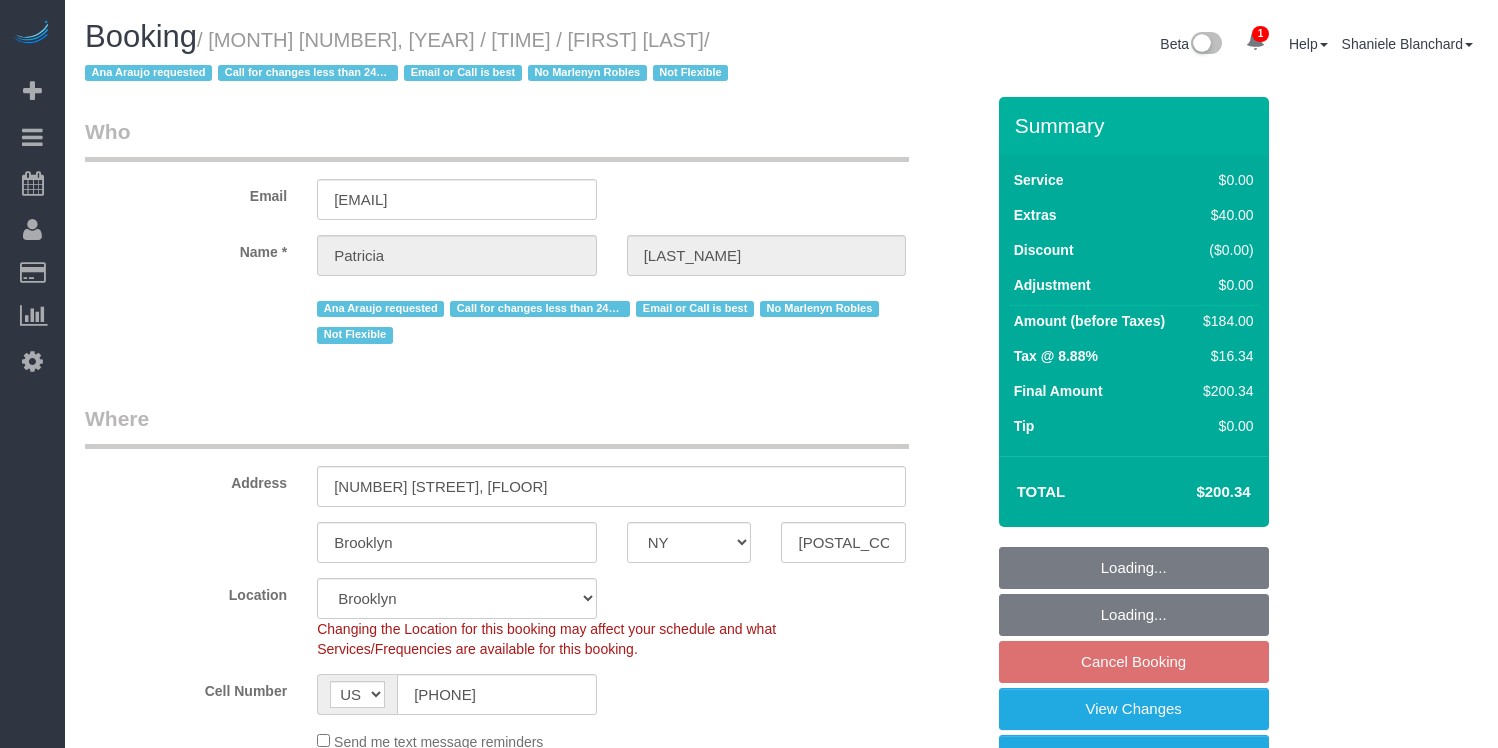 select on "NY" 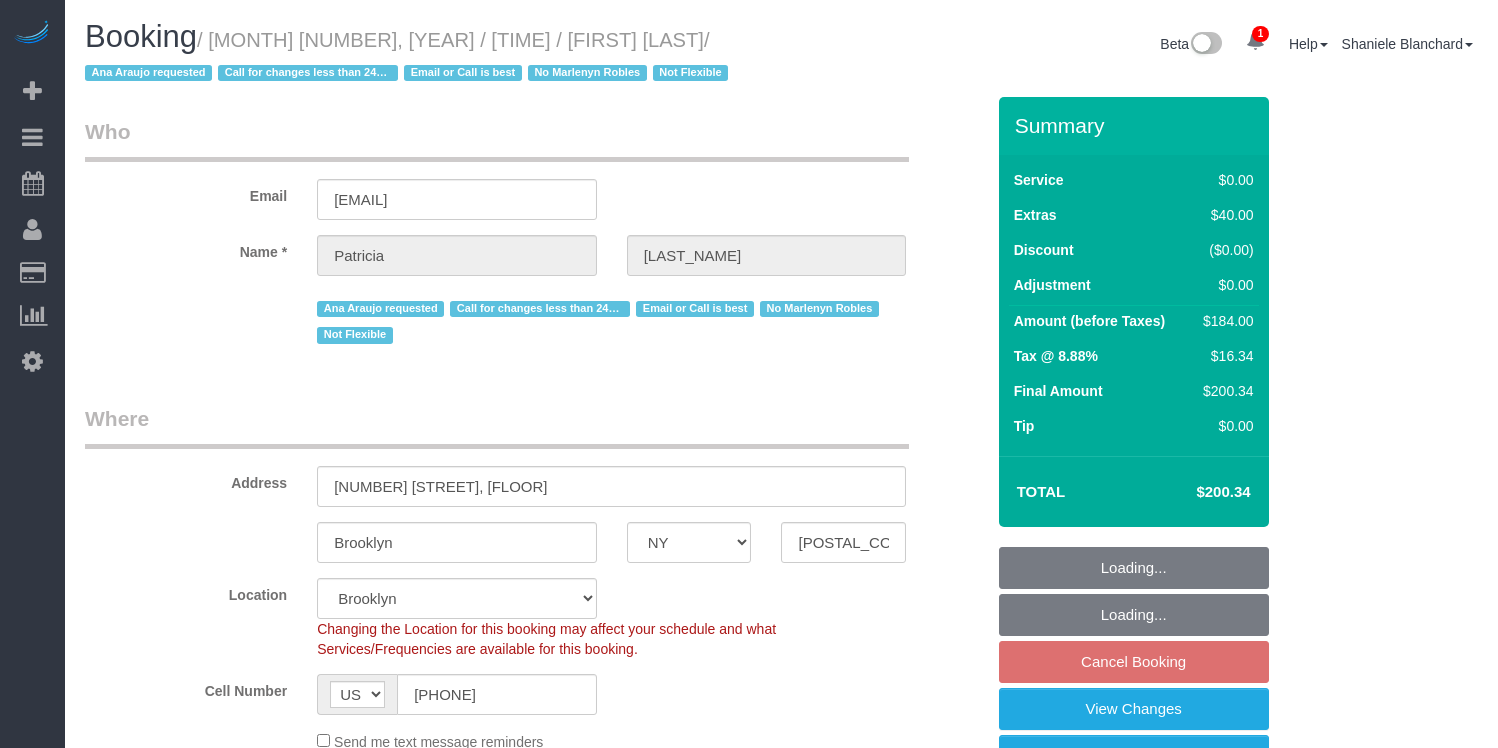 select on "number:15" 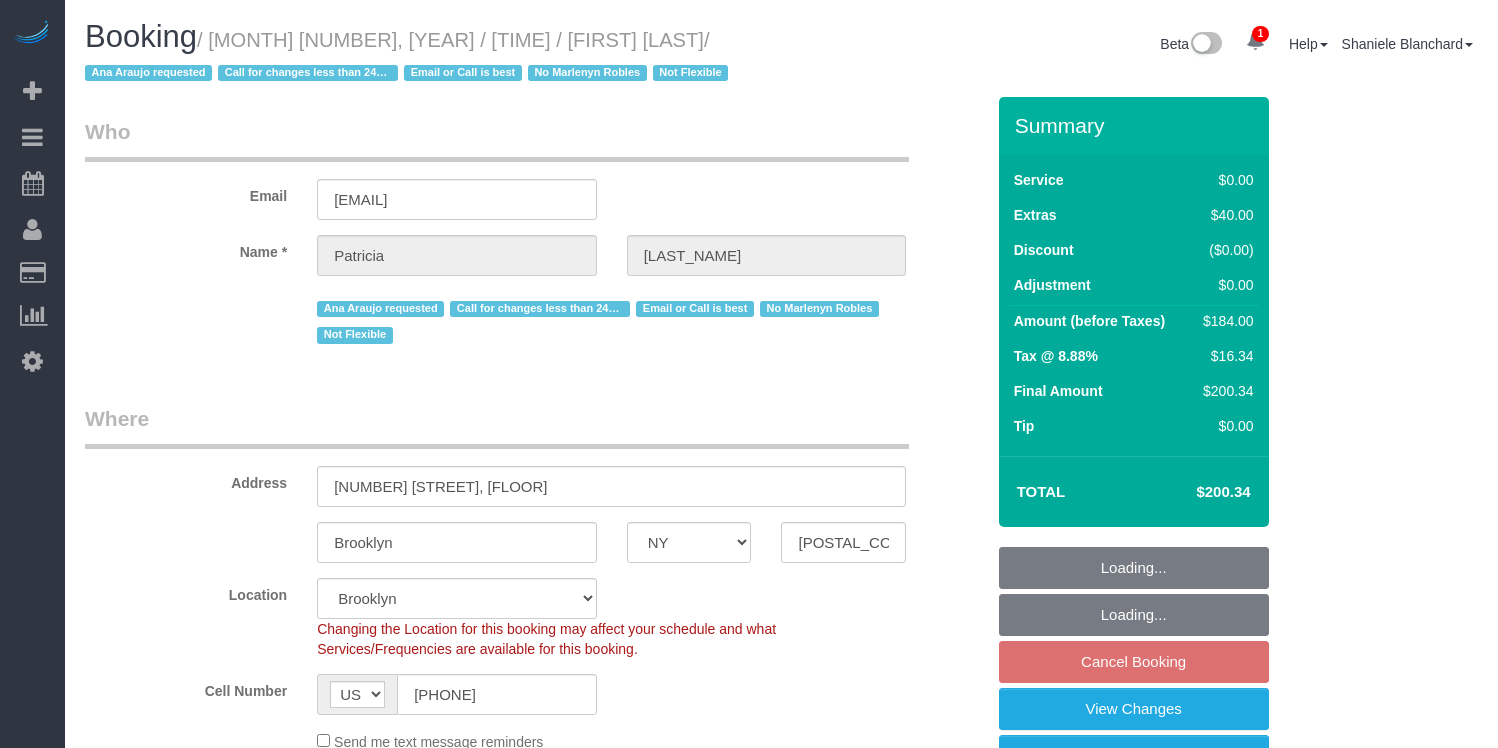 select on "number:5" 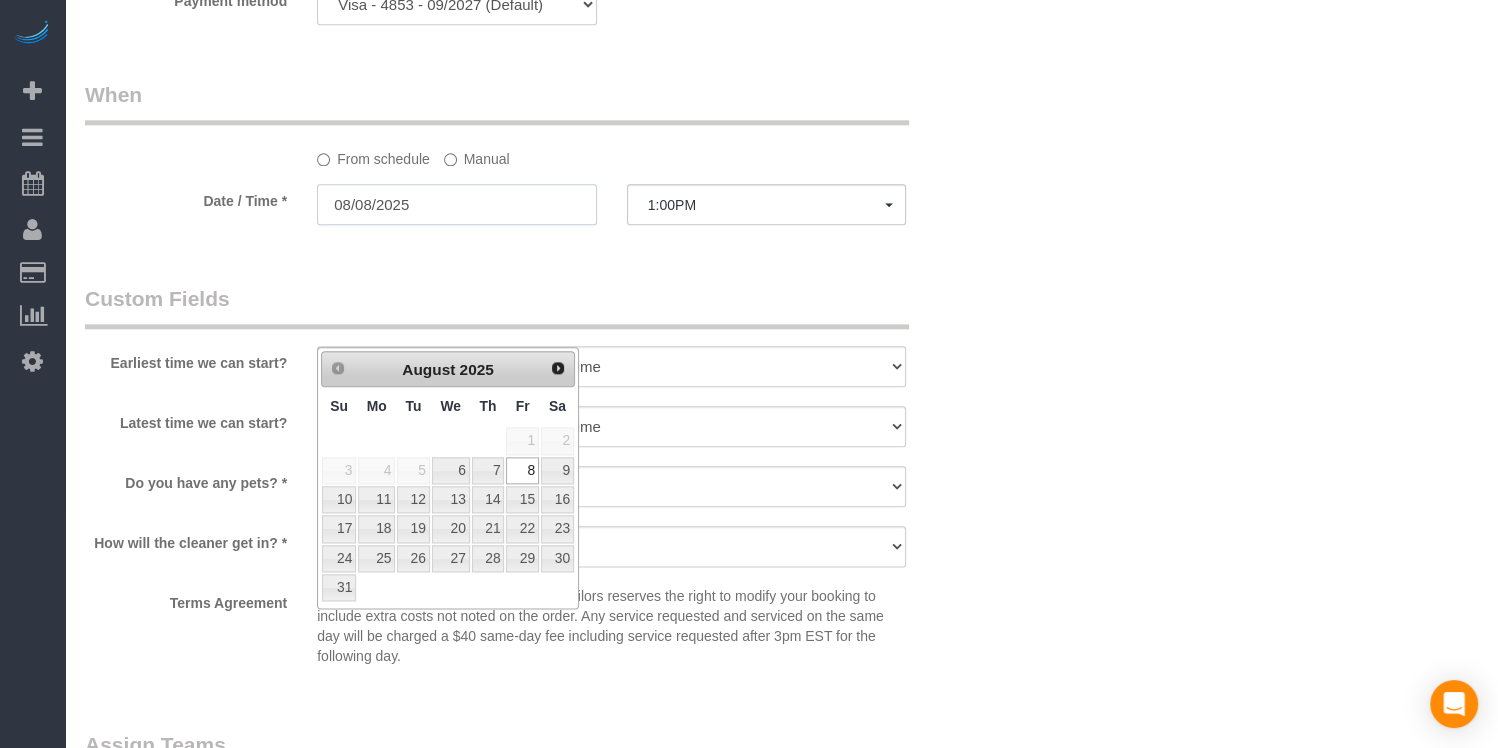scroll, scrollTop: 1991, scrollLeft: 0, axis: vertical 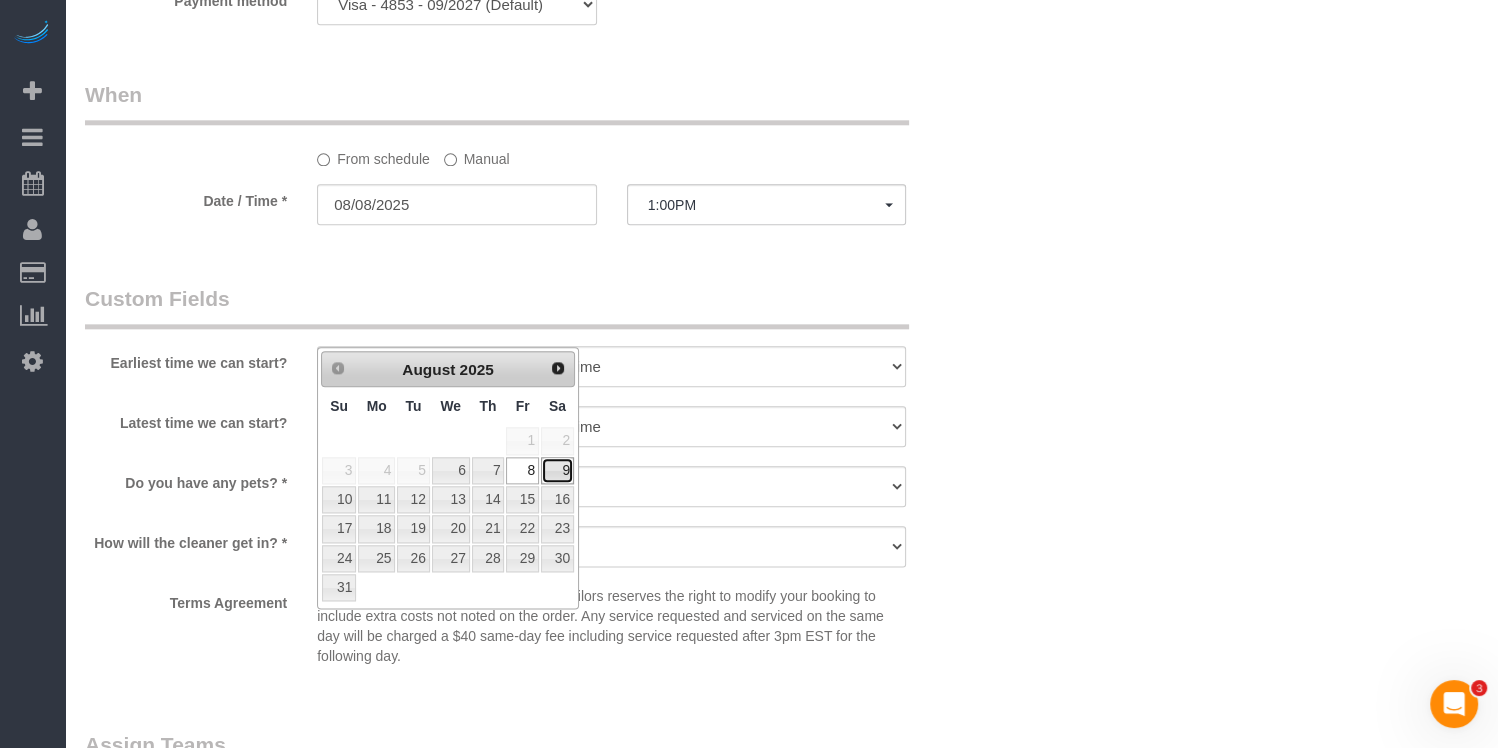 click on "9" at bounding box center (557, 470) 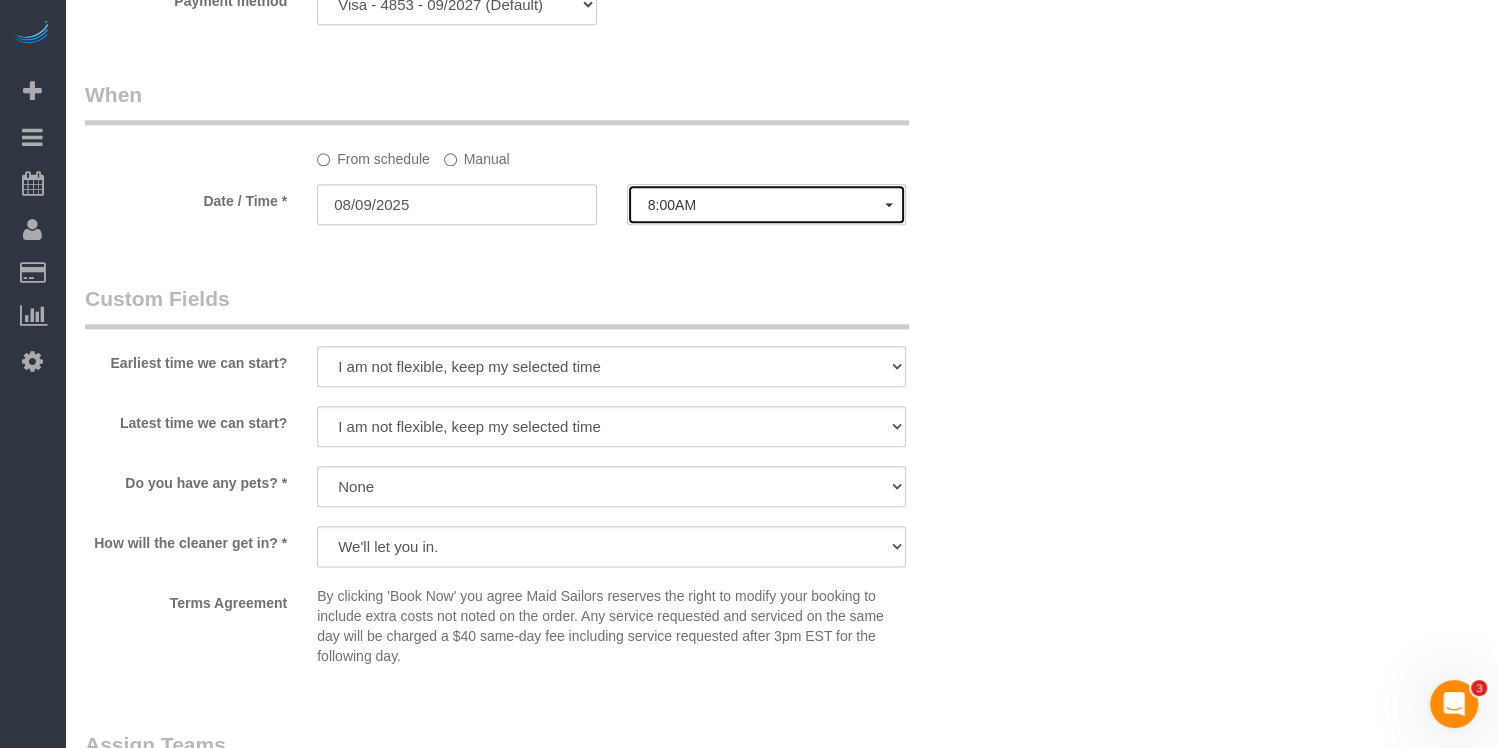 click on "8:00AM" 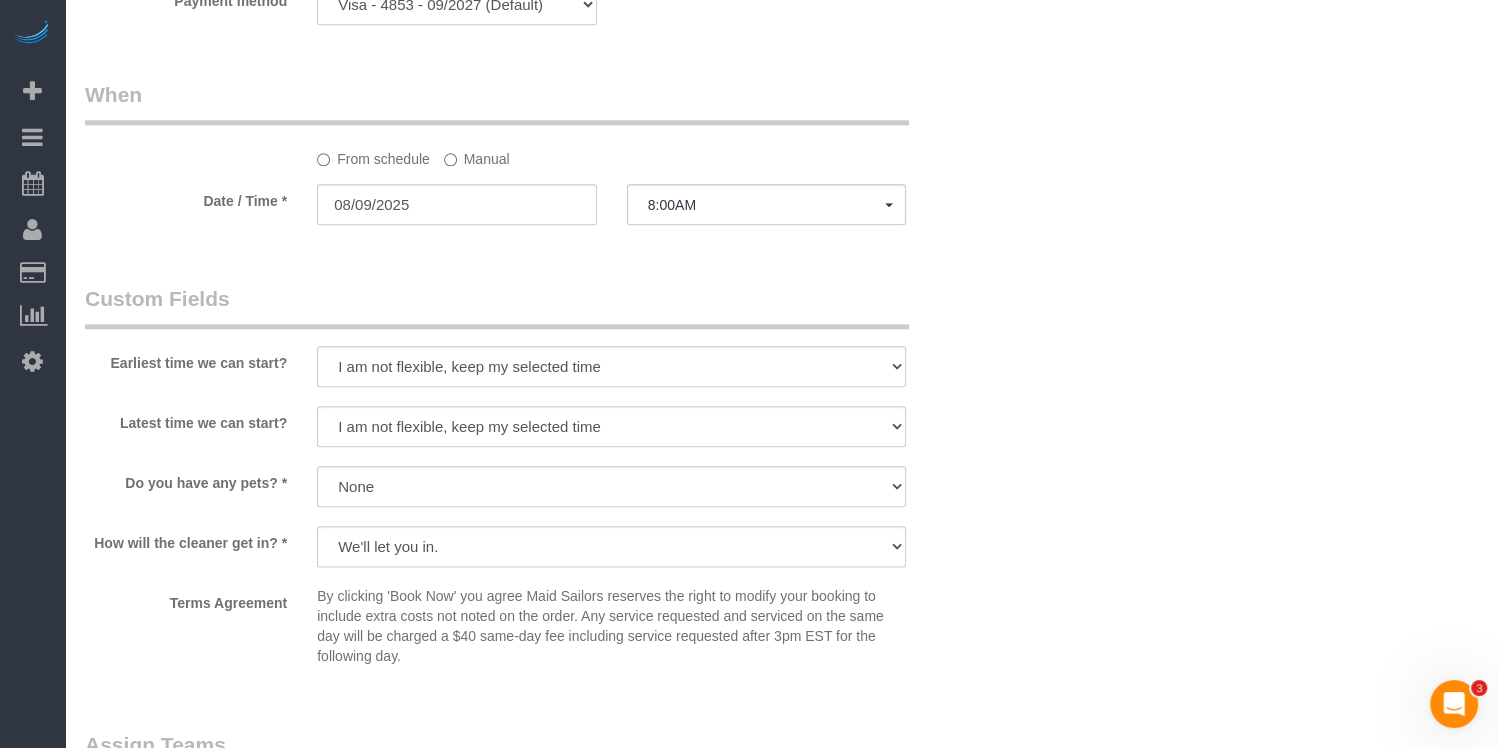 scroll, scrollTop: 240, scrollLeft: 0, axis: vertical 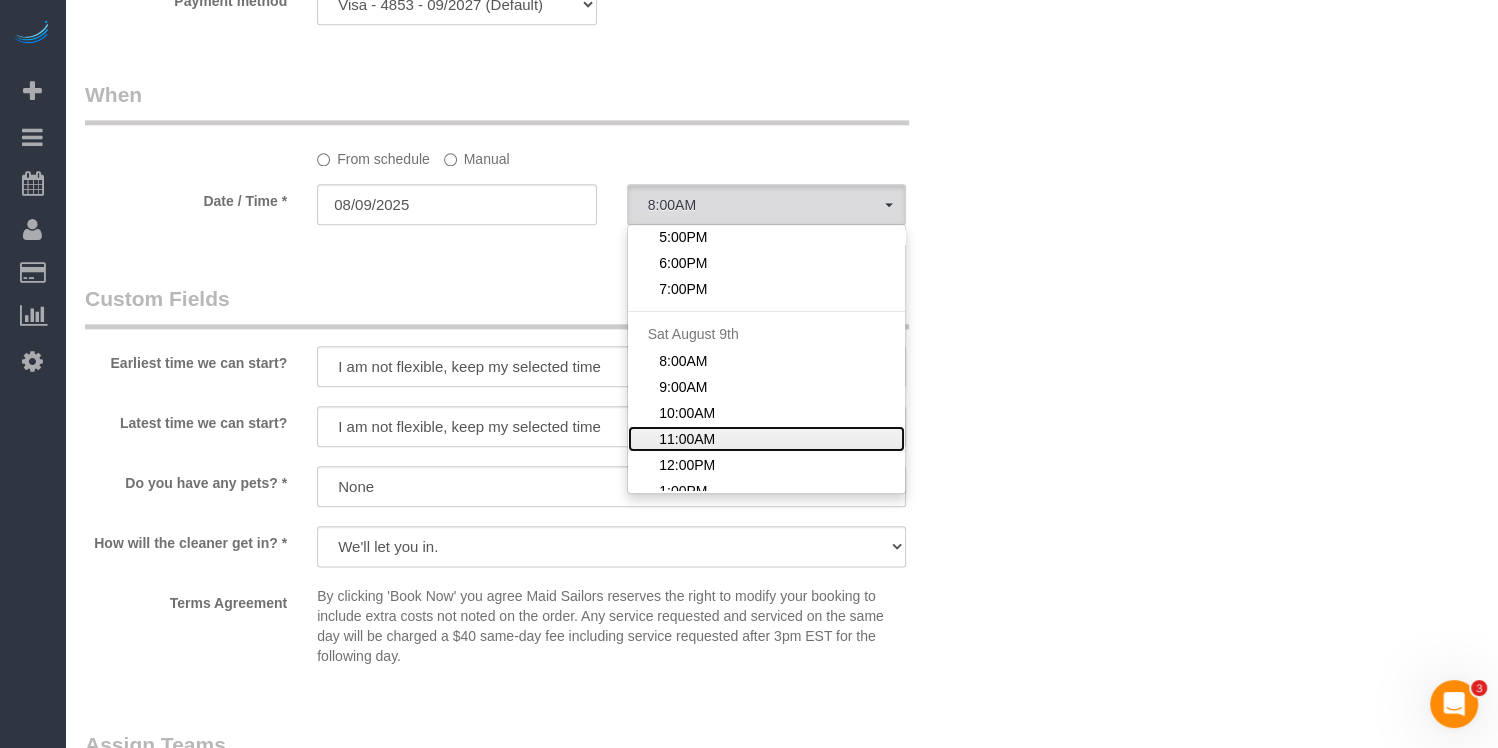 click on "11:00AM" 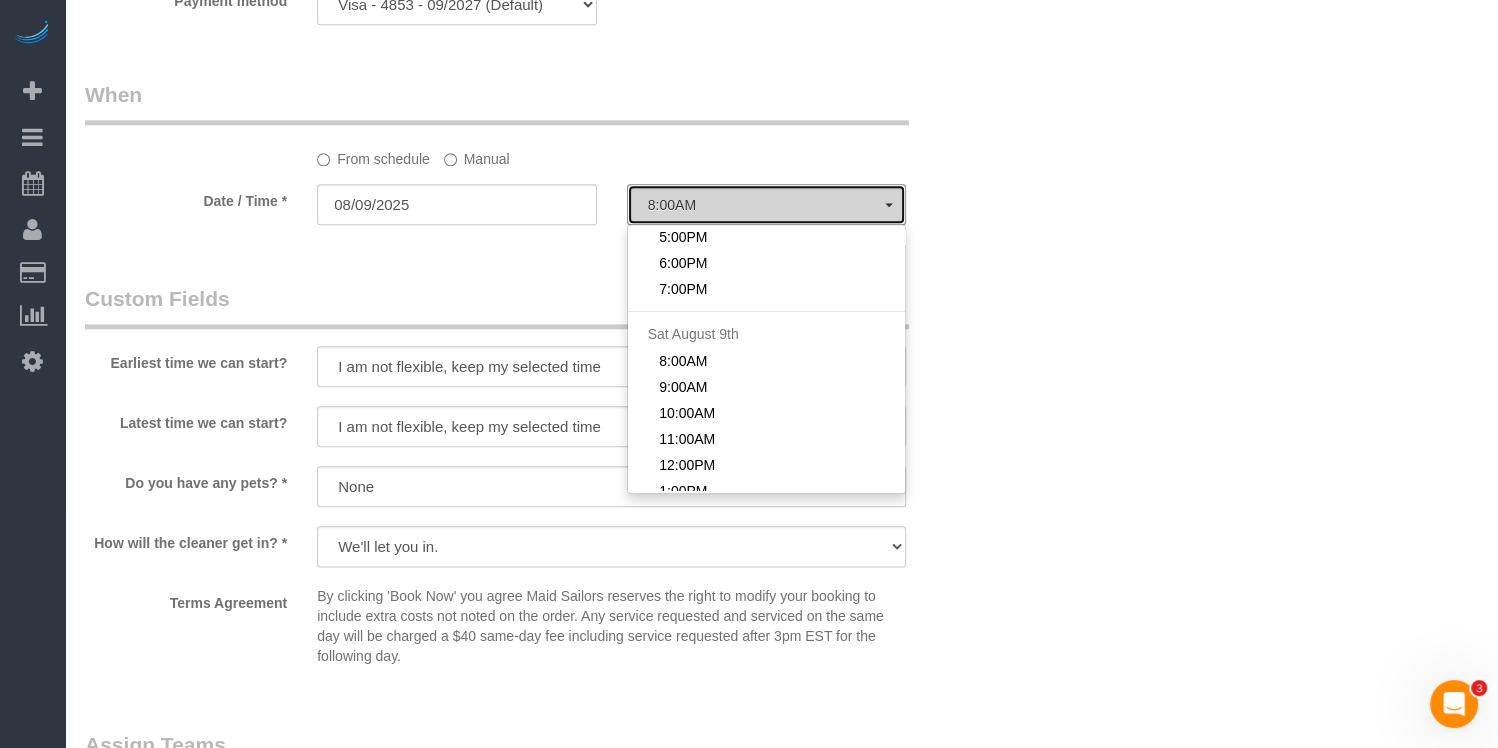 select on "spot15" 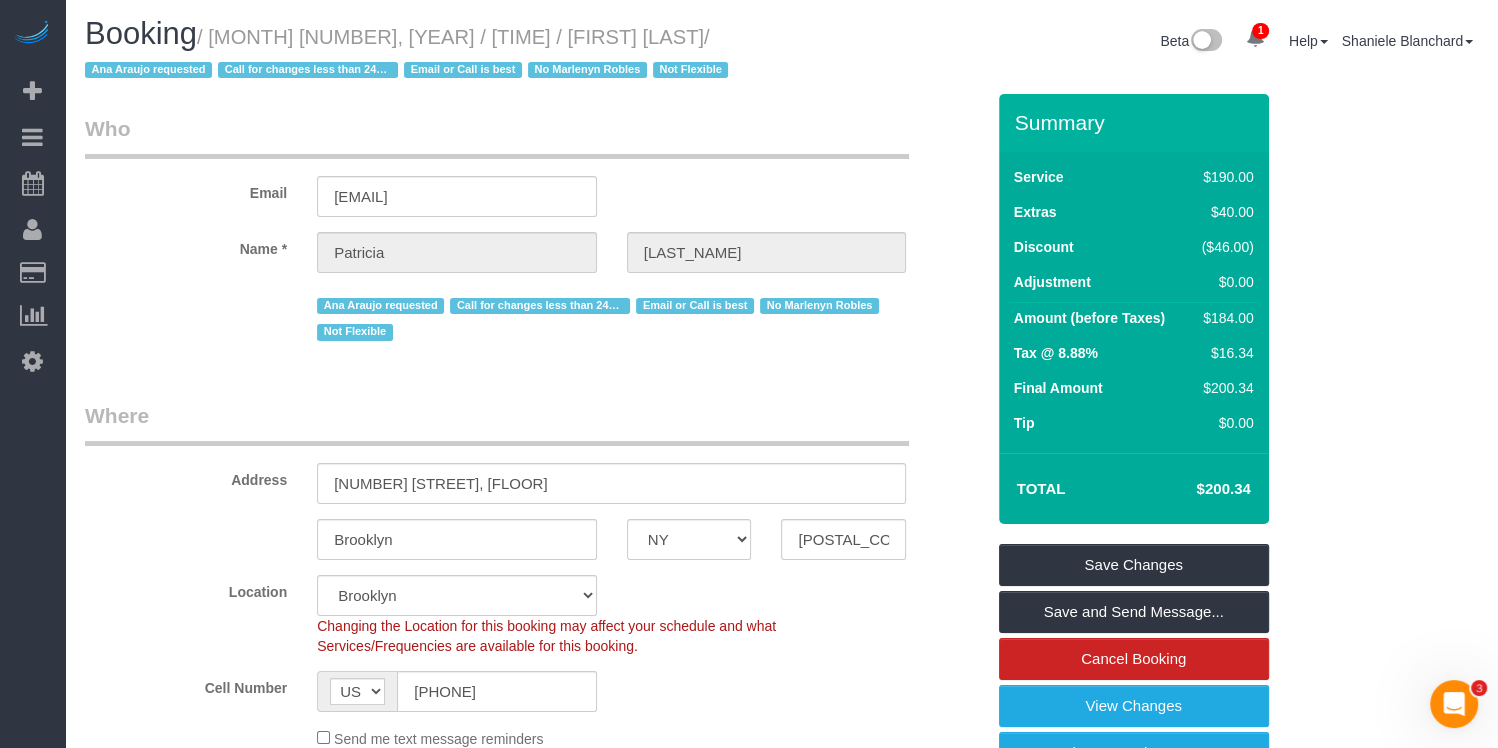 scroll, scrollTop: 0, scrollLeft: 0, axis: both 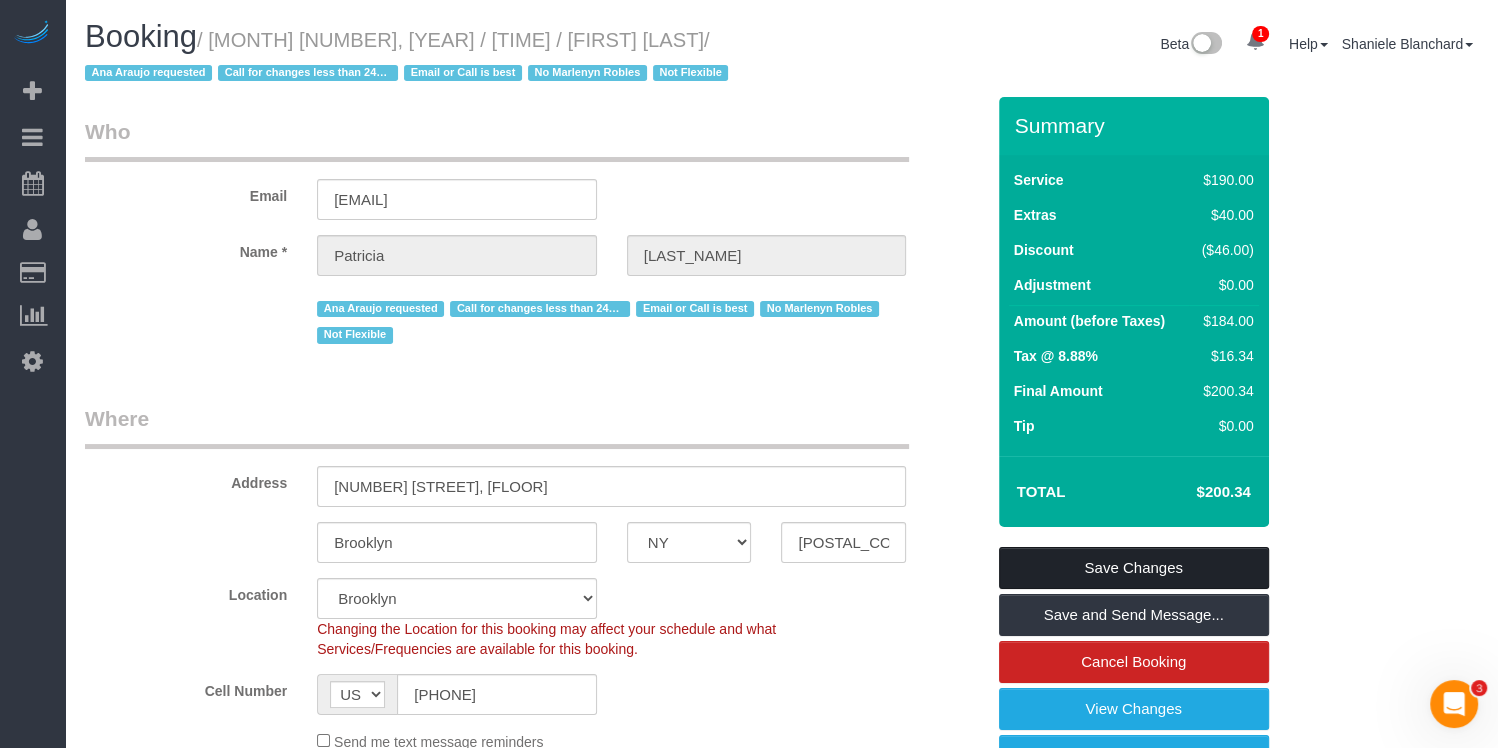 drag, startPoint x: 1141, startPoint y: 559, endPoint x: 1130, endPoint y: 561, distance: 11.18034 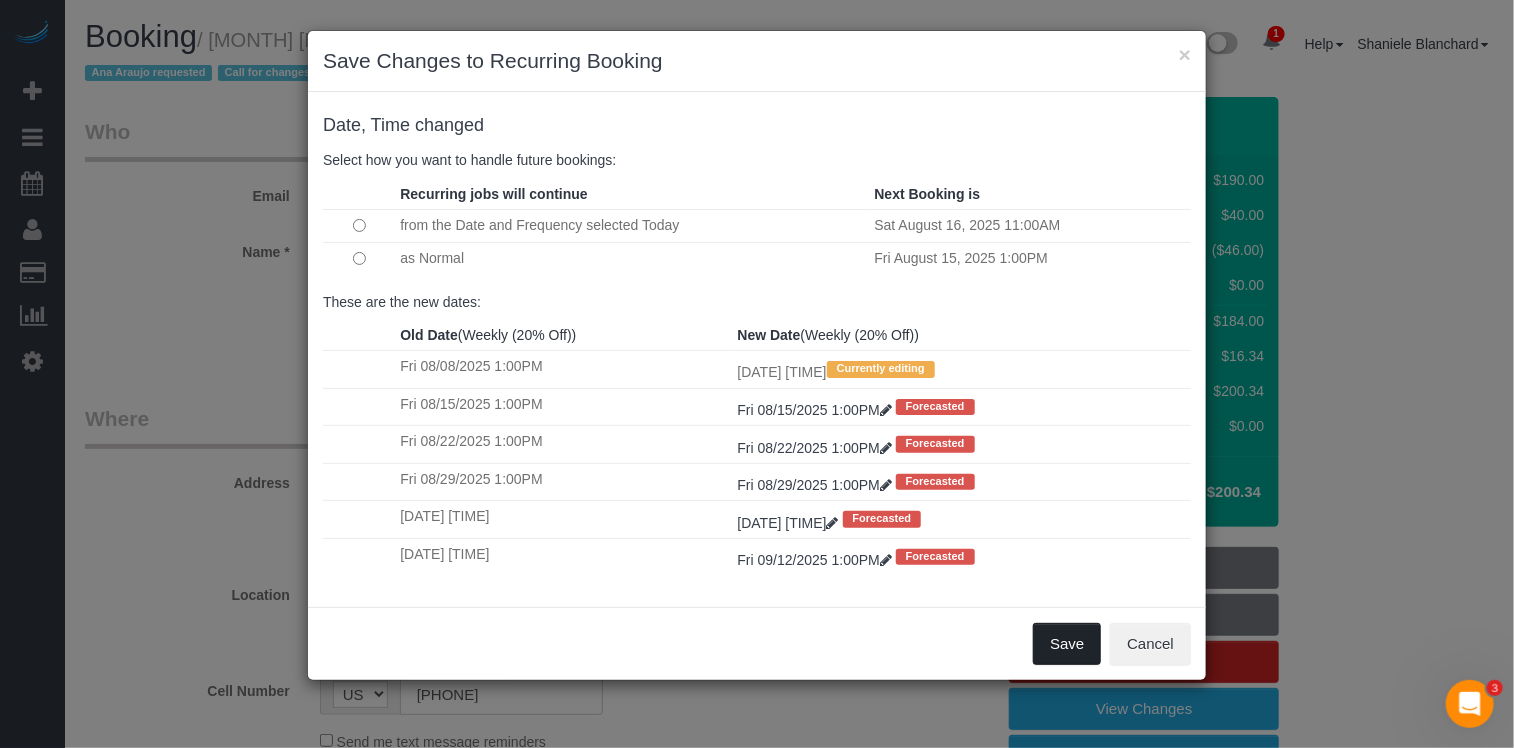 click on "Save" at bounding box center (1067, 644) 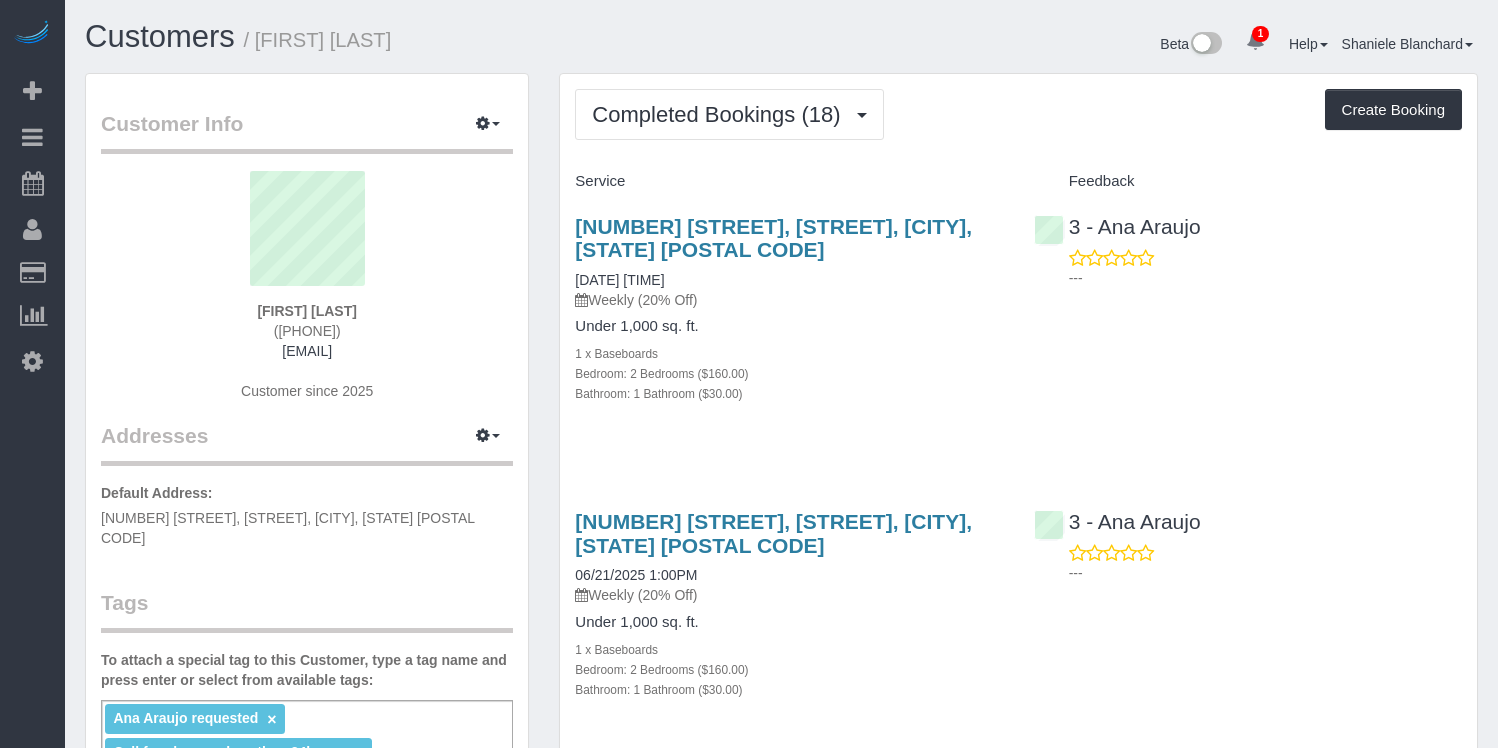scroll, scrollTop: 0, scrollLeft: 0, axis: both 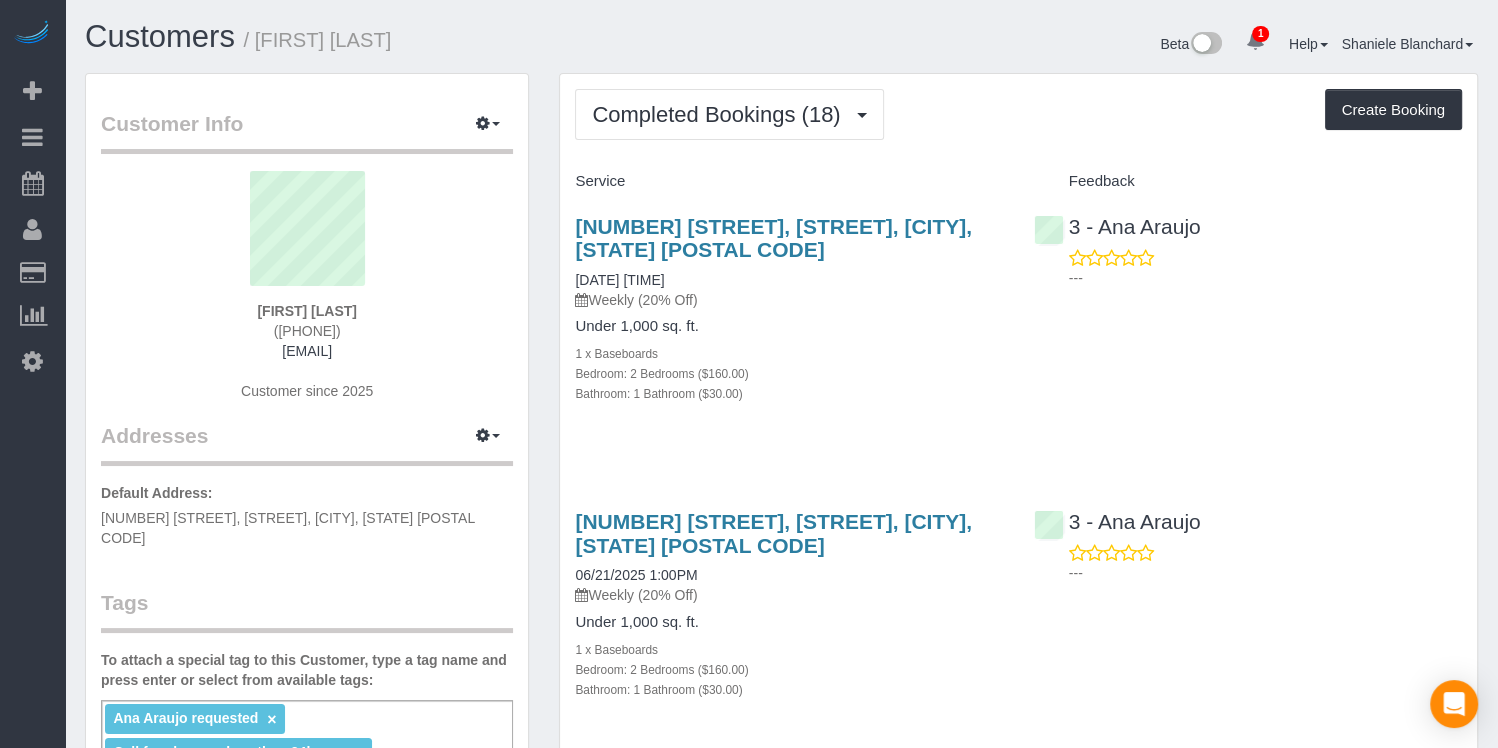 click on "Completed Bookings (18)
Completed Bookings (18)
Upcoming Bookings (7)
Cancelled Bookings (2)
Charges (20)
Feedback (6)
Create Booking
Service
Feedback" at bounding box center [1018, 2800] 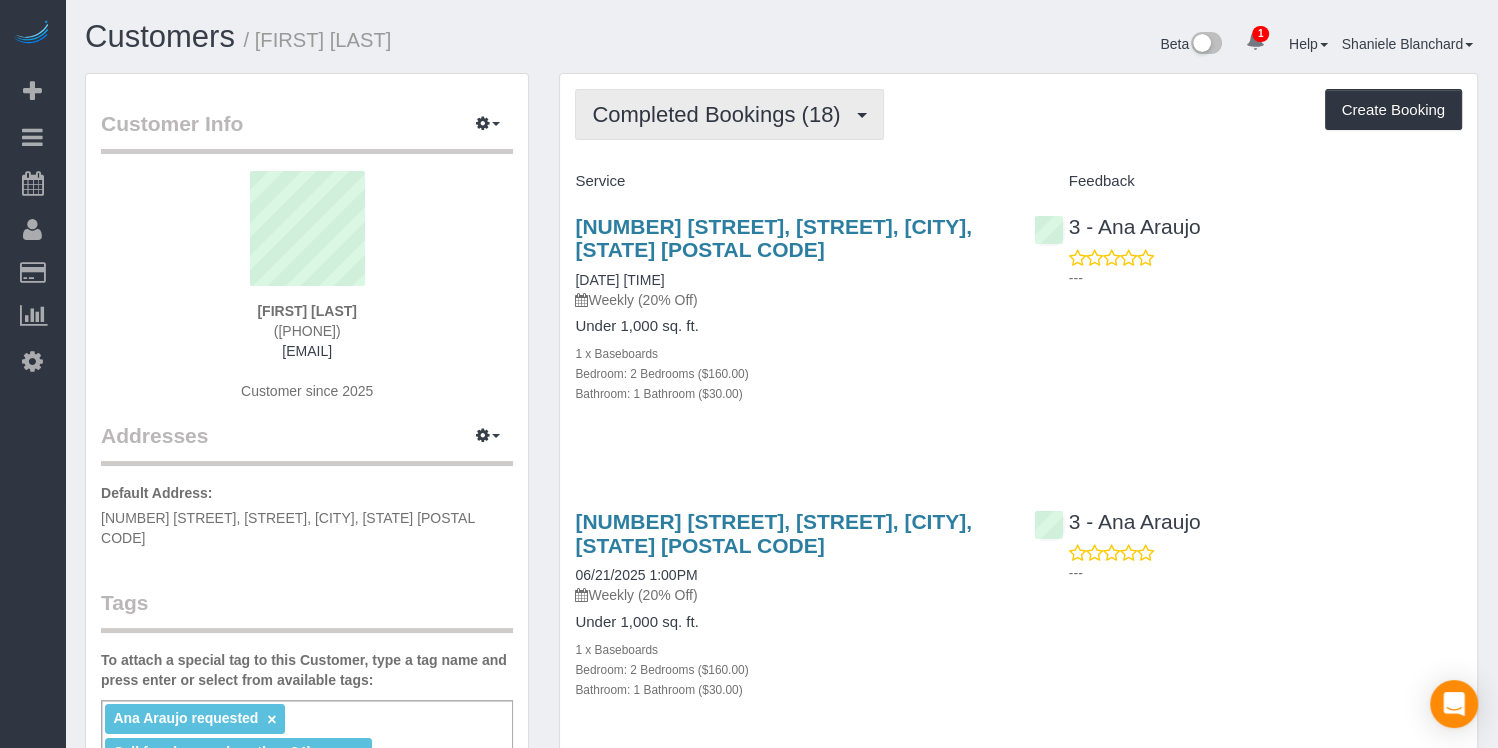 click on "Completed Bookings (18)" at bounding box center [721, 114] 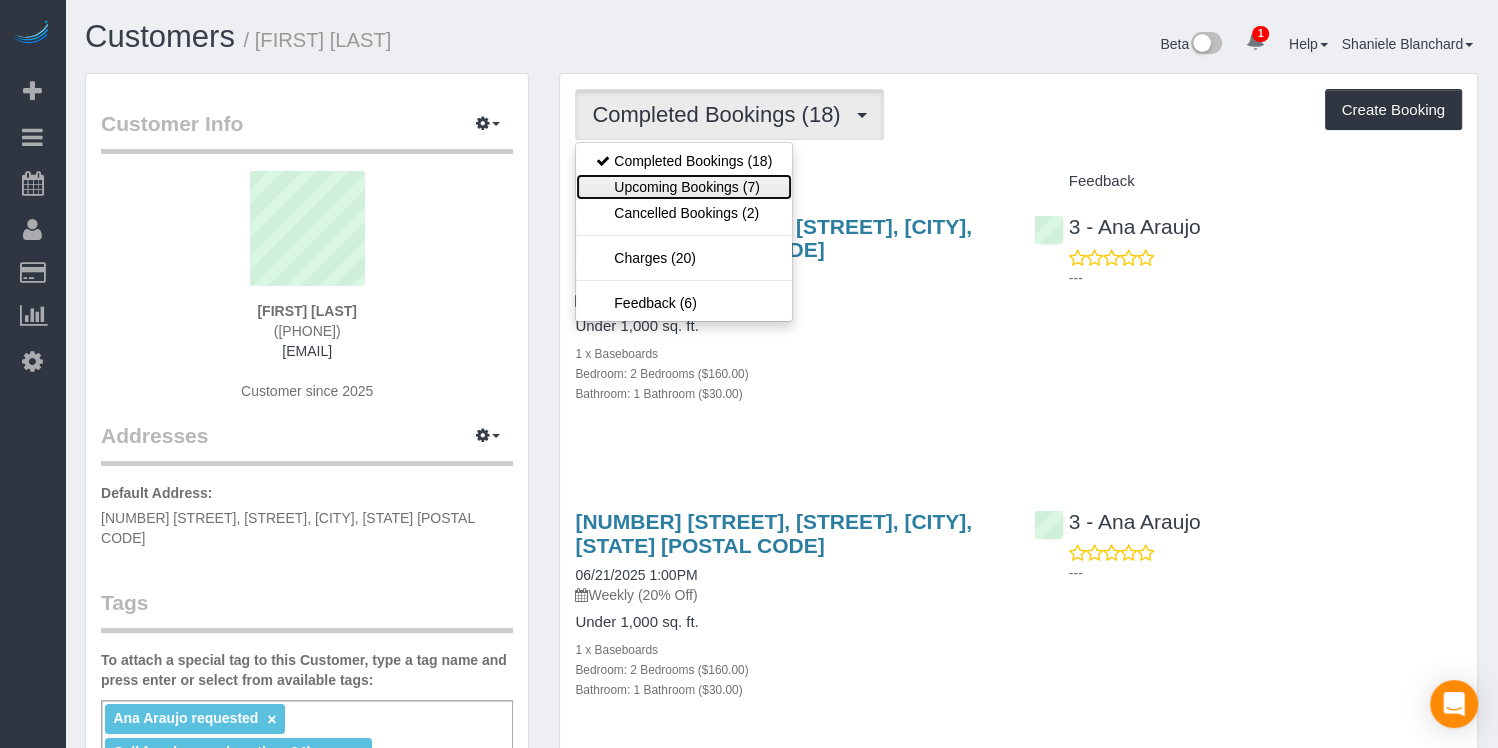 click on "Upcoming Bookings (7)" at bounding box center (684, 187) 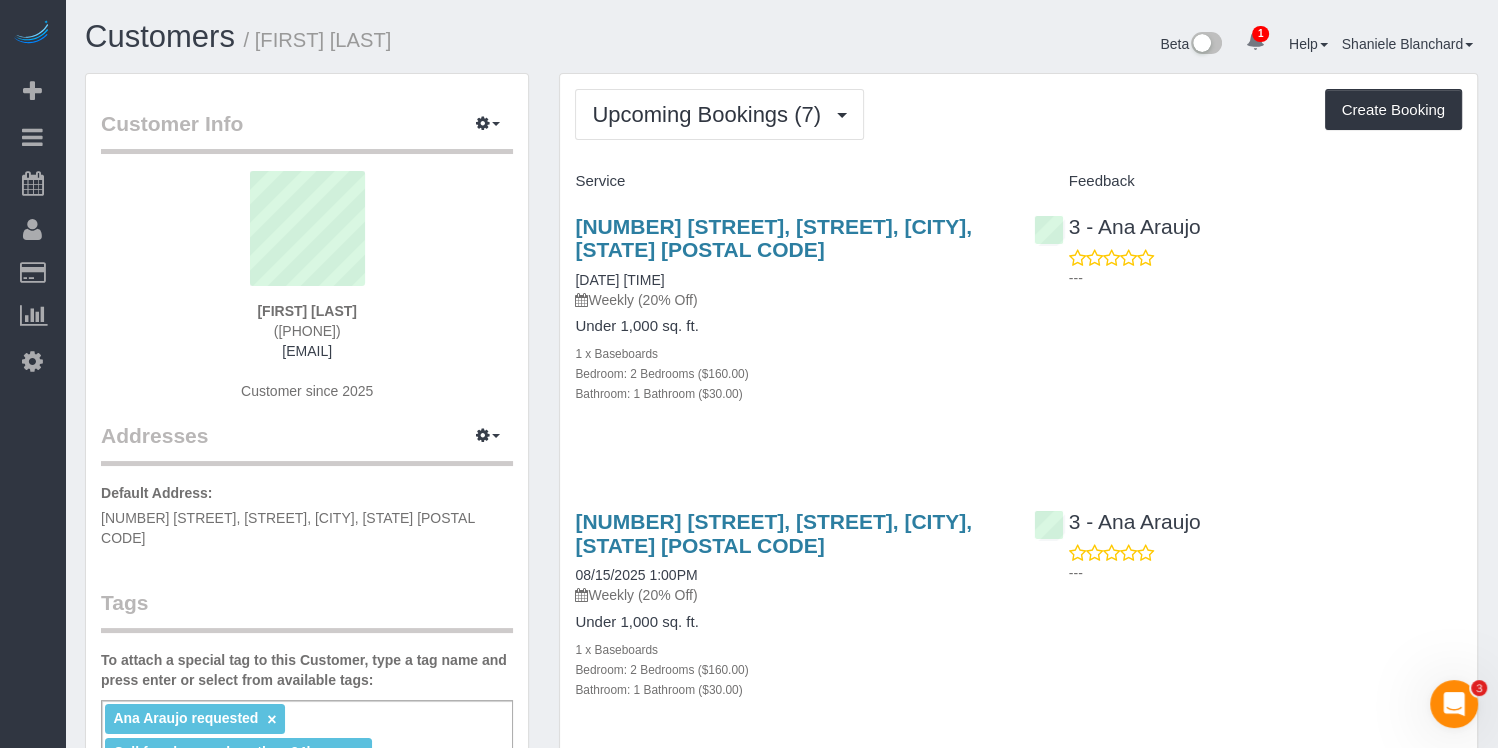 scroll, scrollTop: 0, scrollLeft: 0, axis: both 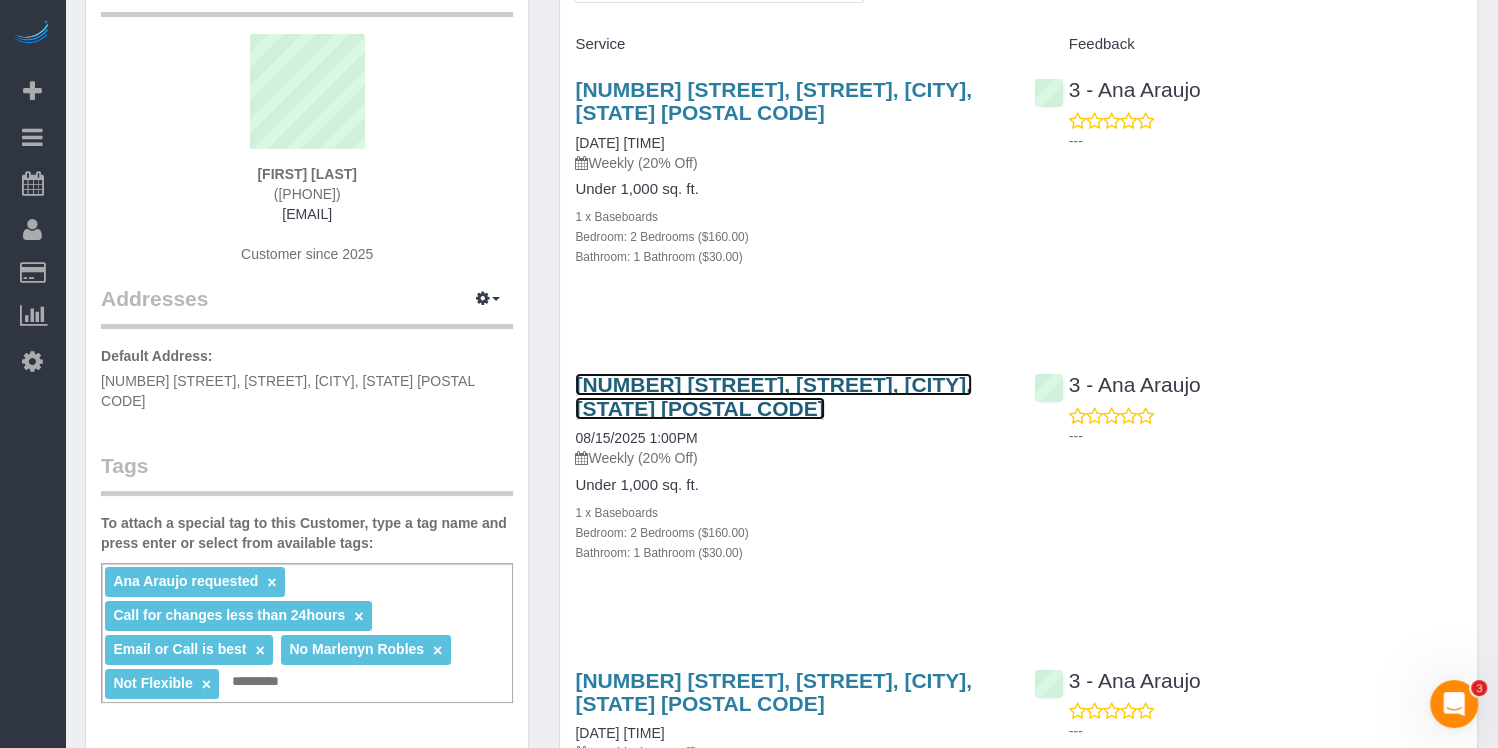 click on "1214 Avenue H, Second Floor, Brooklyn, NY 11230" at bounding box center (773, 396) 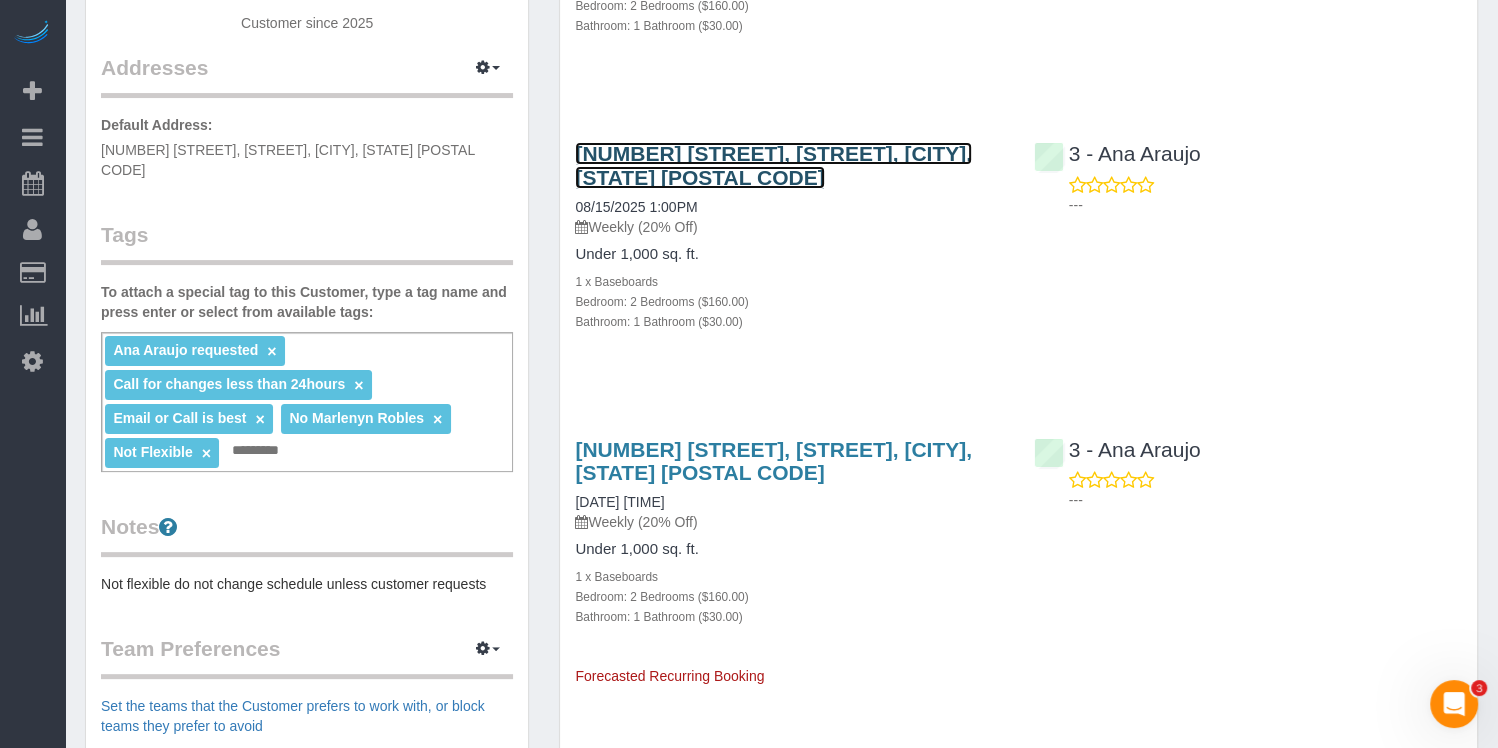 scroll, scrollTop: 416, scrollLeft: 0, axis: vertical 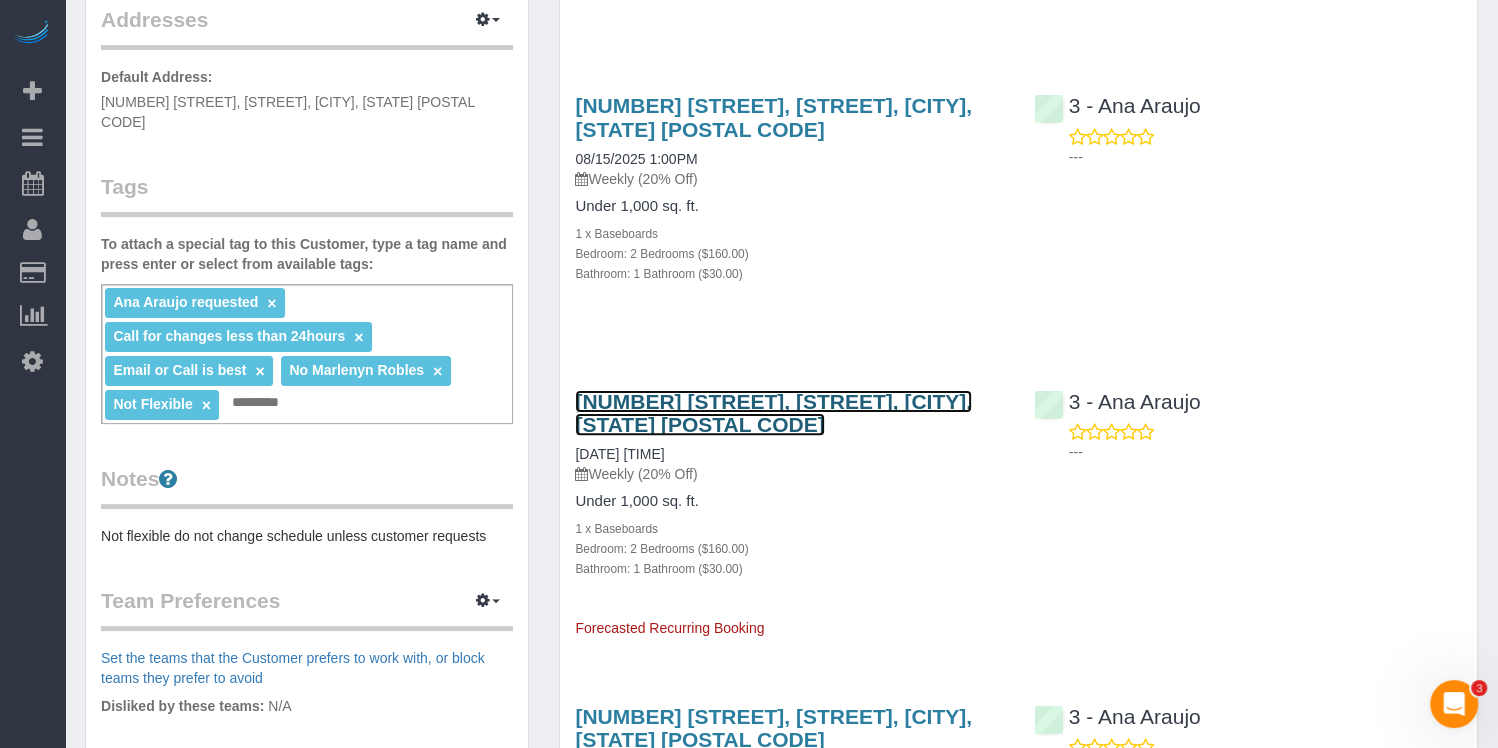 click on "1214 Avenue H, Second Floor, Brooklyn, NY 11230" at bounding box center (773, 413) 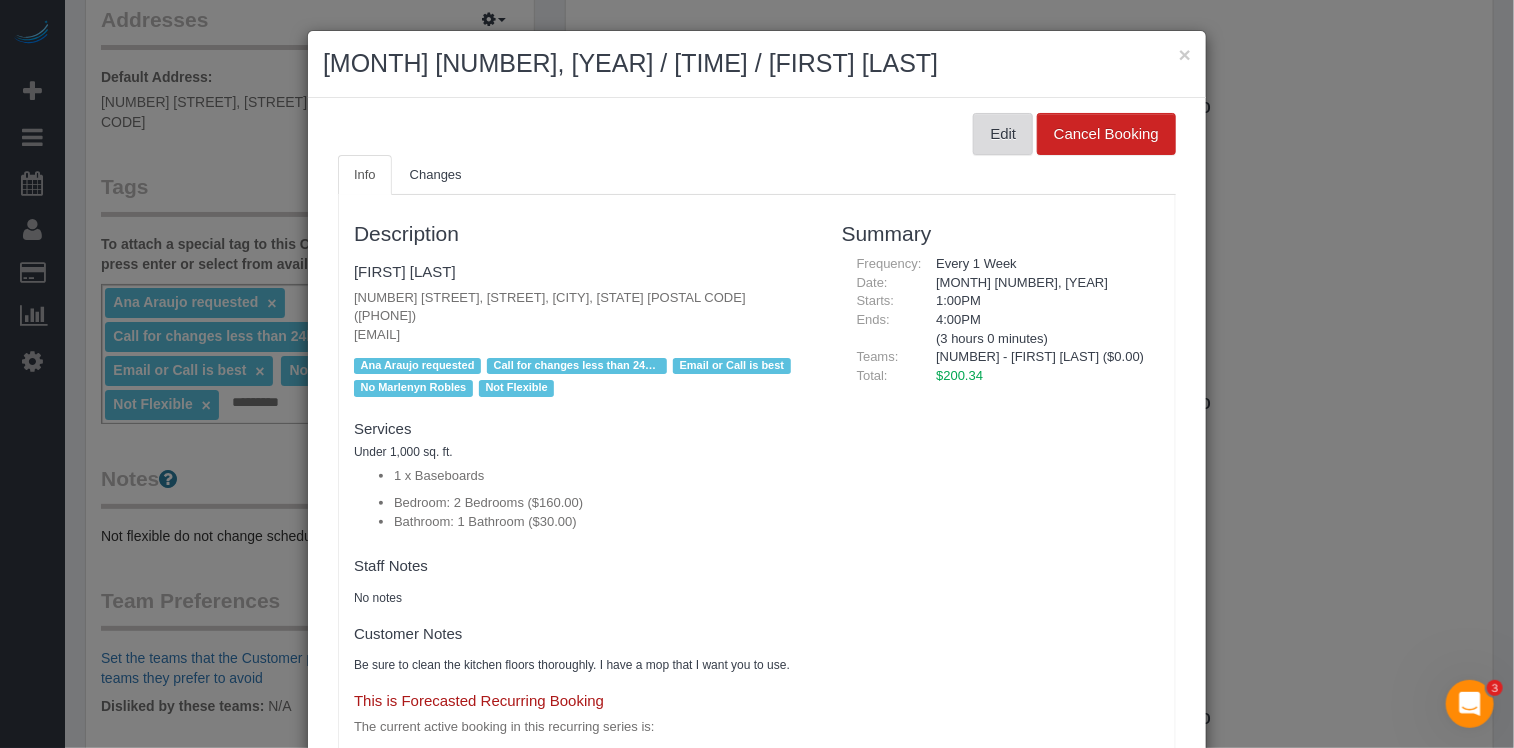 click on "Edit" at bounding box center (1003, 134) 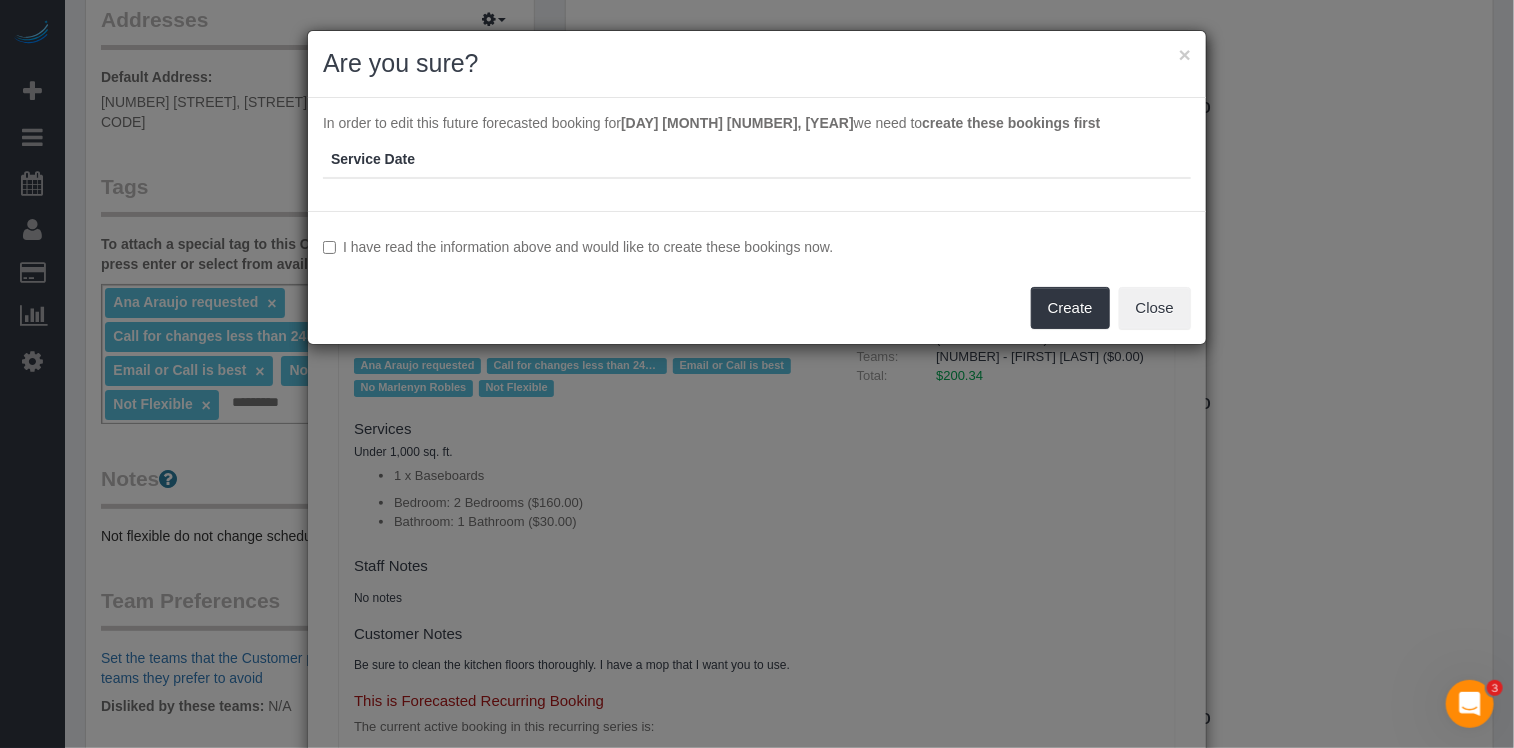 click on "I have read the information above and would like to create these bookings now." at bounding box center (757, 247) 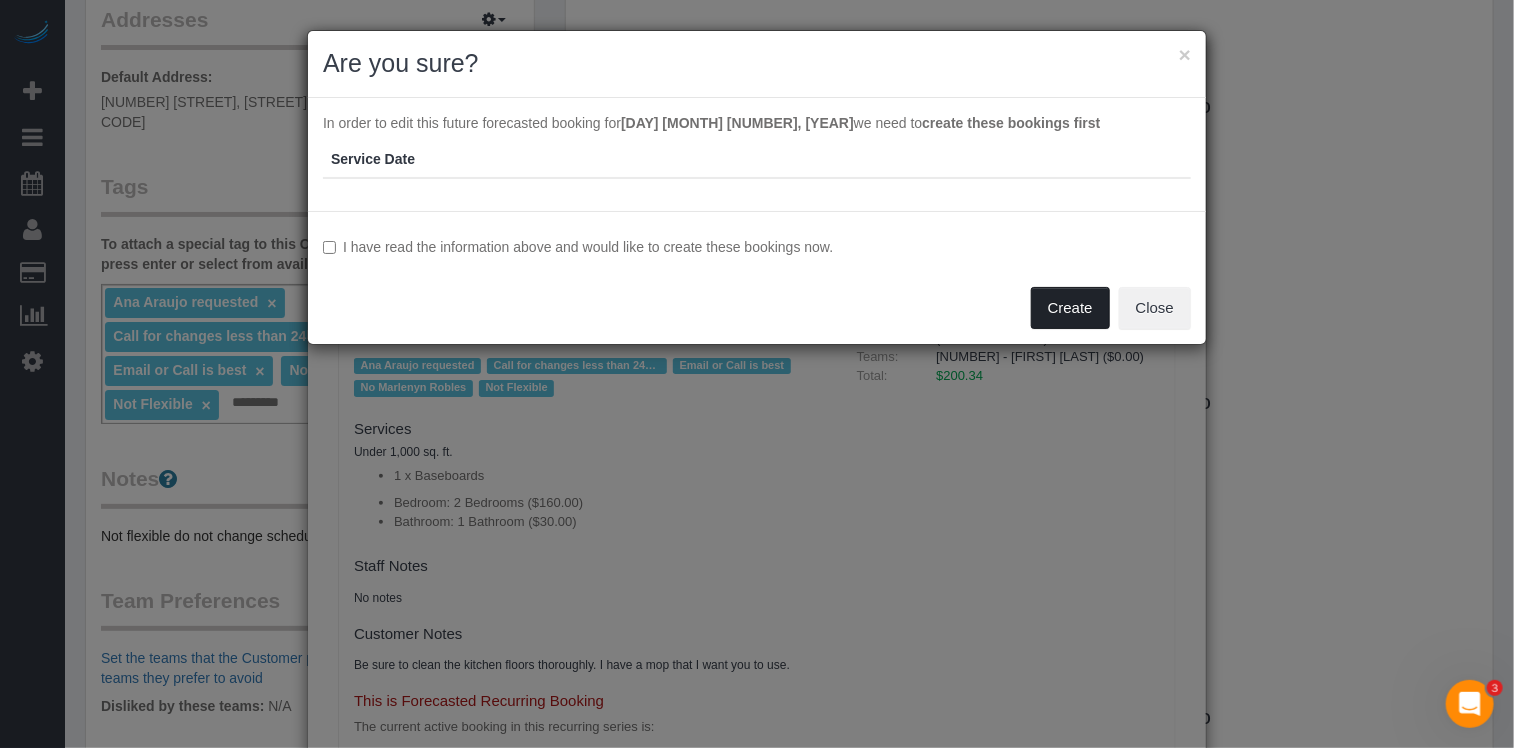 click on "Create" at bounding box center (1070, 308) 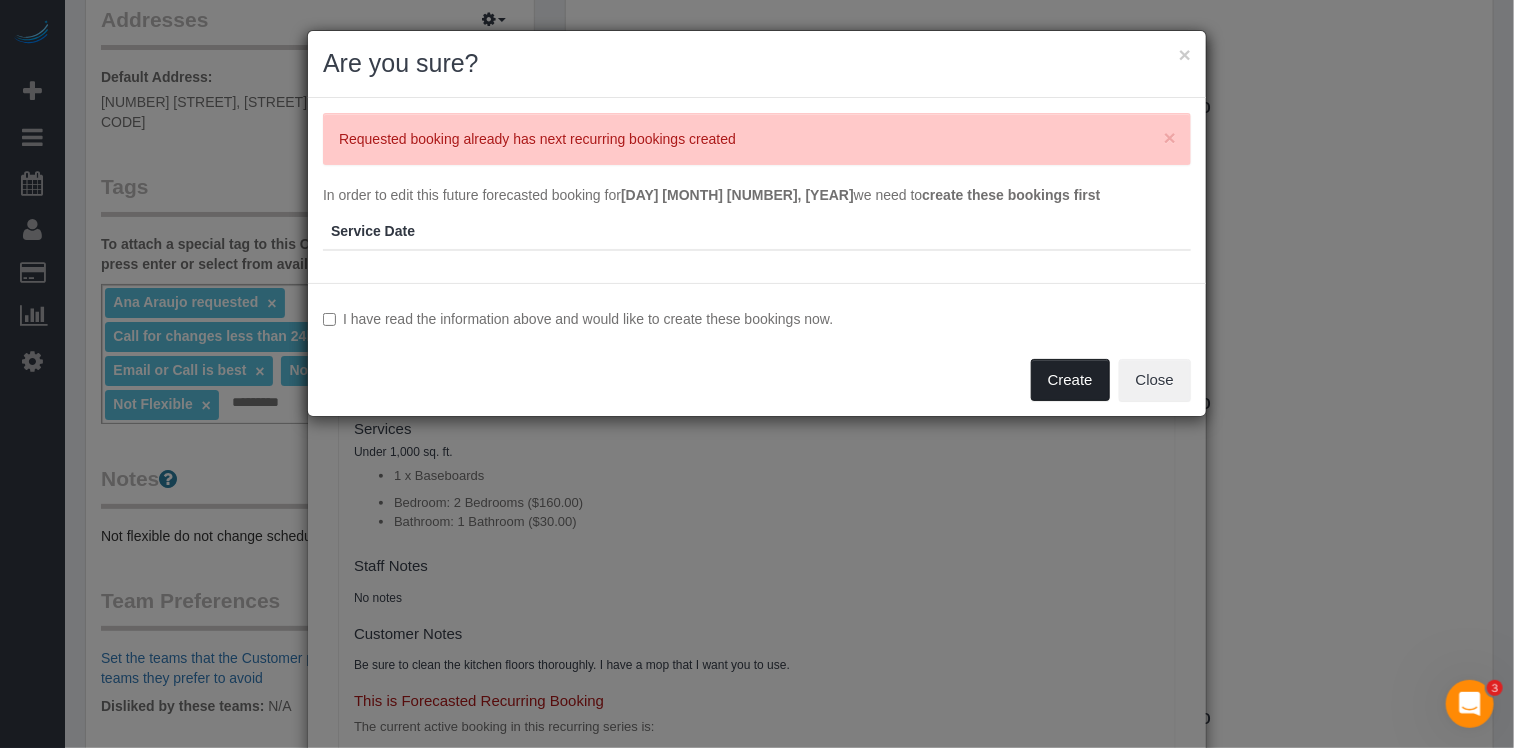 click on "Create" at bounding box center (1070, 380) 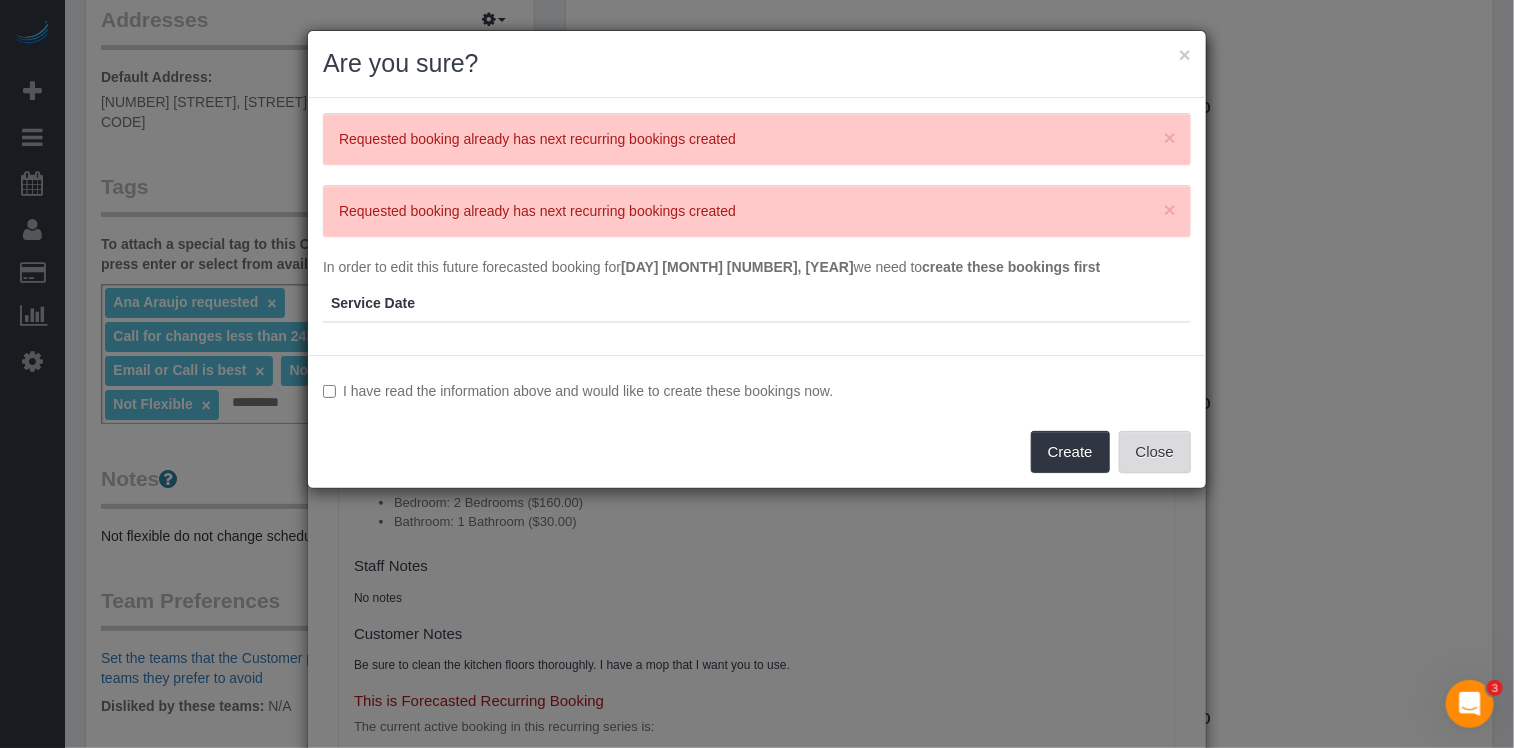 click on "Close" at bounding box center (1155, 452) 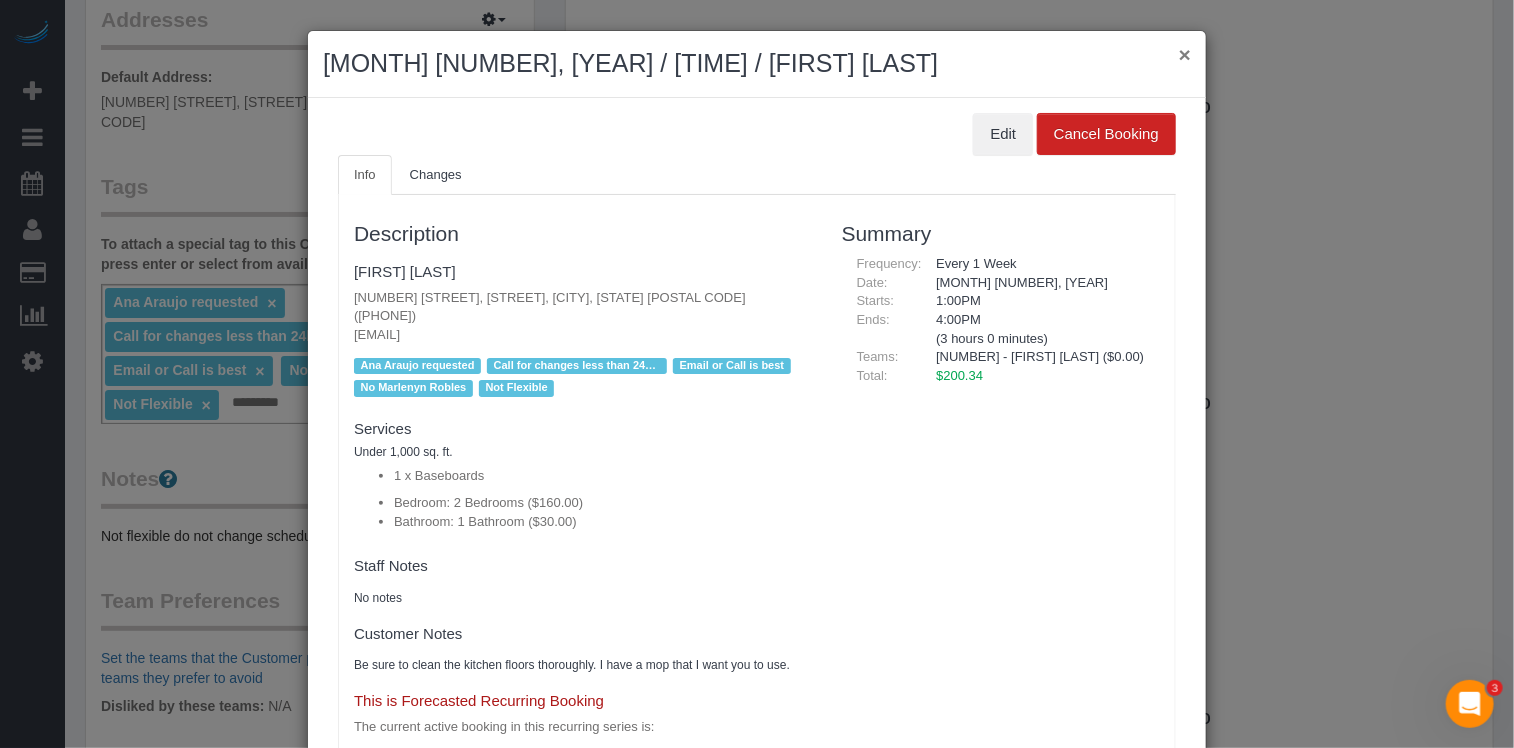 click on "×" at bounding box center (1185, 54) 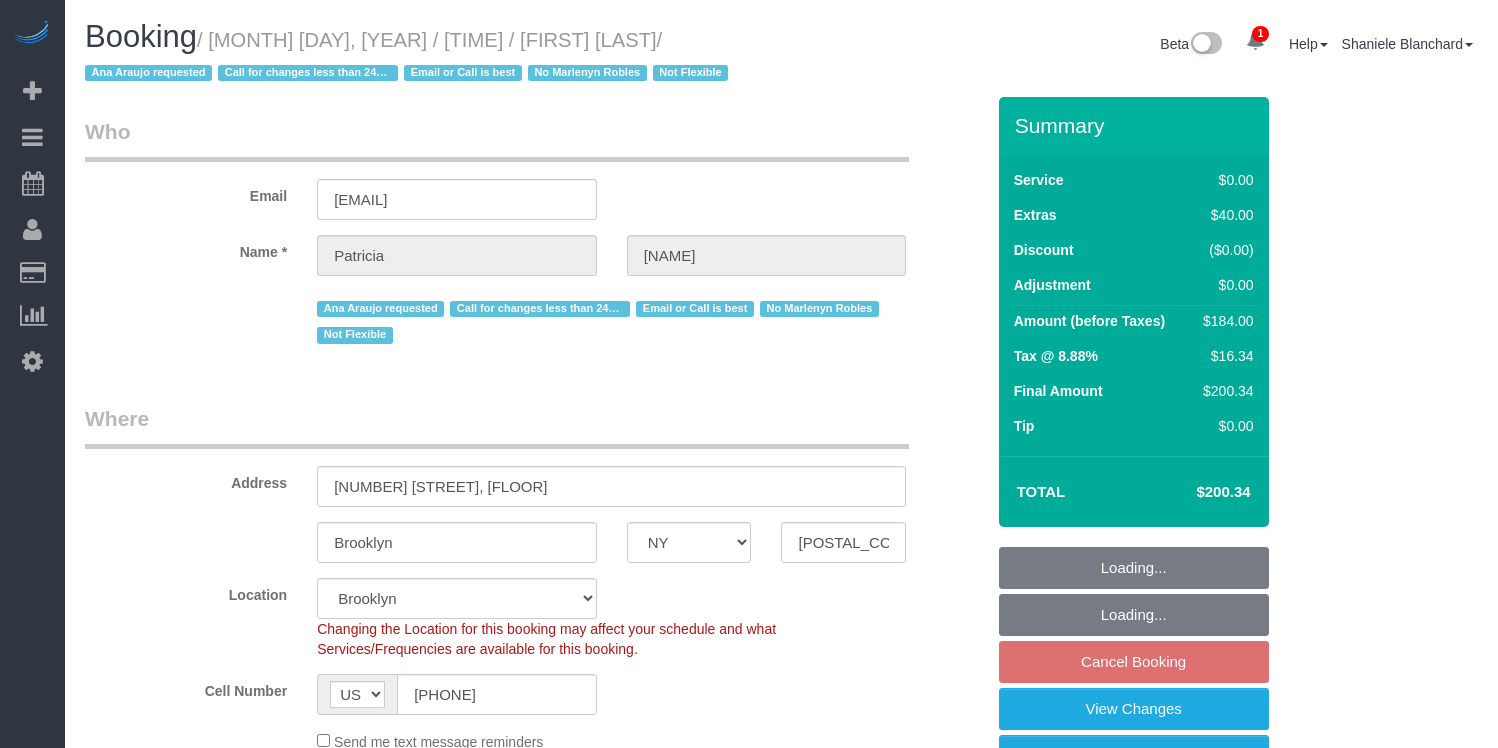 select on "NY" 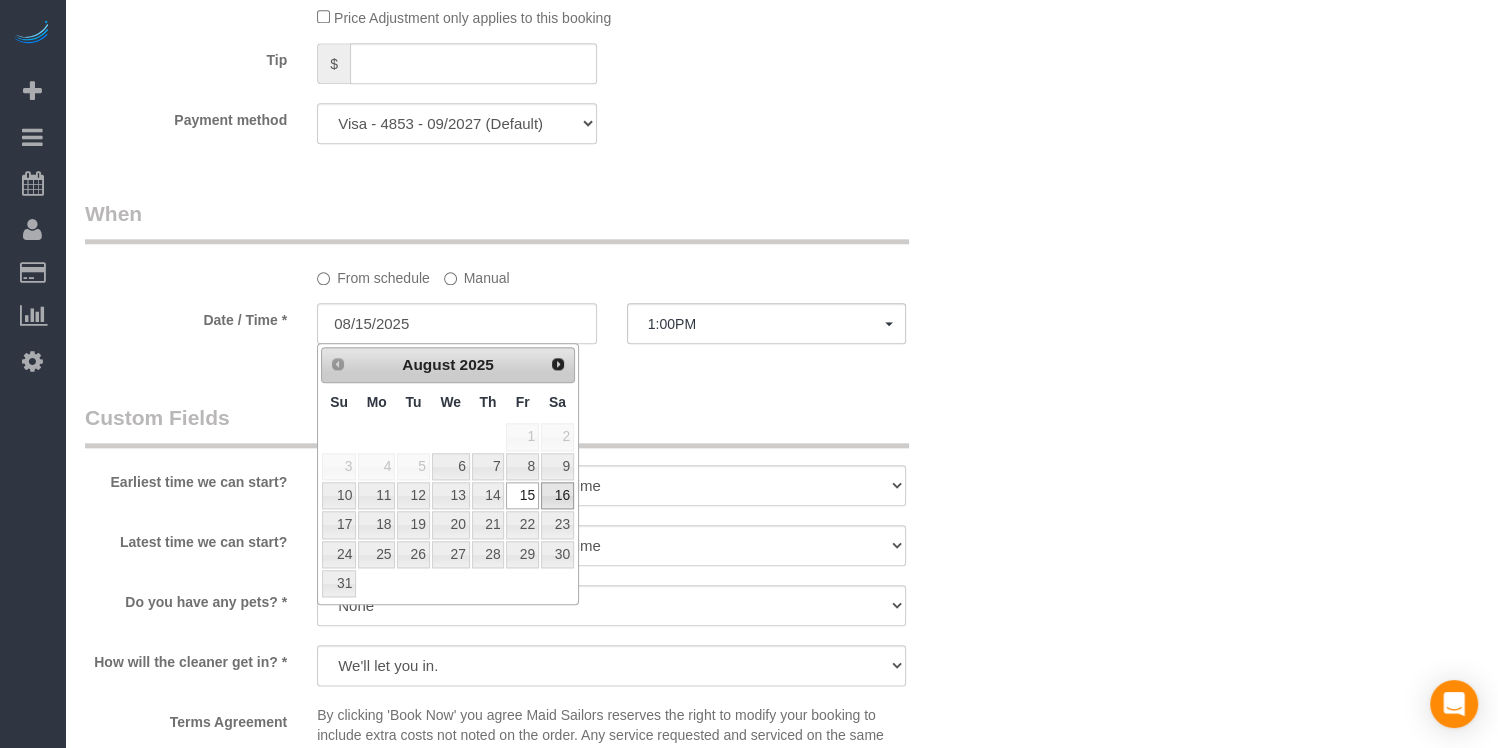 scroll, scrollTop: 1872, scrollLeft: 0, axis: vertical 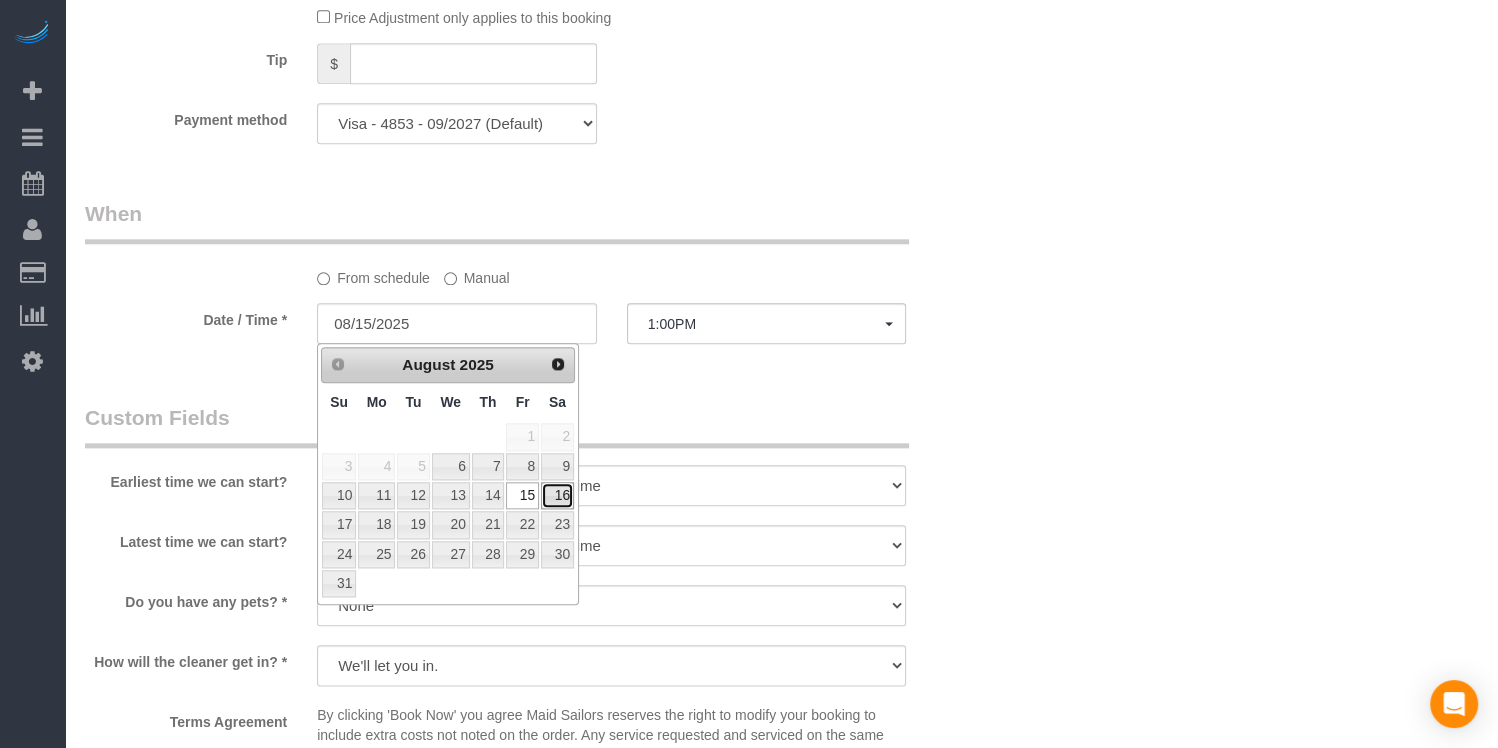 click on "16" at bounding box center [557, 495] 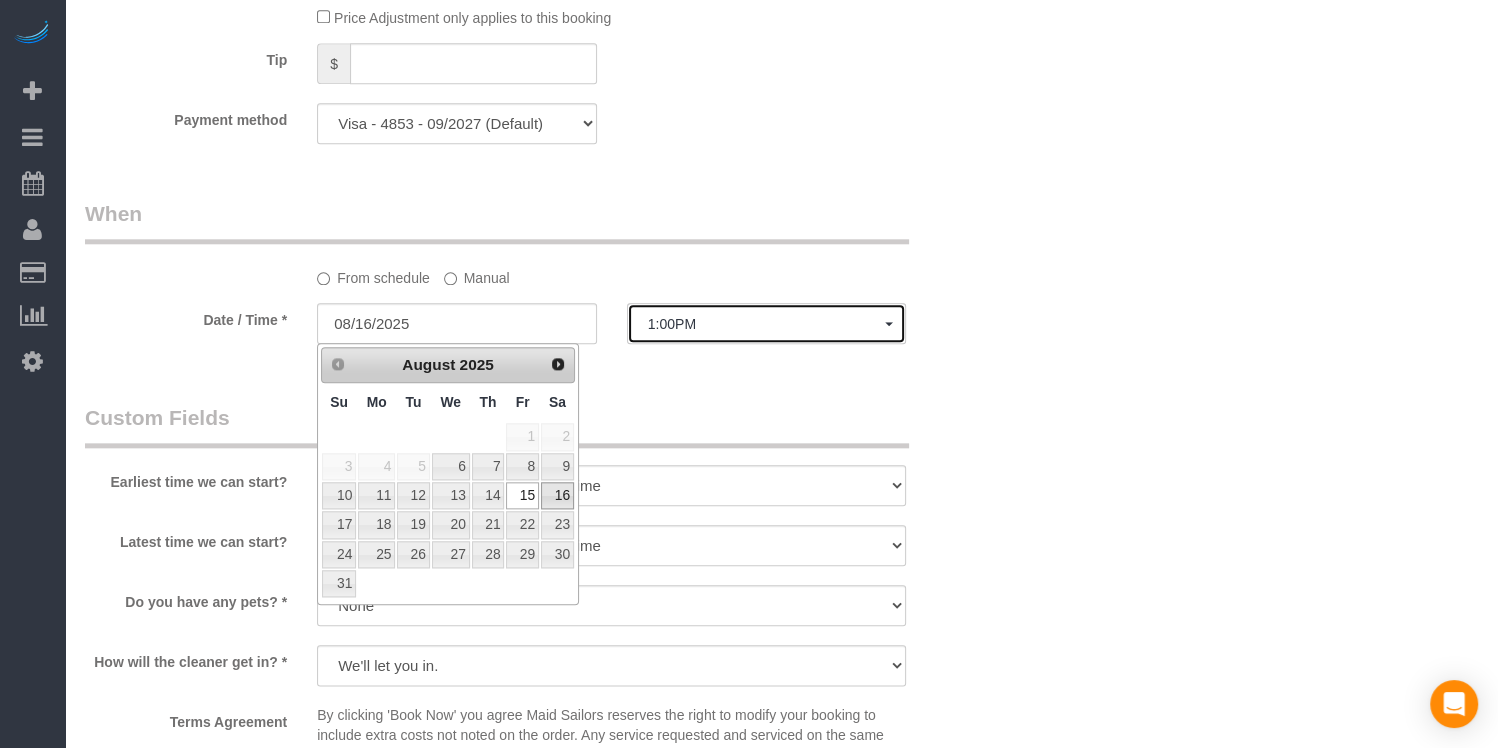 click on "1:00PM" 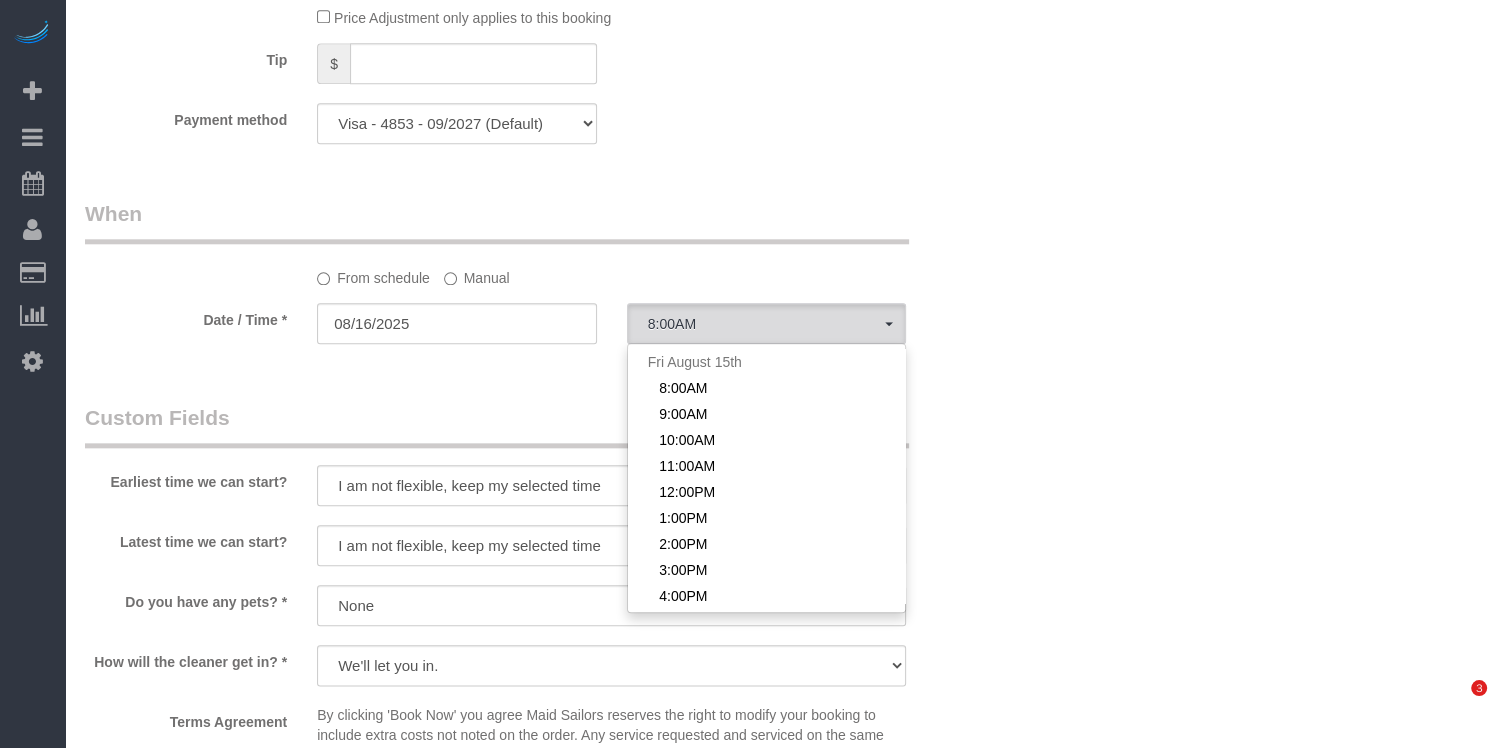 scroll, scrollTop: 266, scrollLeft: 0, axis: vertical 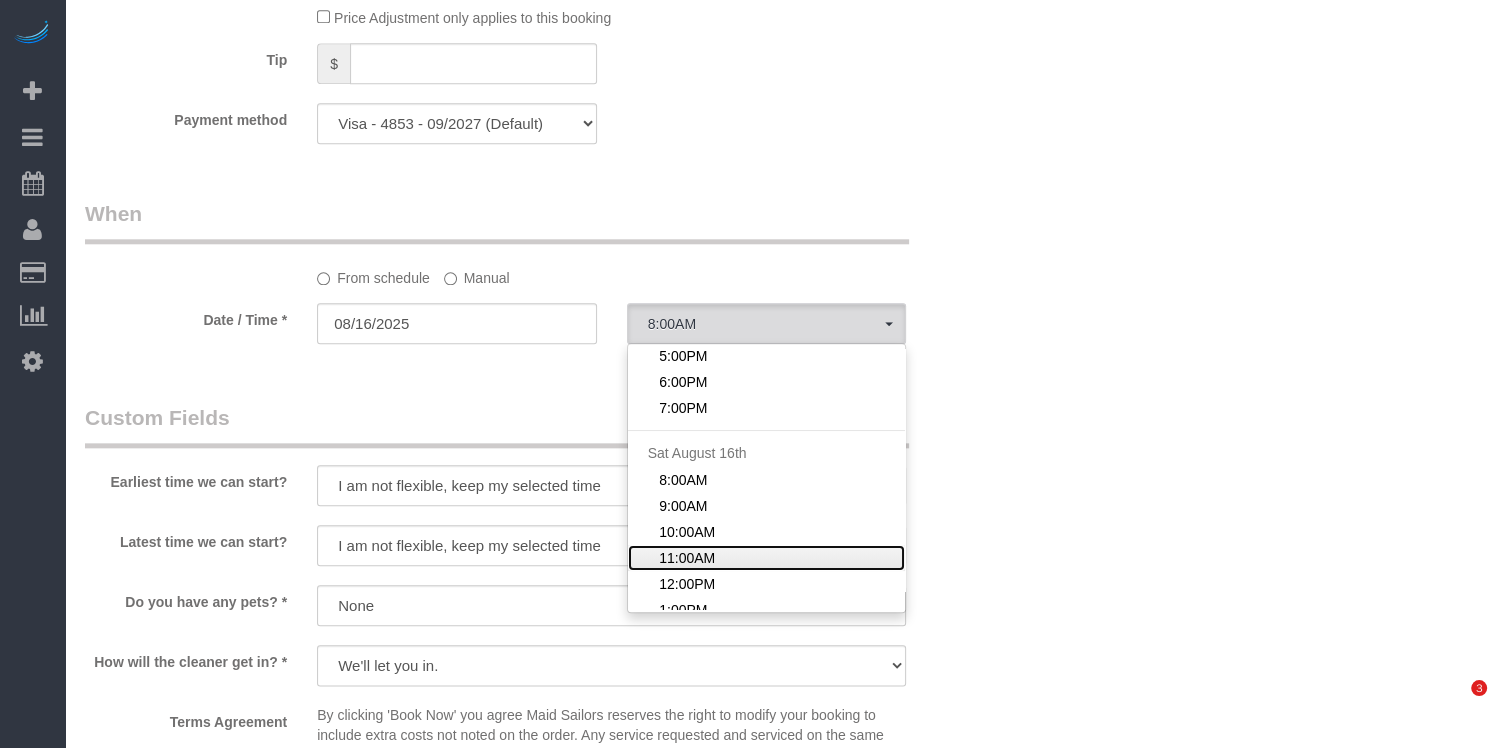 click on "11:00AM" 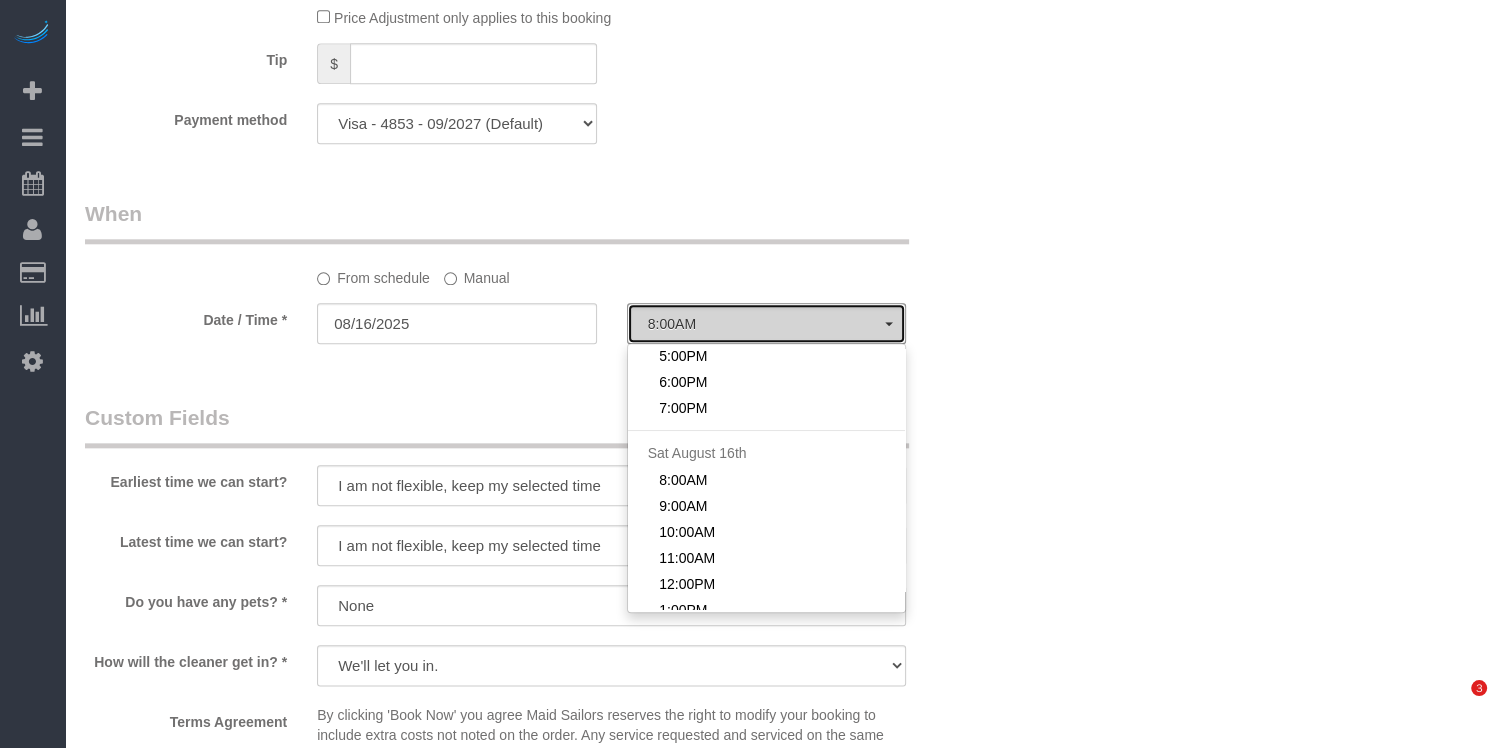 select on "spot16" 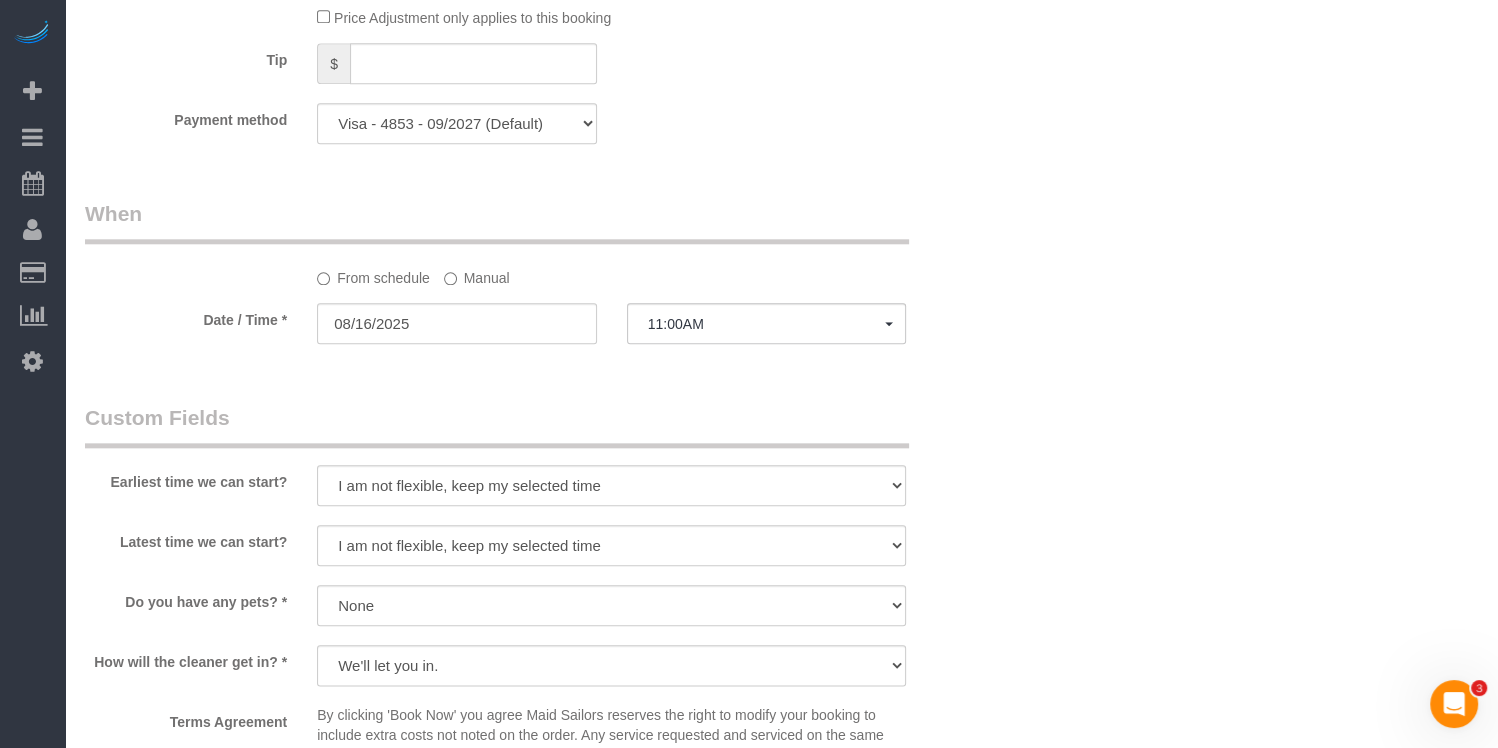 scroll, scrollTop: 1633, scrollLeft: 0, axis: vertical 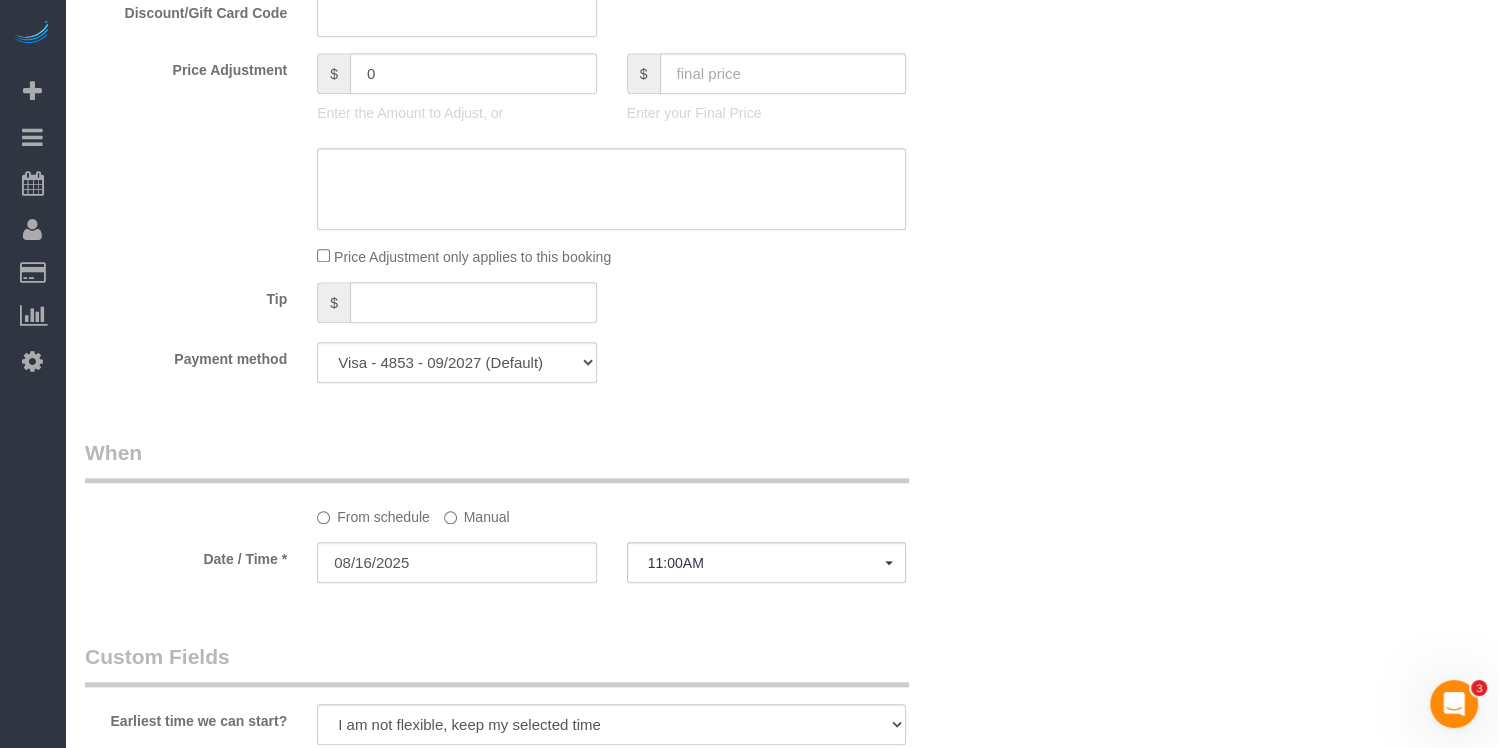 click on "Who
Email
mrspfa@desiano.com
Name *
Patricia
DeSiano
Ana Araujo requested
Call for changes less than 24hours
Email or Call is best
No Marlenyn Robles
Not Flexible
Where
Address
1214 Avenue H, Second Floor
Brooklyn
AK
AL
AR
AZ
CA
CO
CT
DC
DE
FL
GA
HI
IA
ID
IL
IN
KS
KY
LA
MA" at bounding box center [781, 150] 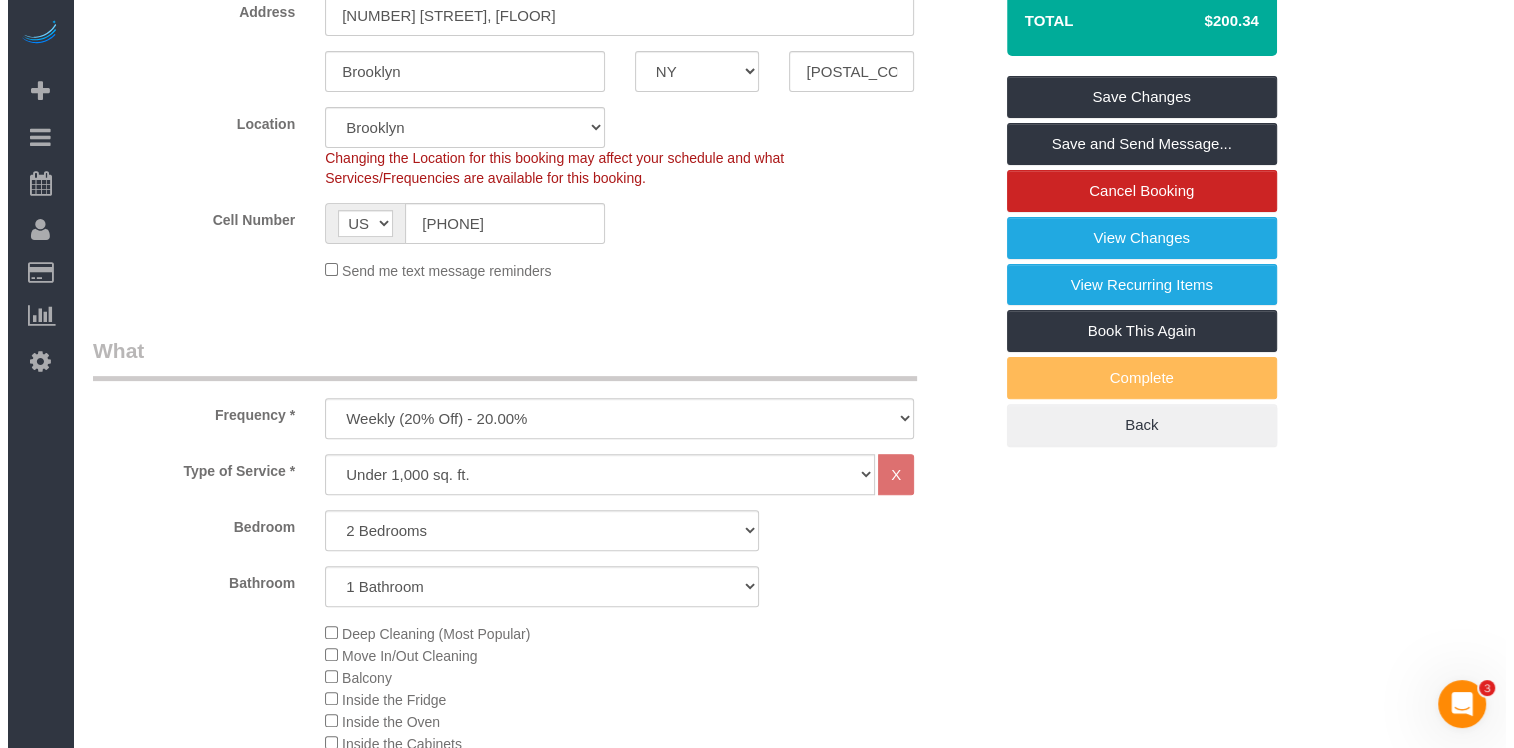 scroll, scrollTop: 0, scrollLeft: 0, axis: both 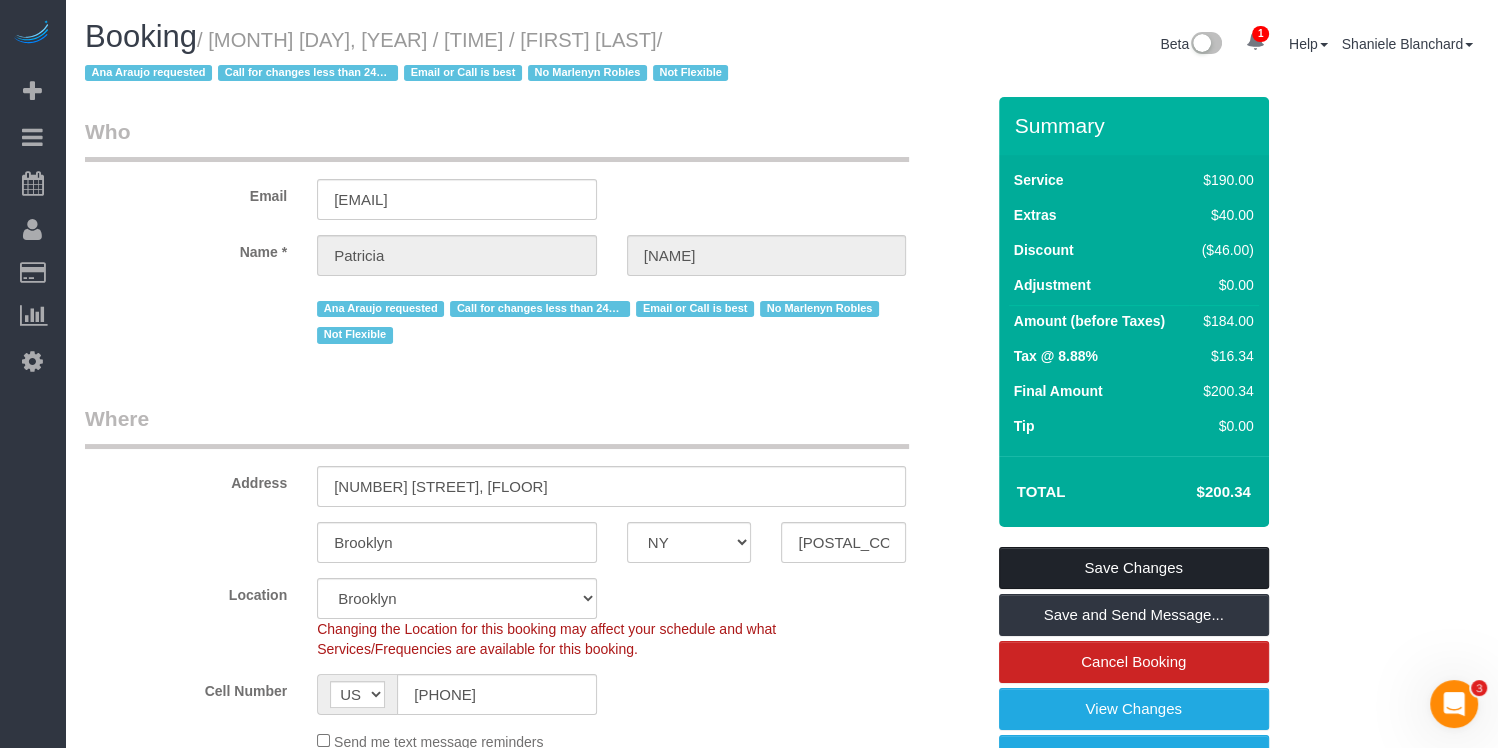 click on "Save Changes" at bounding box center (1134, 568) 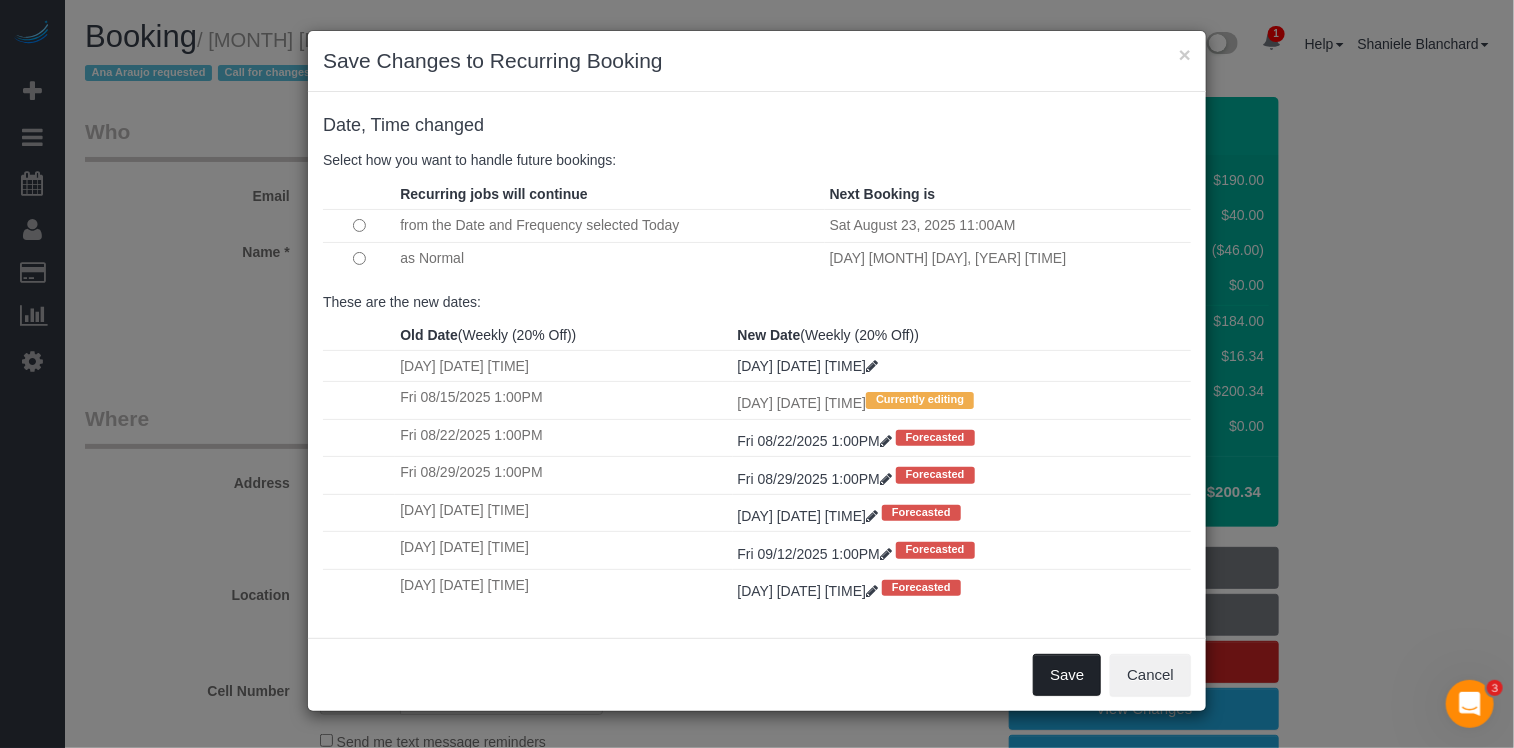 click on "Save" at bounding box center [1067, 675] 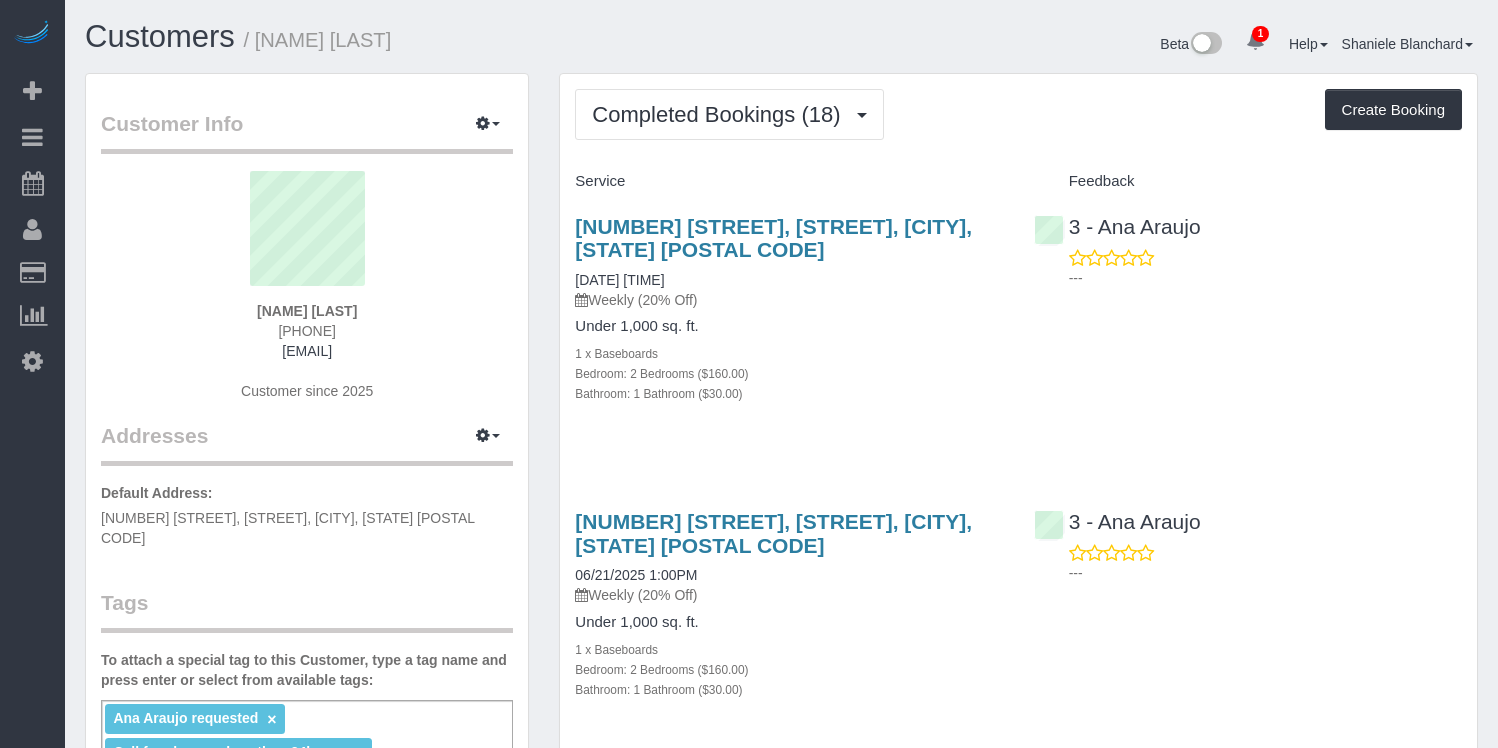 scroll, scrollTop: 0, scrollLeft: 0, axis: both 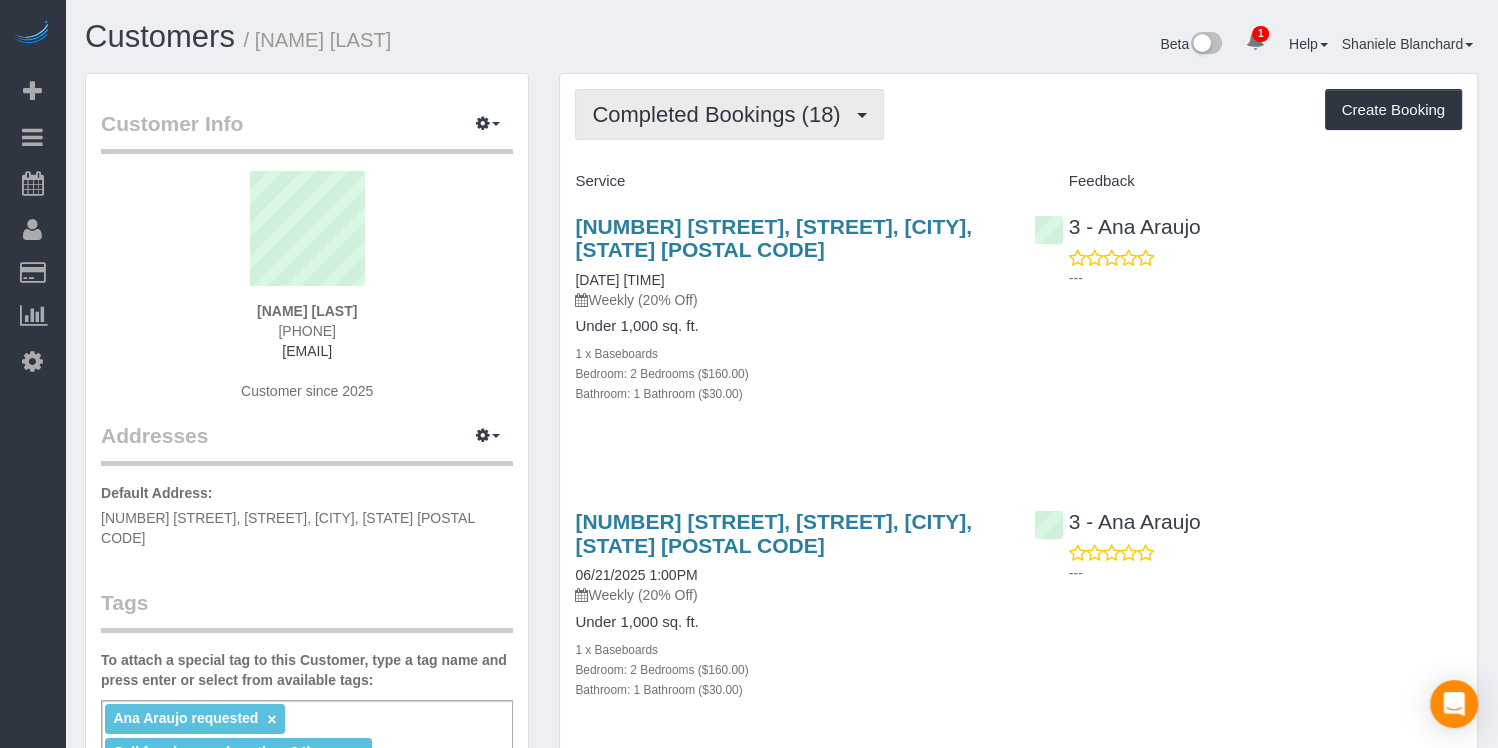 click on "Completed Bookings (18)" at bounding box center (721, 114) 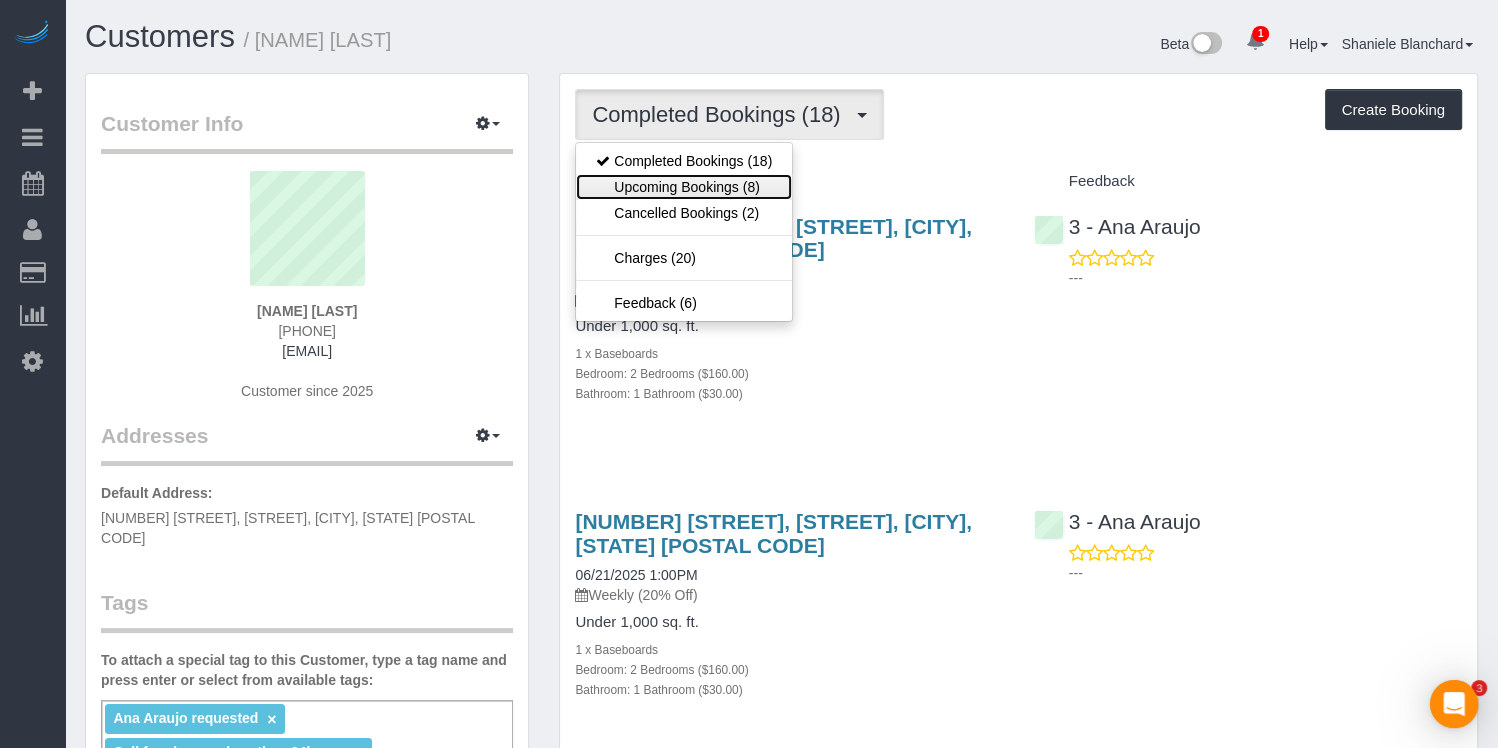 click on "Upcoming Bookings (8)" at bounding box center [684, 187] 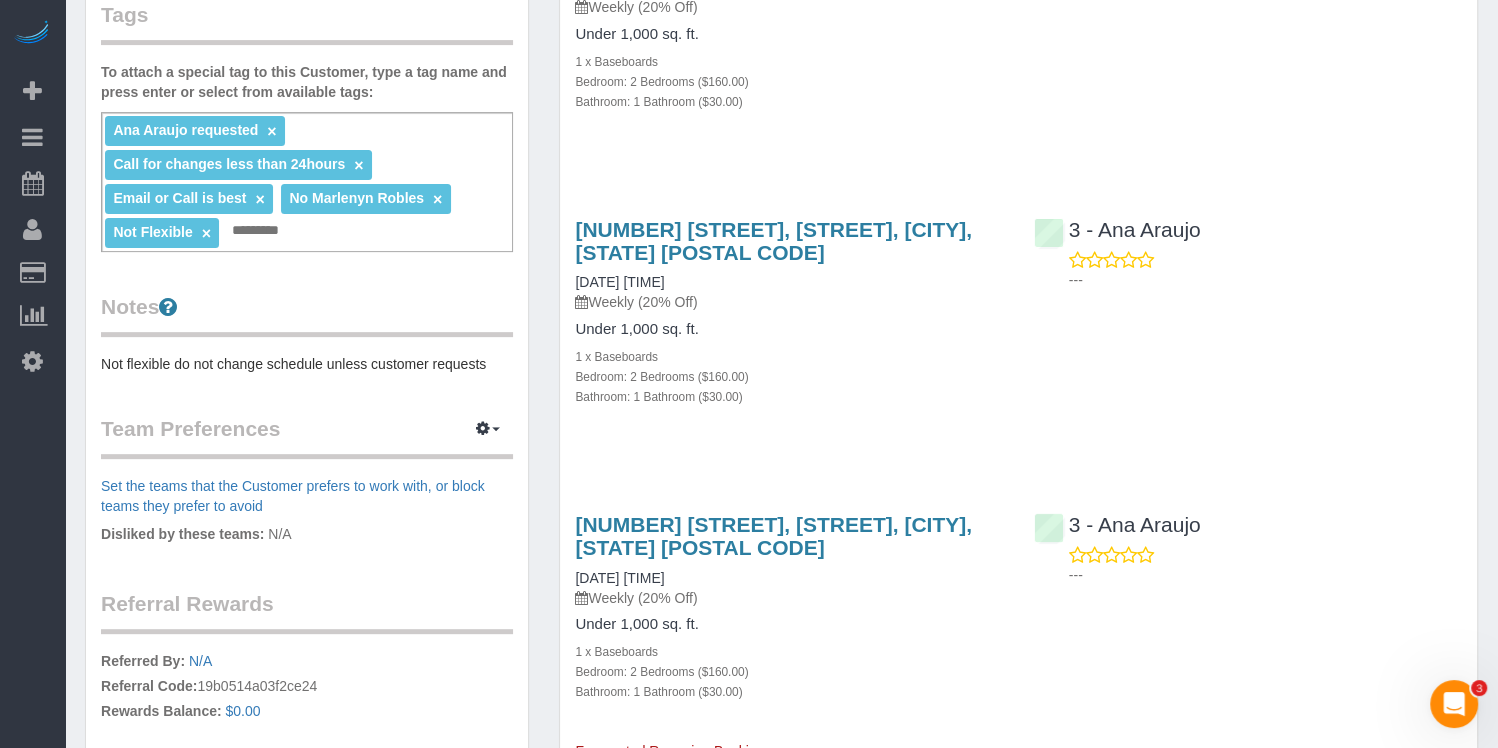 scroll, scrollTop: 591, scrollLeft: 0, axis: vertical 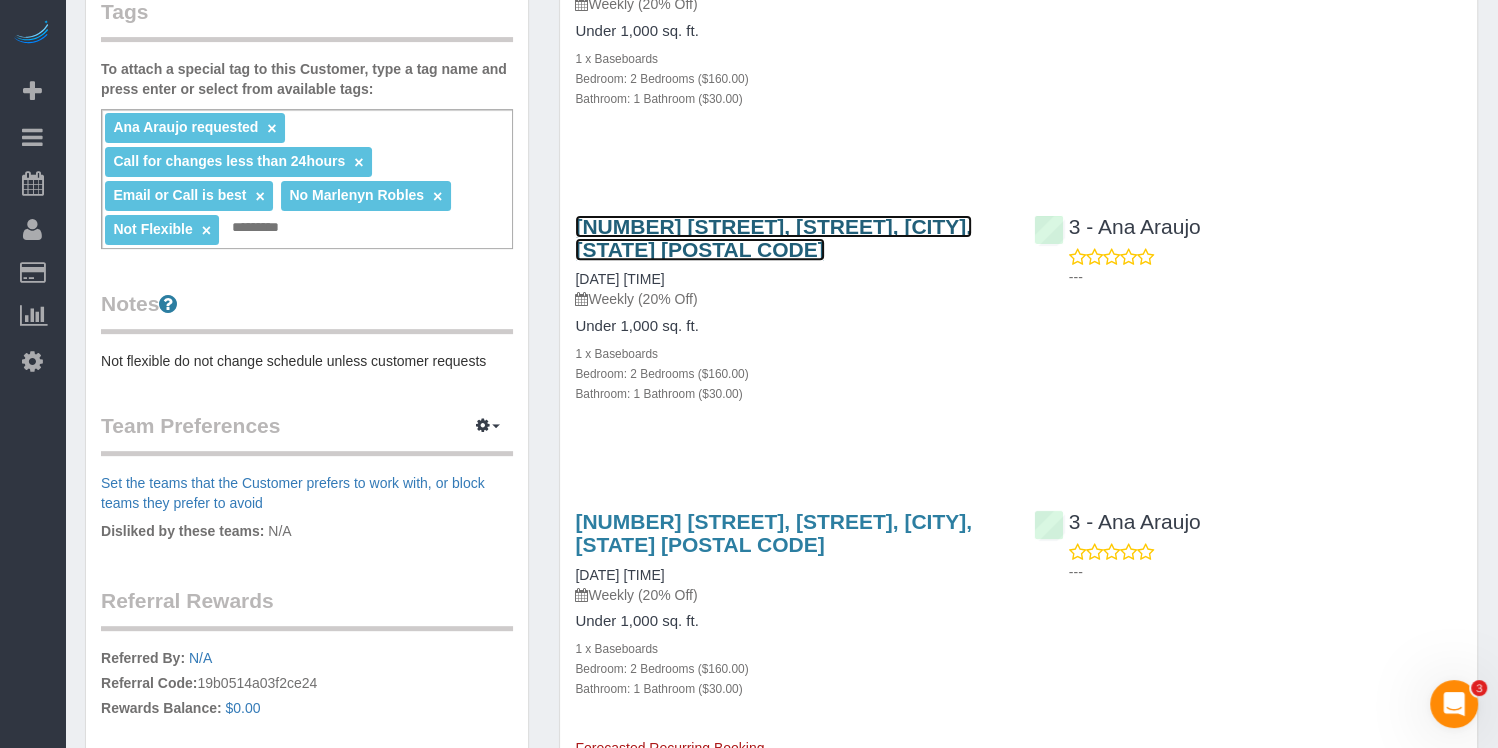 click on "[NUMBER] [STREET], [STREET], [CITY], [STATE] [POSTAL CODE]" at bounding box center [773, 238] 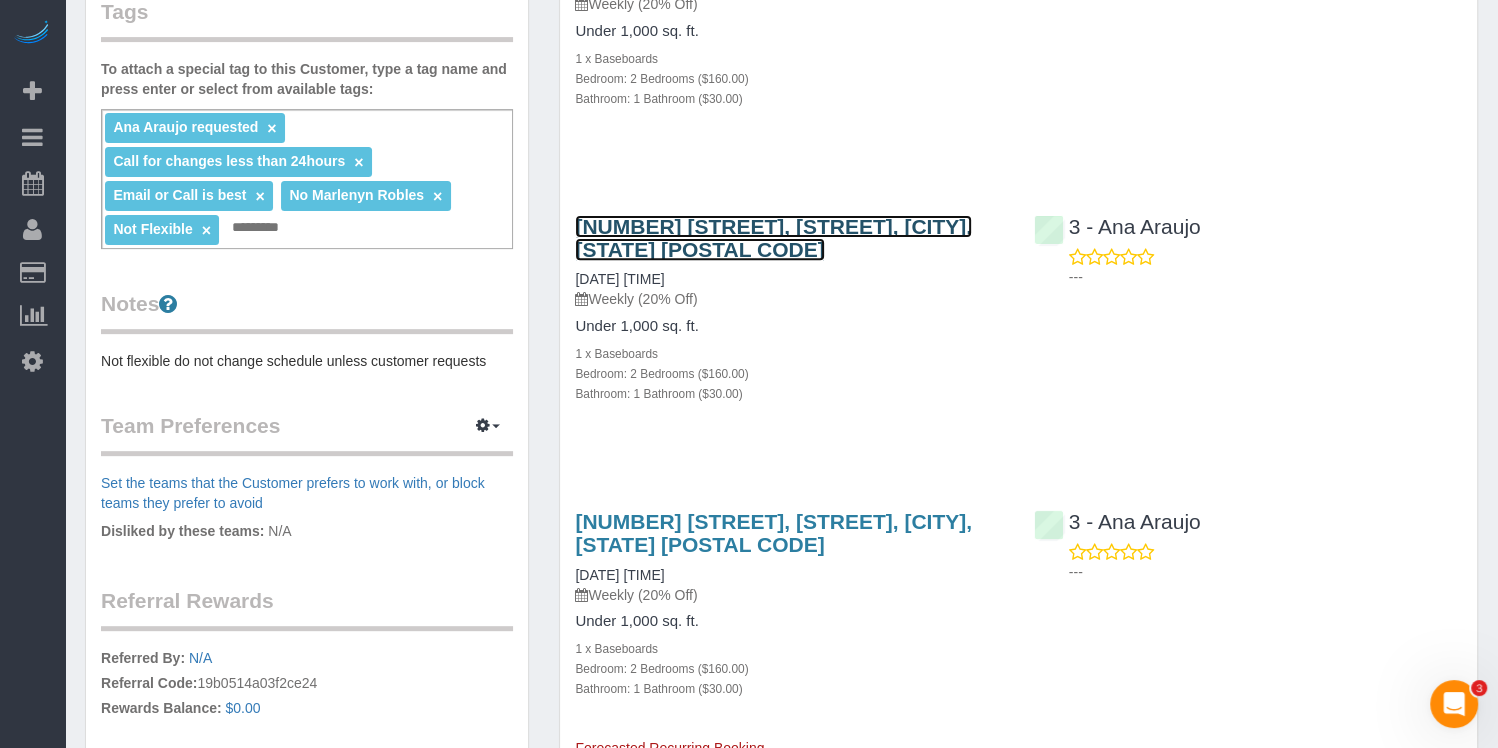 scroll, scrollTop: 0, scrollLeft: 0, axis: both 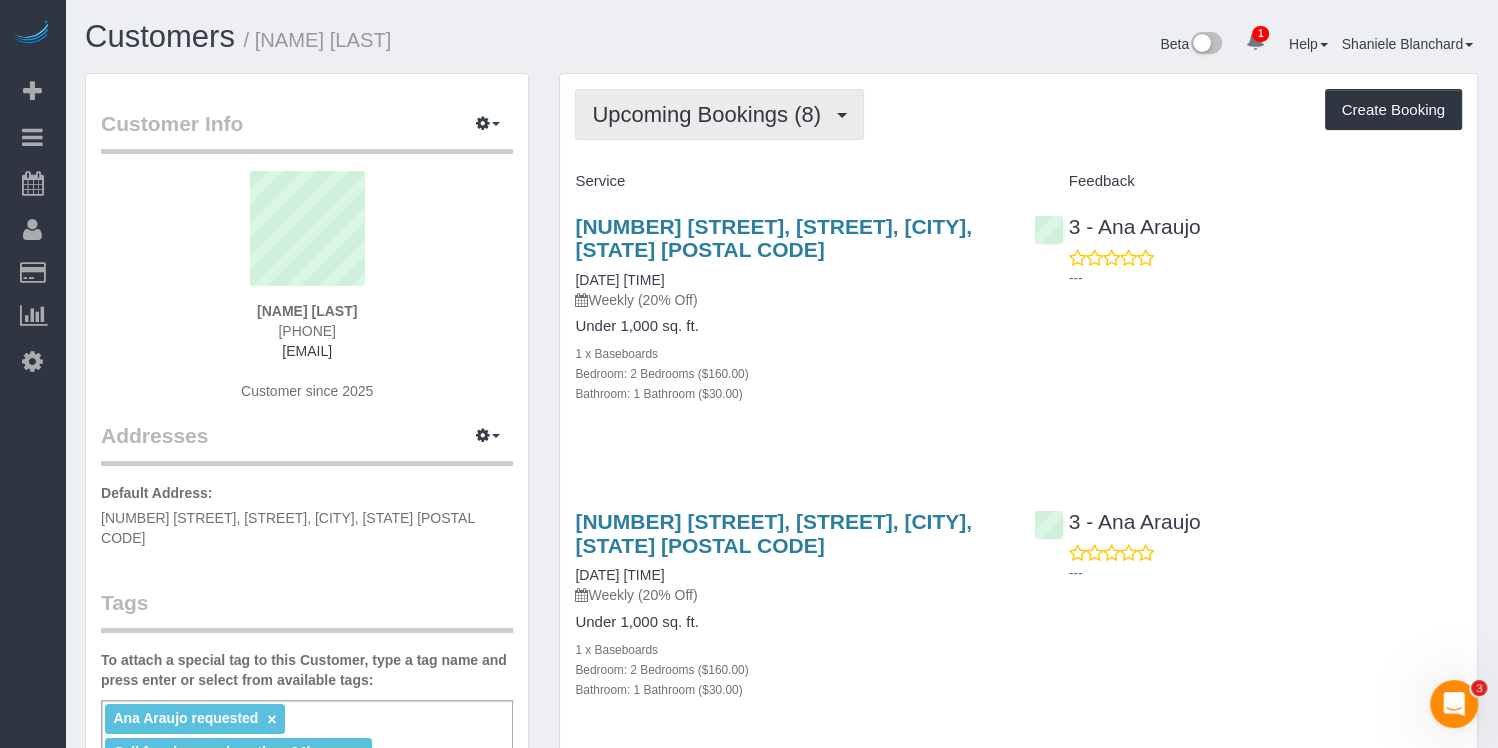 drag, startPoint x: 647, startPoint y: 130, endPoint x: 648, endPoint y: 147, distance: 17.029387 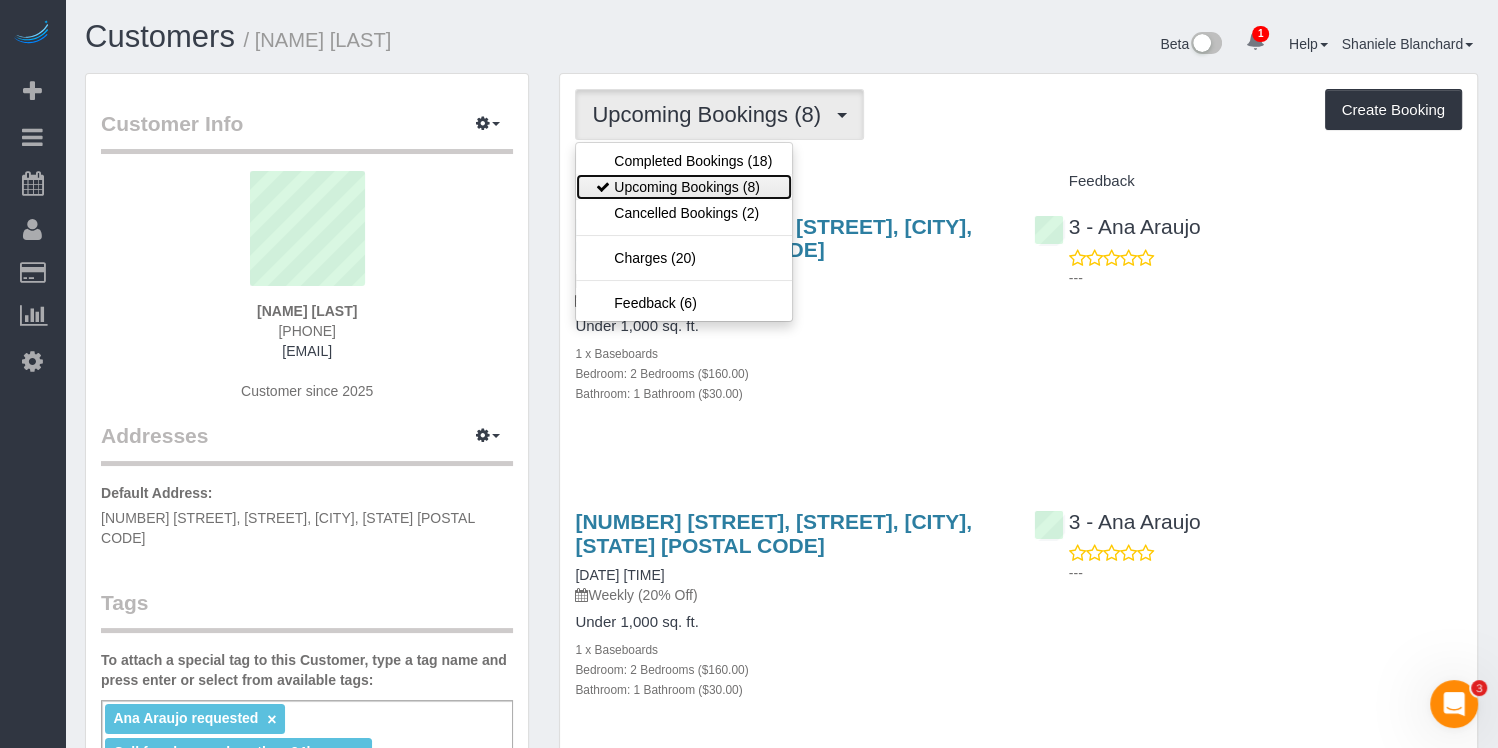 click on "Upcoming Bookings (8)" at bounding box center [684, 187] 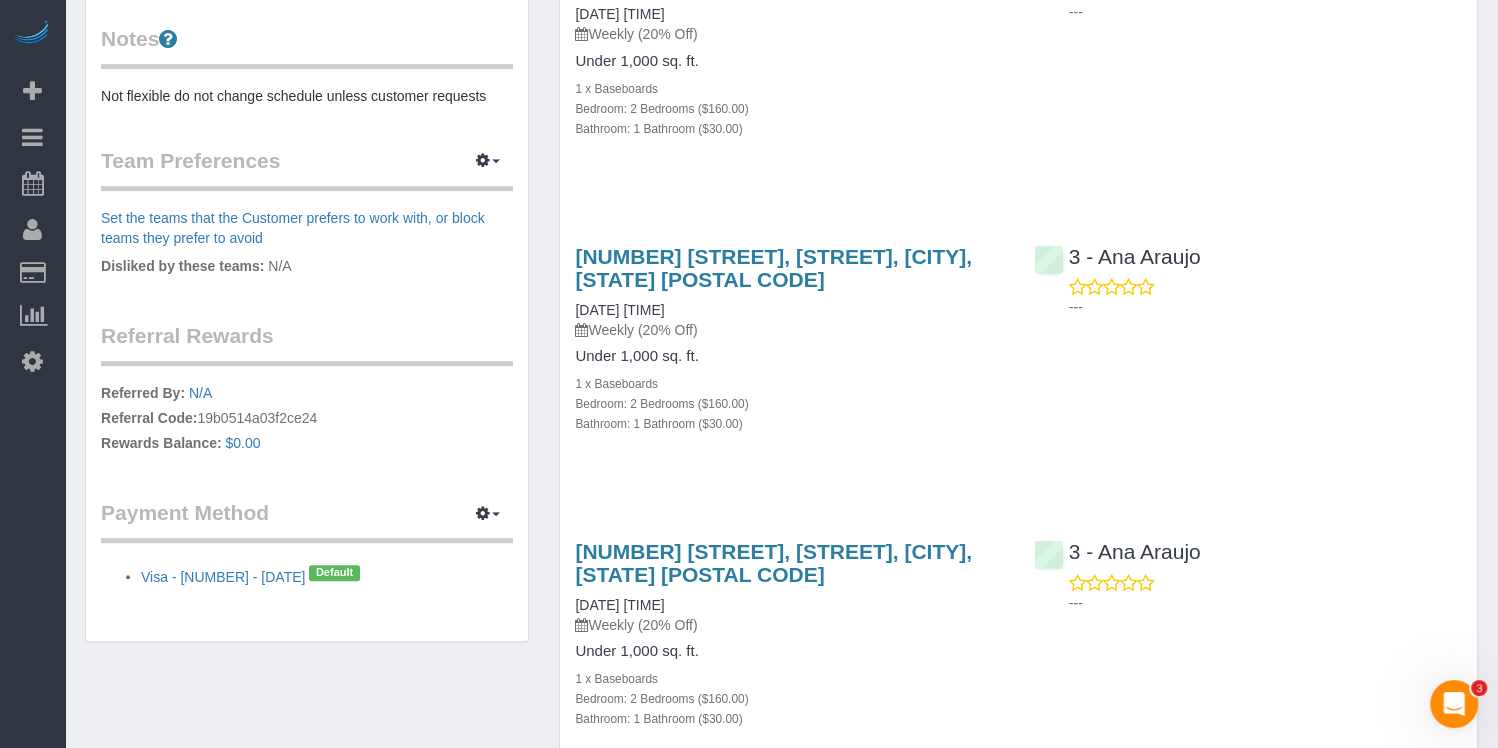 scroll, scrollTop: 940, scrollLeft: 0, axis: vertical 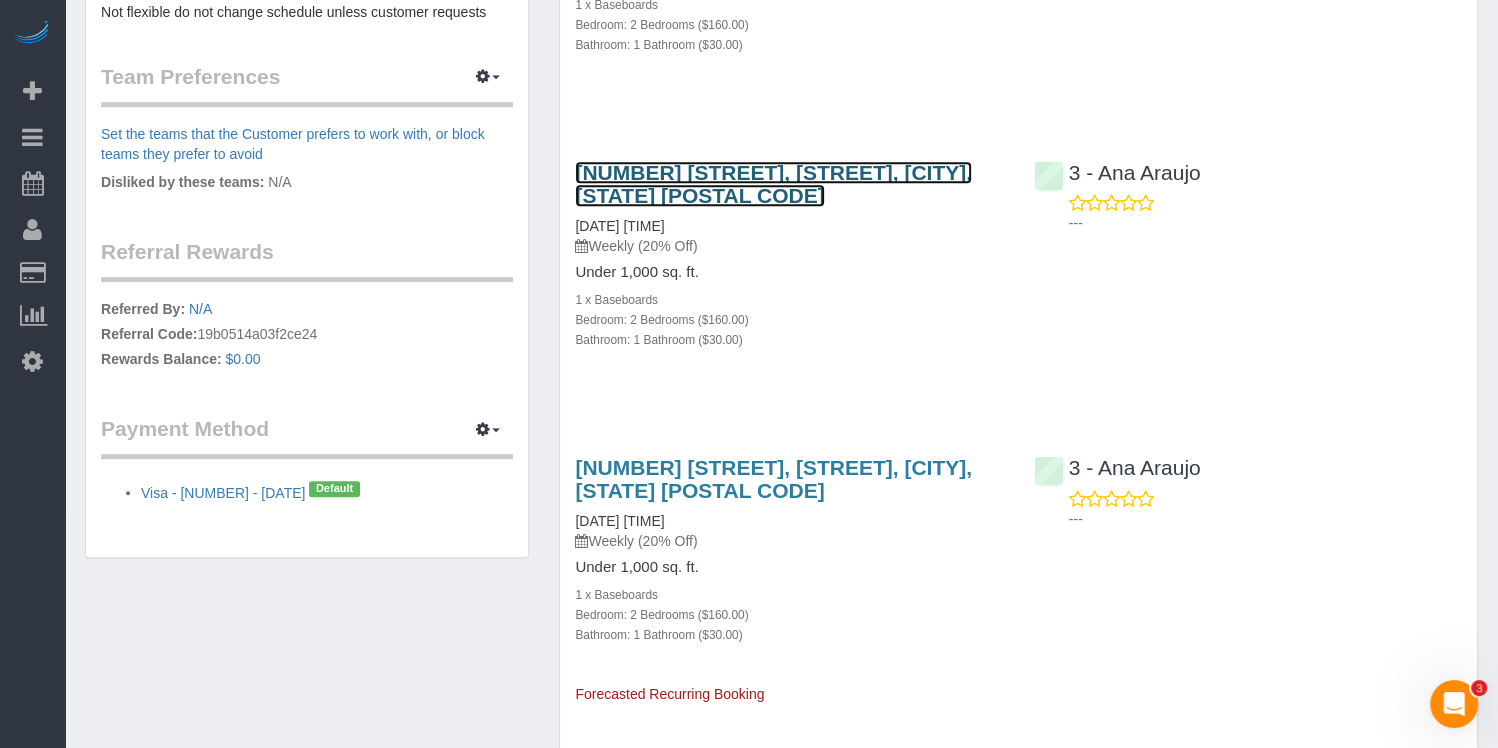 click on "1214 Avenue H, Second Floor, Brooklyn, NY 11230" at bounding box center (773, 184) 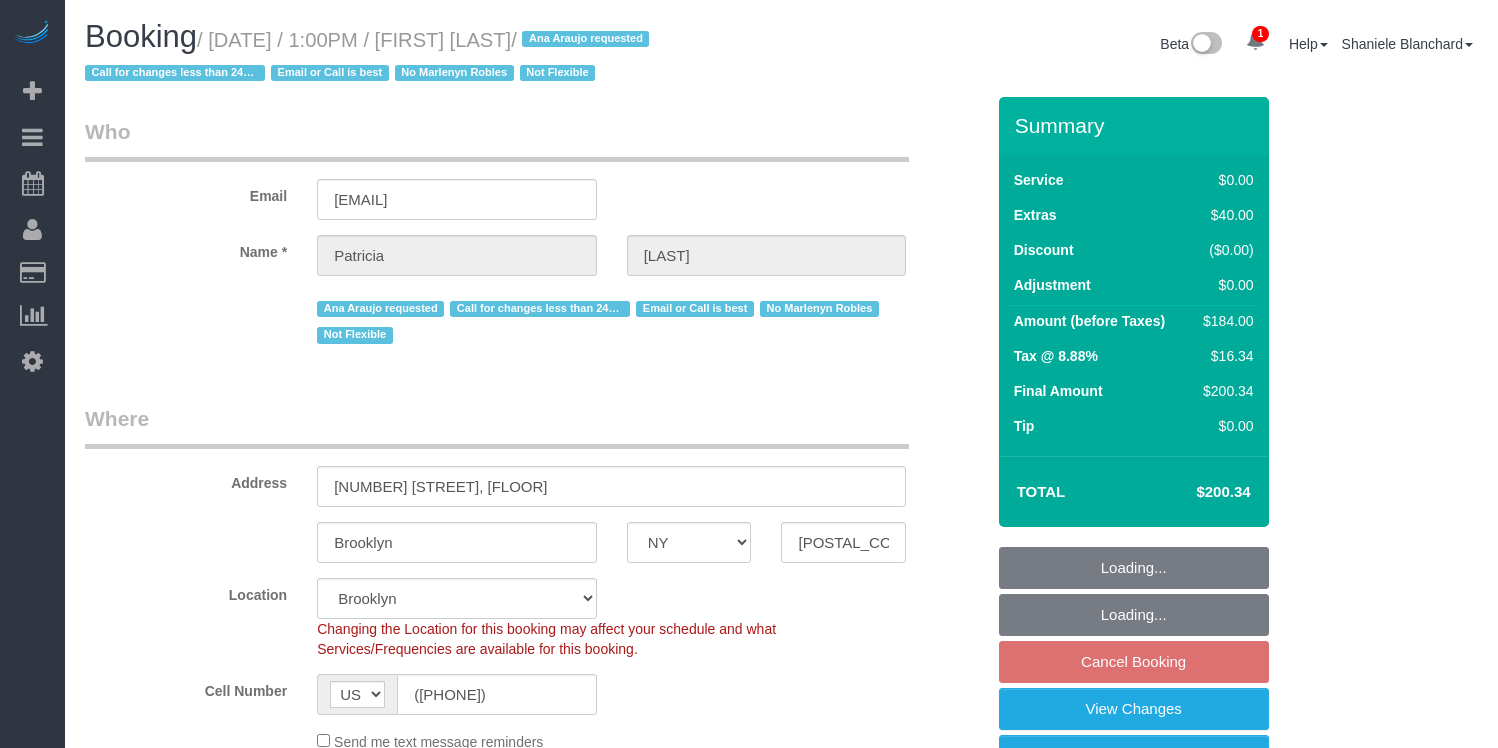 select on "NY" 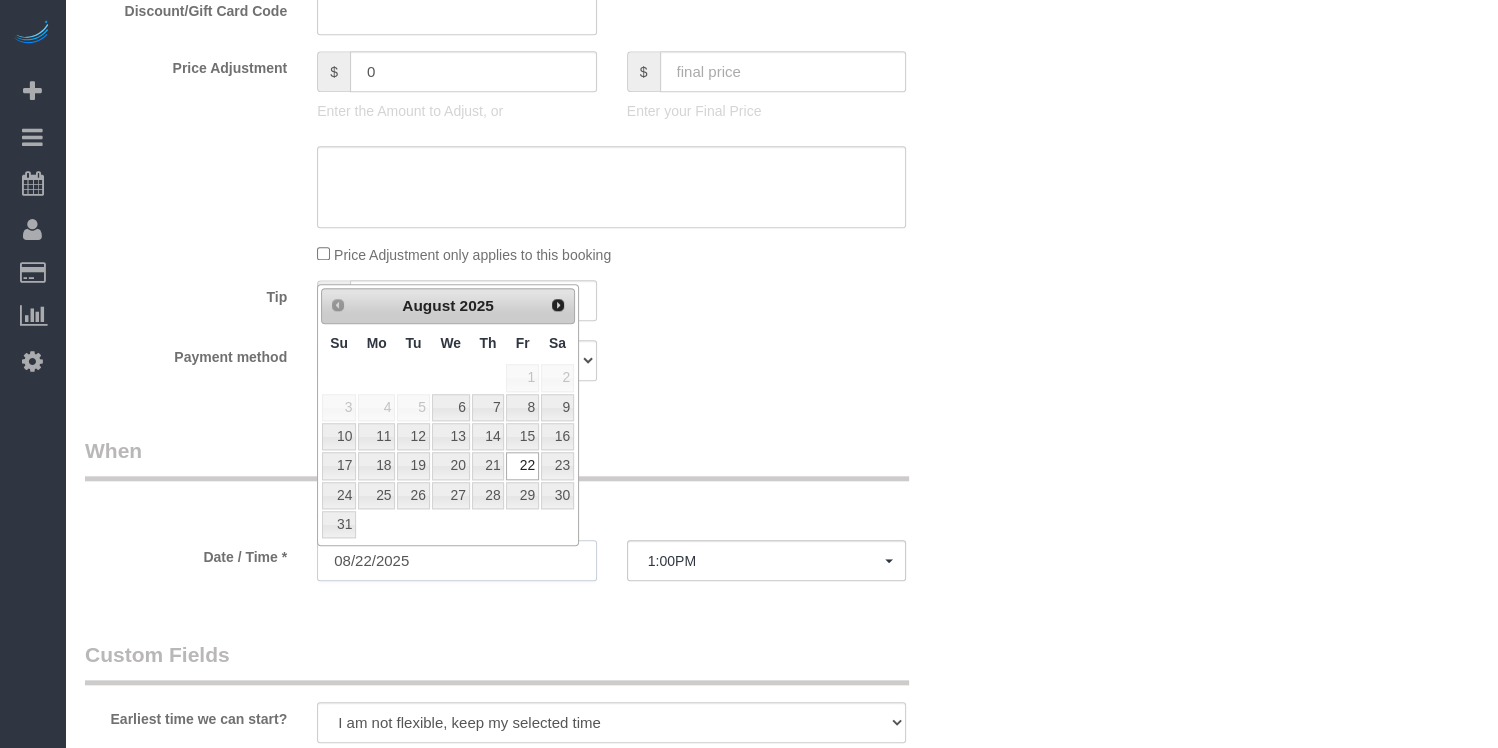 click on "08/22/2025" at bounding box center [457, 560] 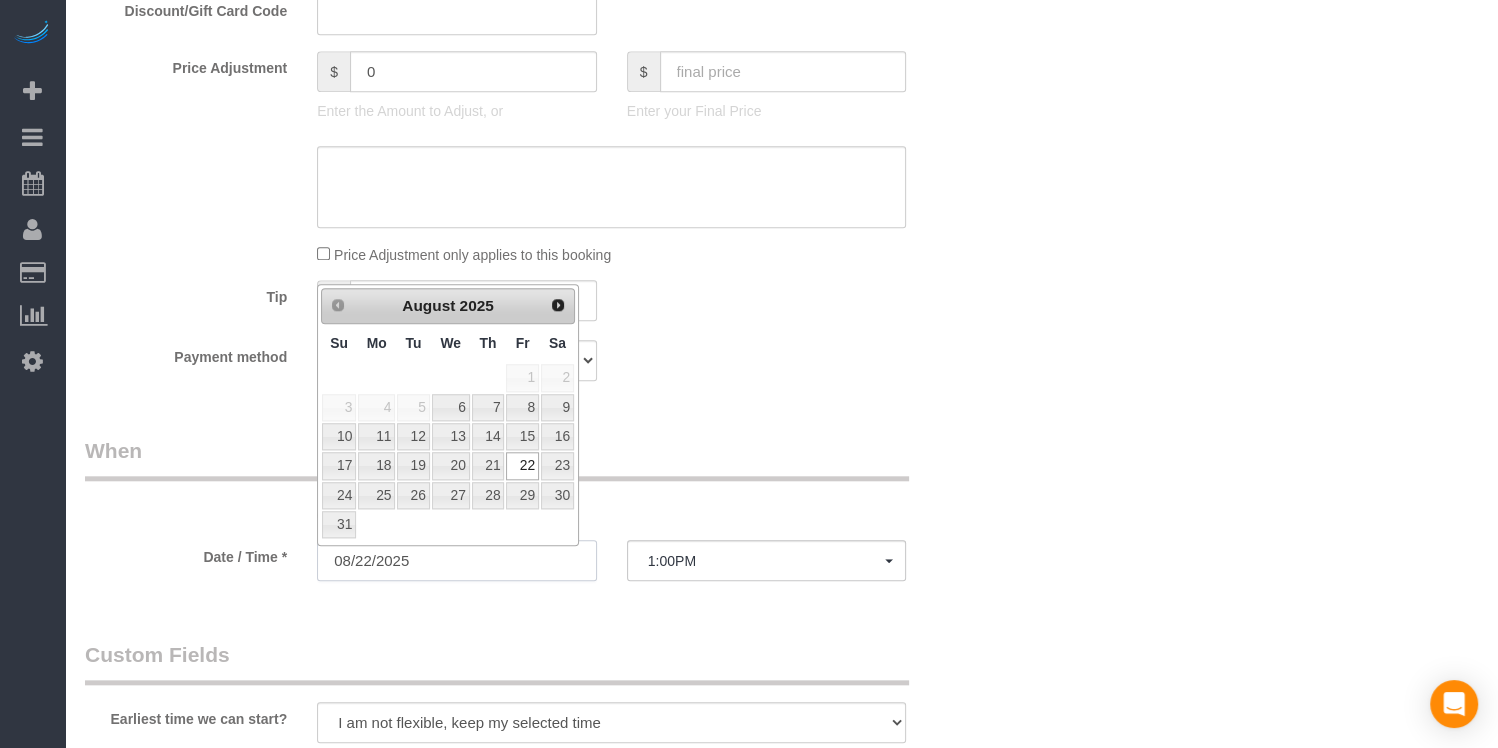 scroll, scrollTop: 1635, scrollLeft: 0, axis: vertical 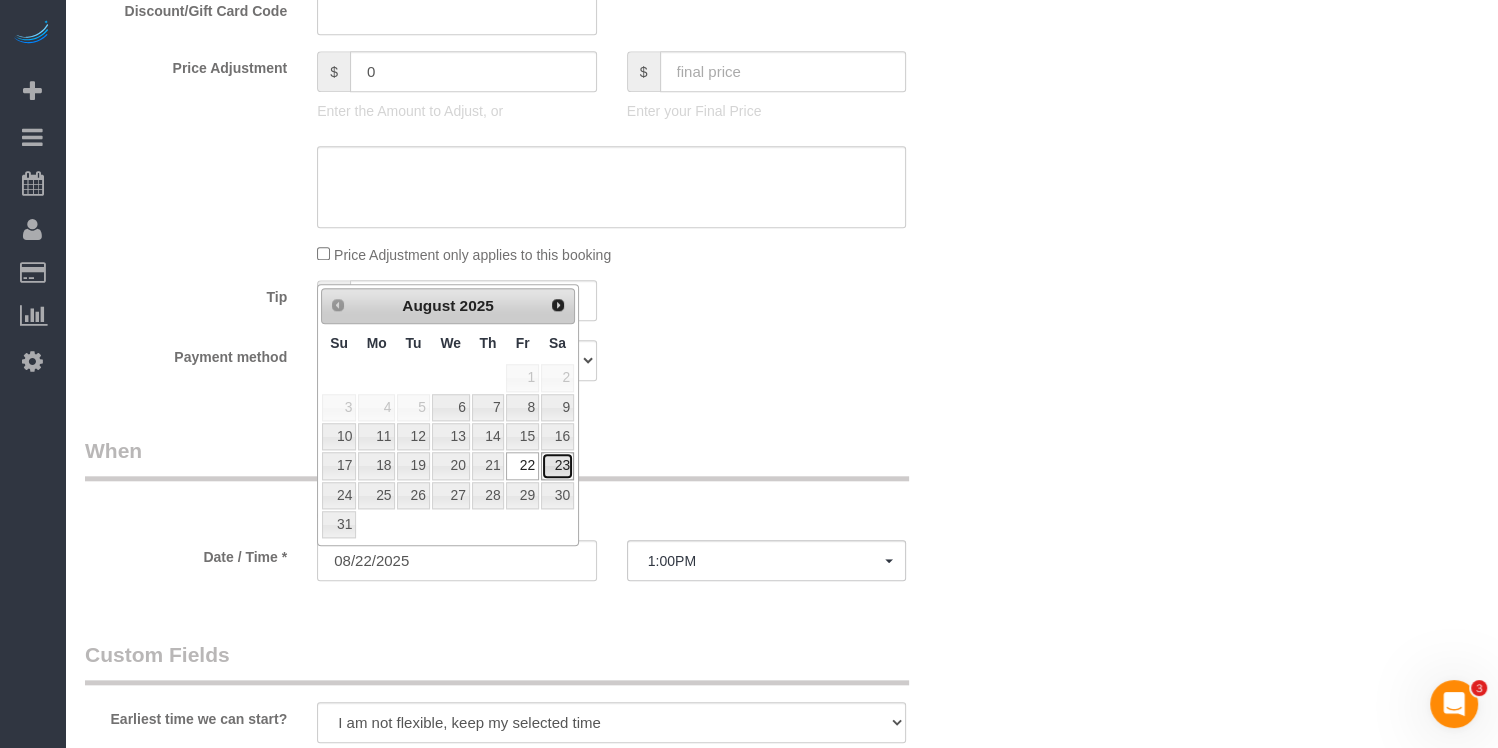 drag, startPoint x: 552, startPoint y: 463, endPoint x: 570, endPoint y: 462, distance: 18.027756 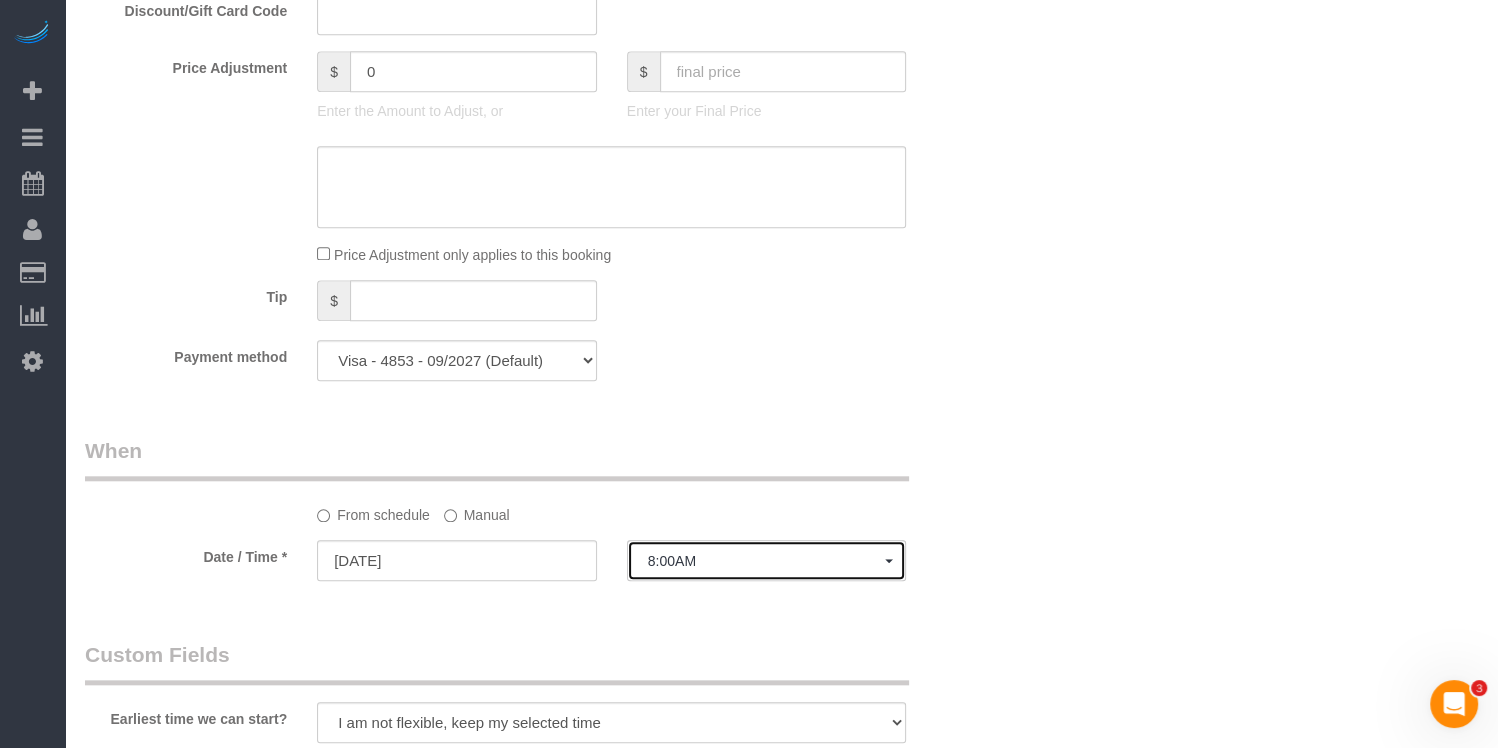 click on "8:00AM" 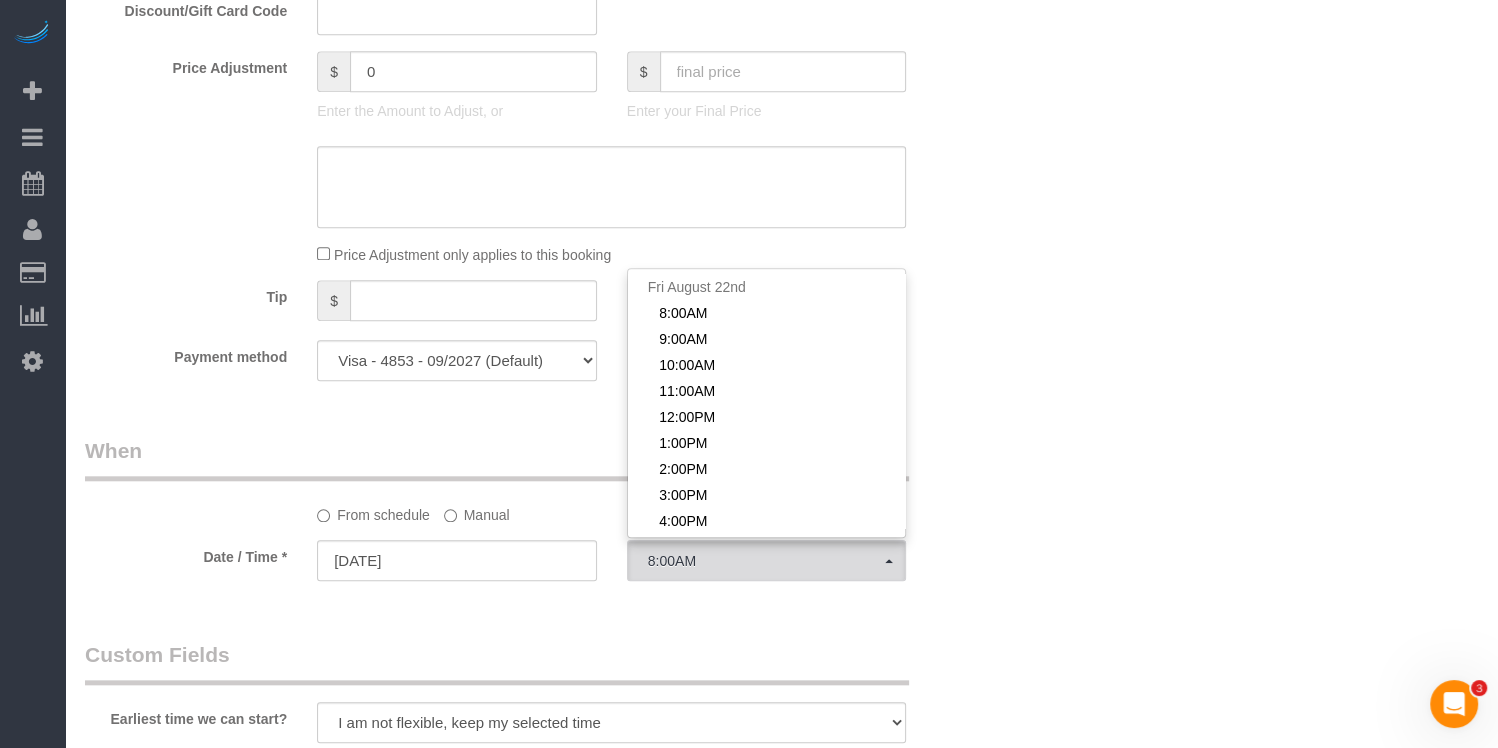 scroll, scrollTop: 266, scrollLeft: 0, axis: vertical 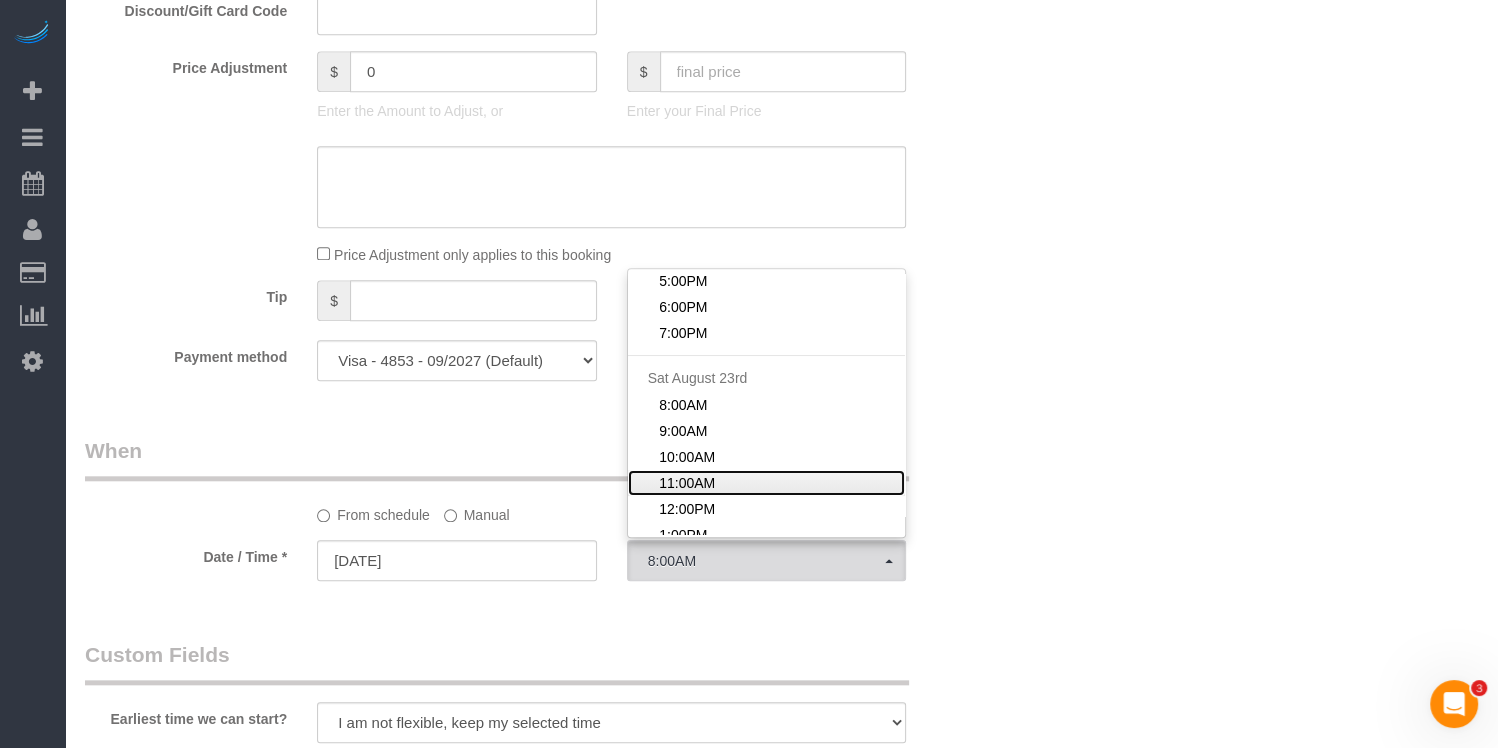 click on "11:00AM" 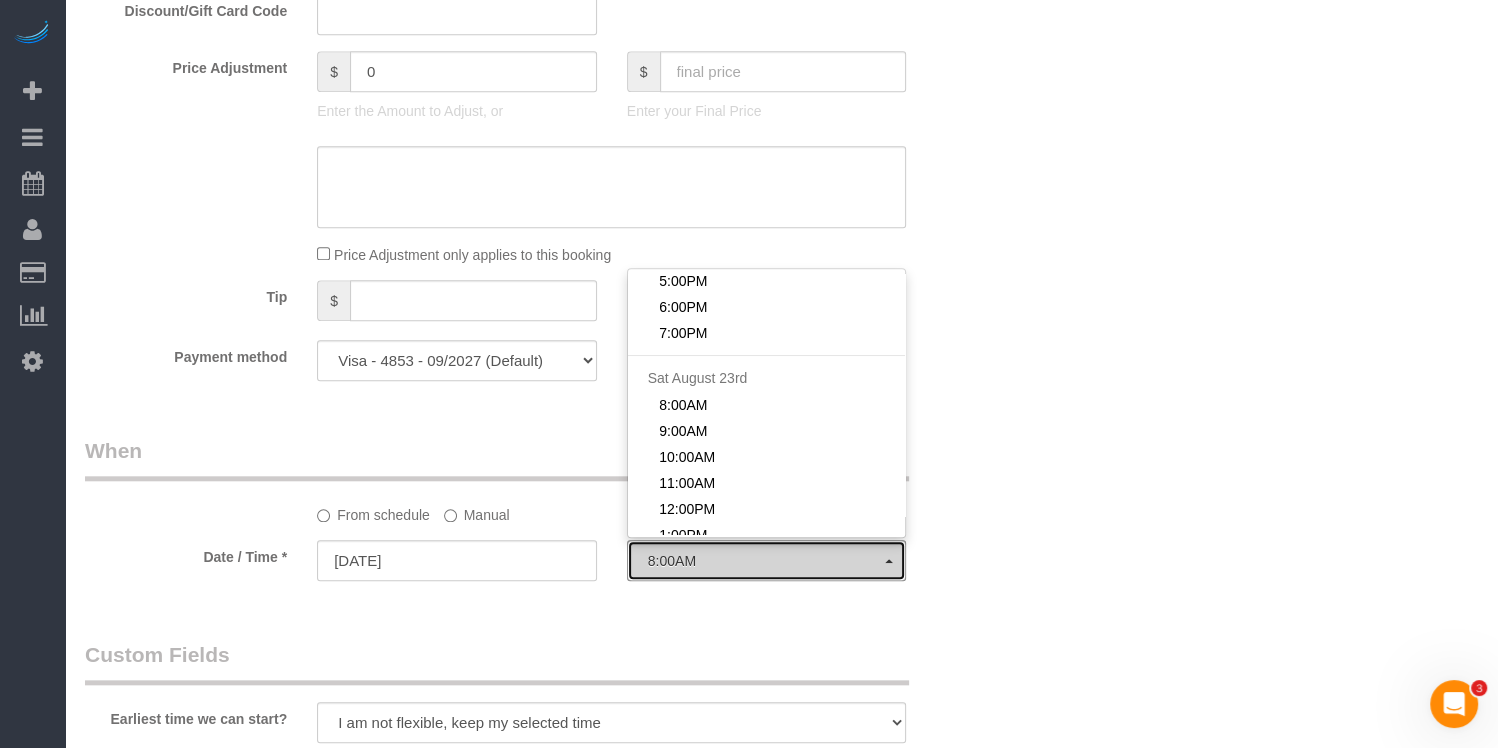select on "spot16" 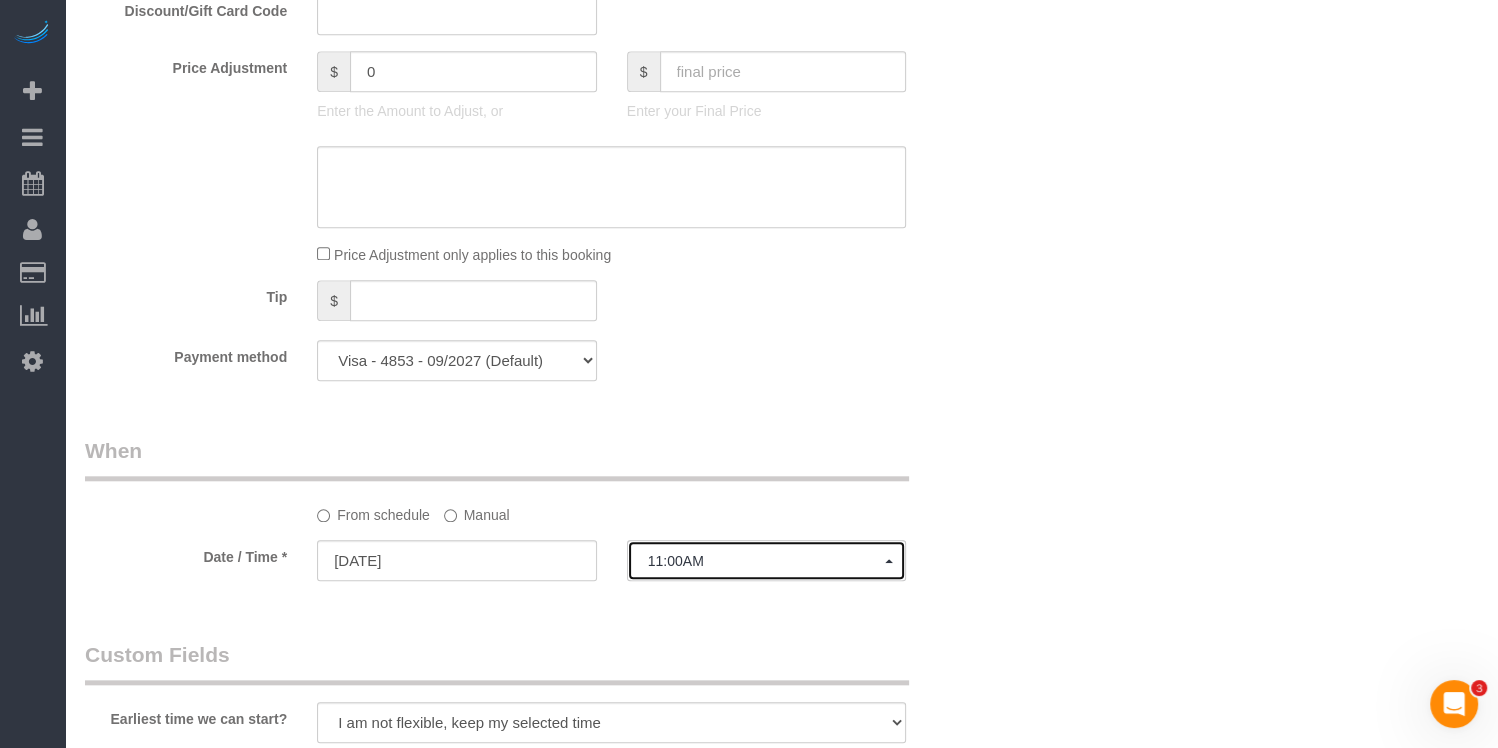 scroll, scrollTop: 53, scrollLeft: 0, axis: vertical 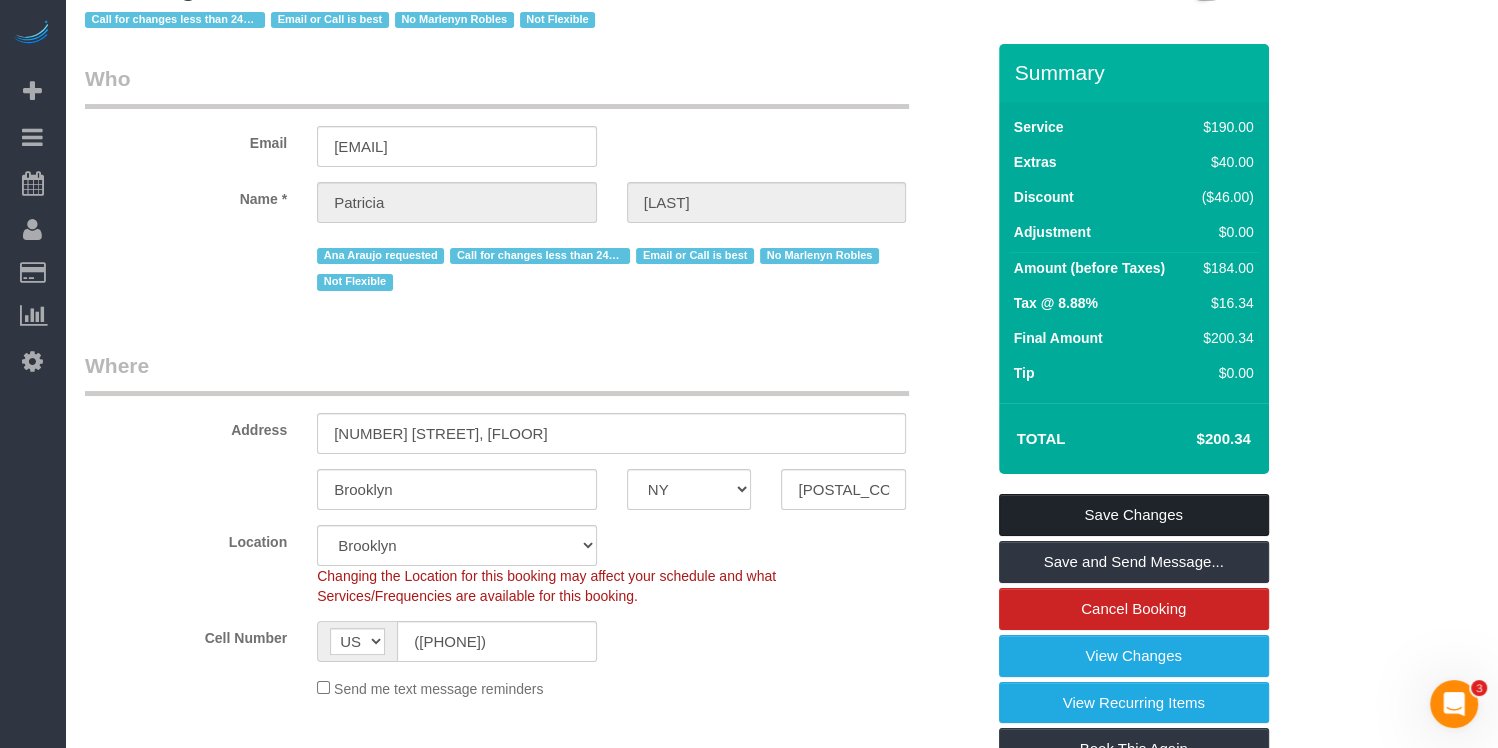click on "Save Changes" at bounding box center (1134, 515) 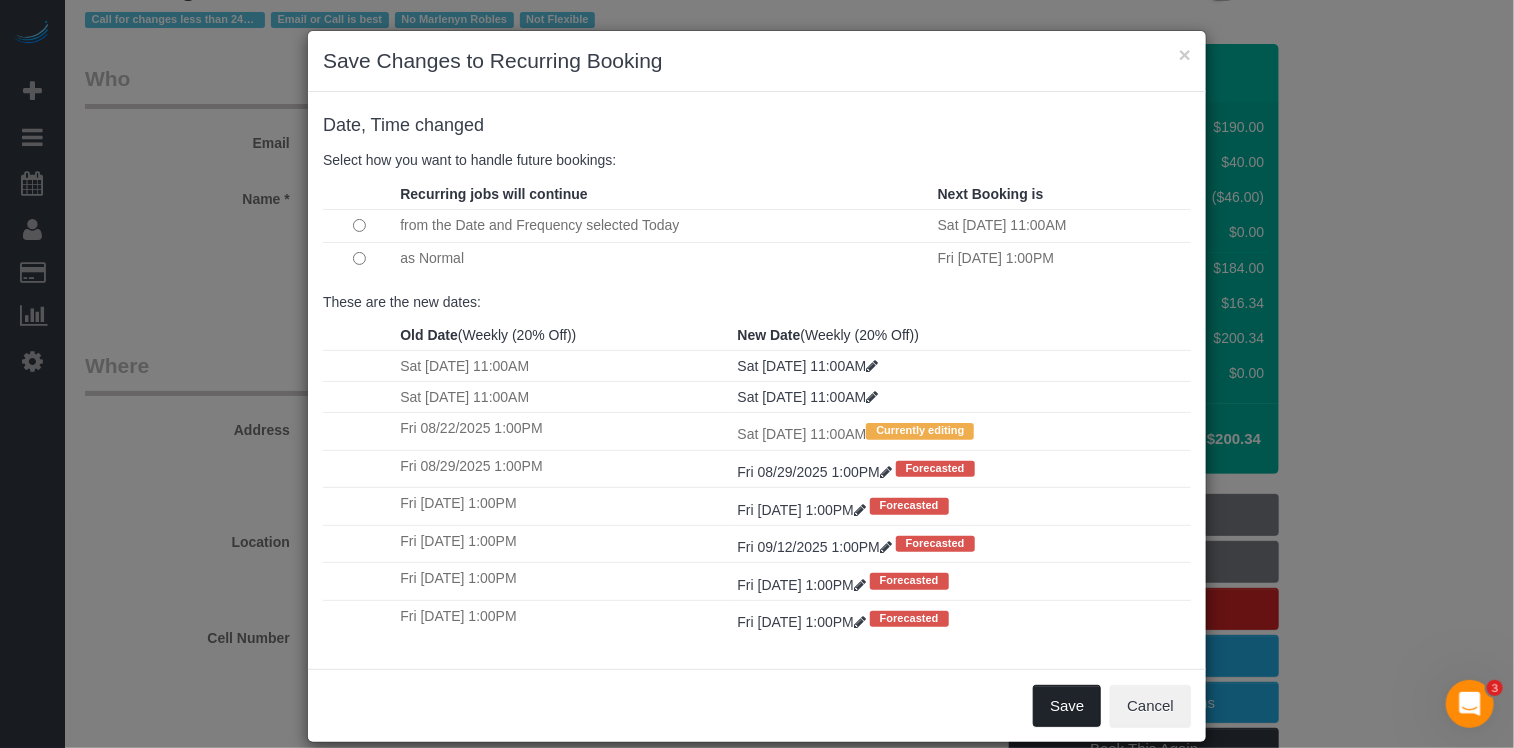 click on "Save" at bounding box center (1067, 706) 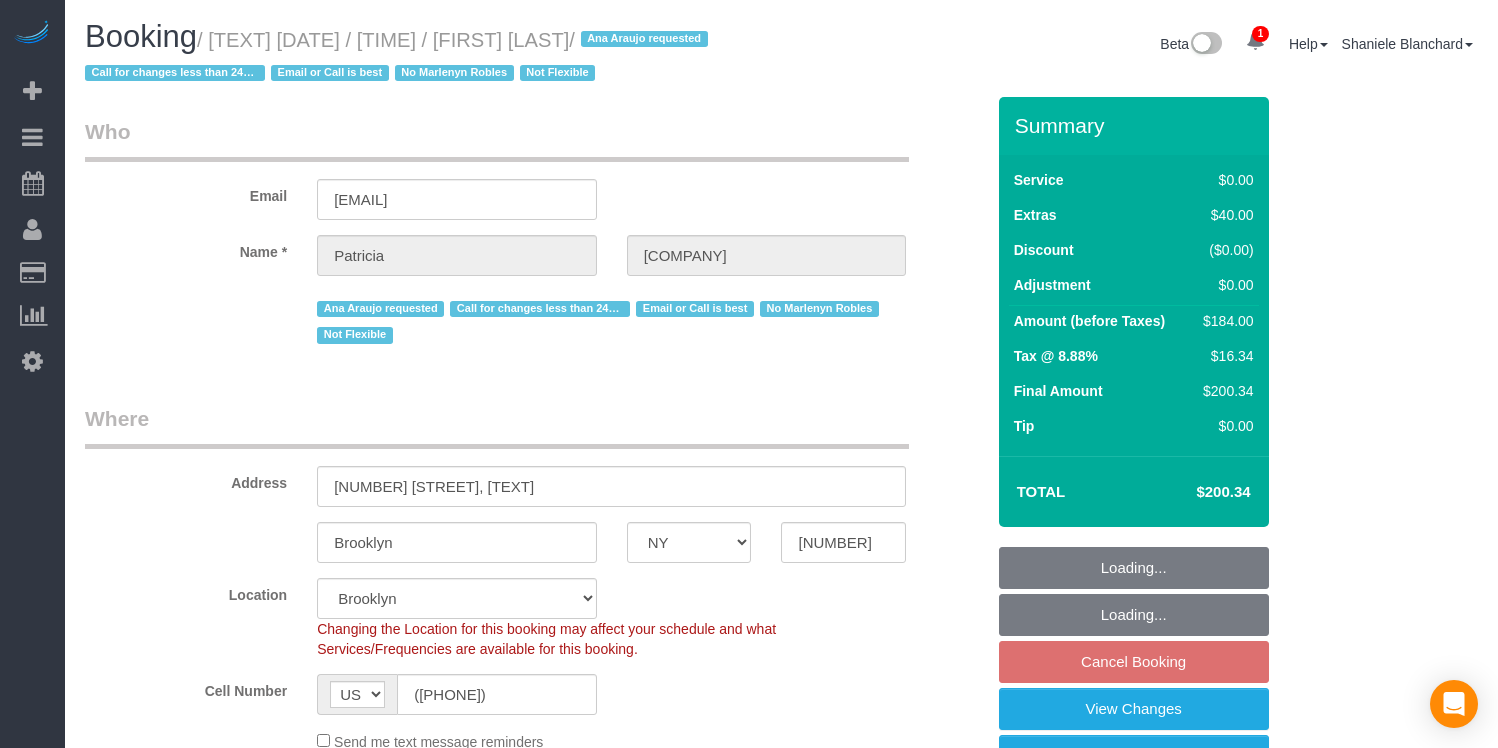 select on "NY" 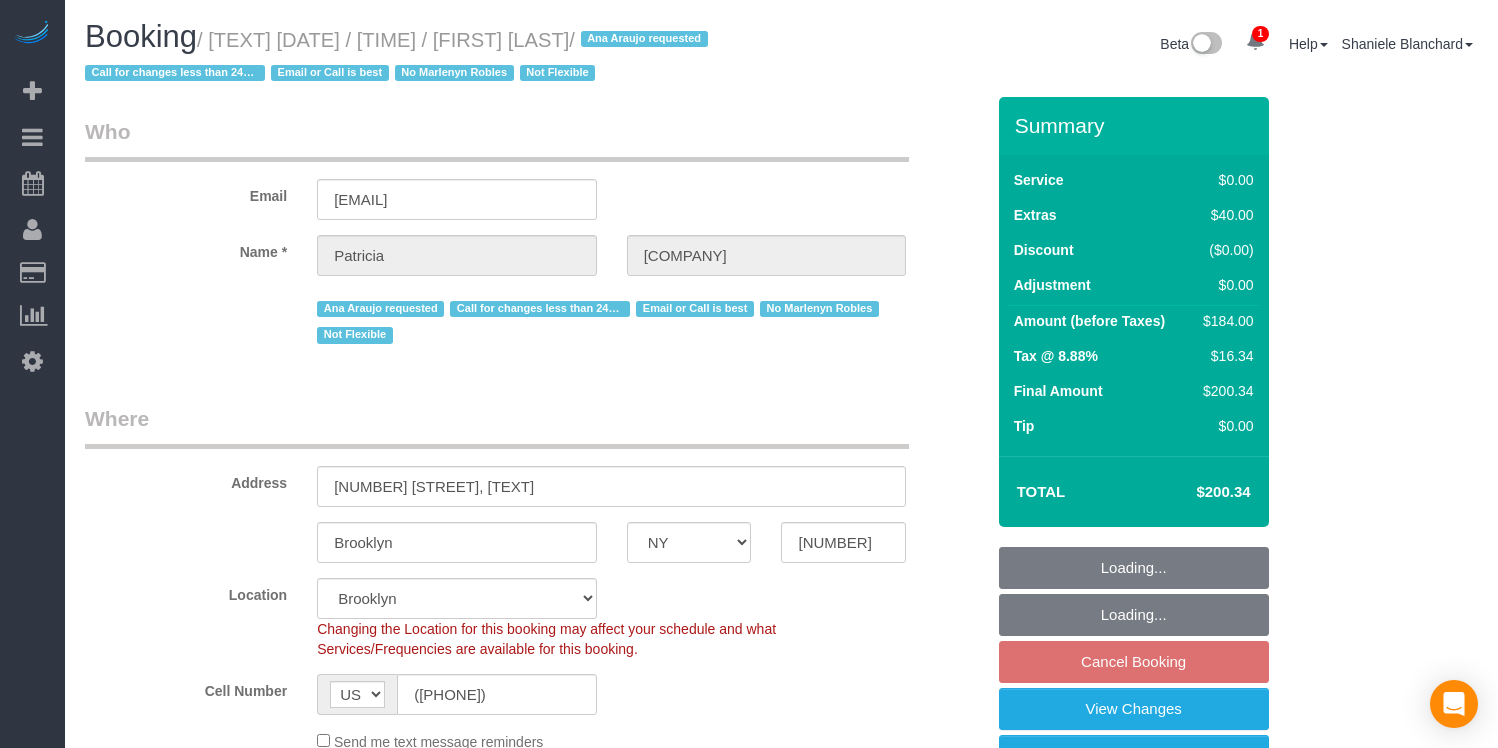scroll, scrollTop: 2078, scrollLeft: 0, axis: vertical 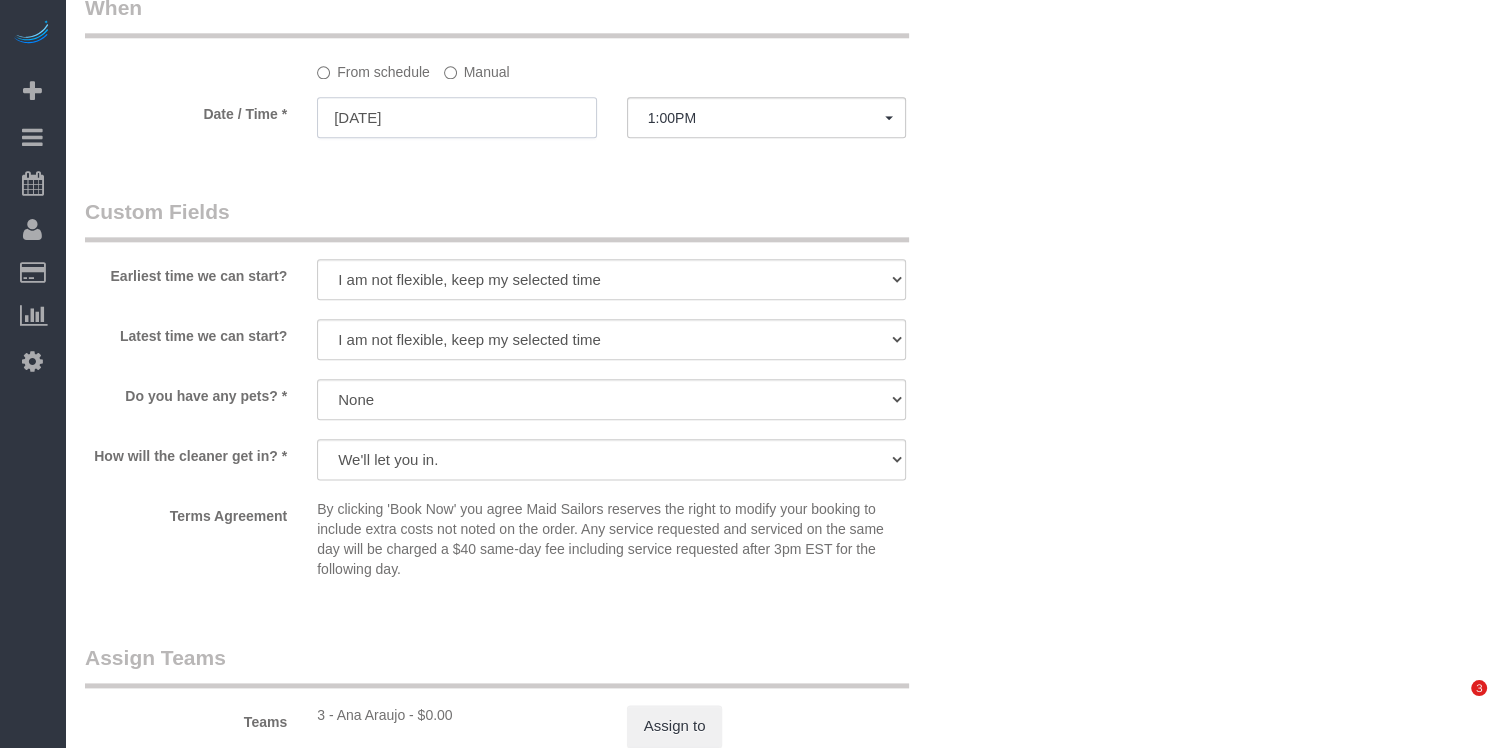 click on "08/29/2025" at bounding box center (457, 117) 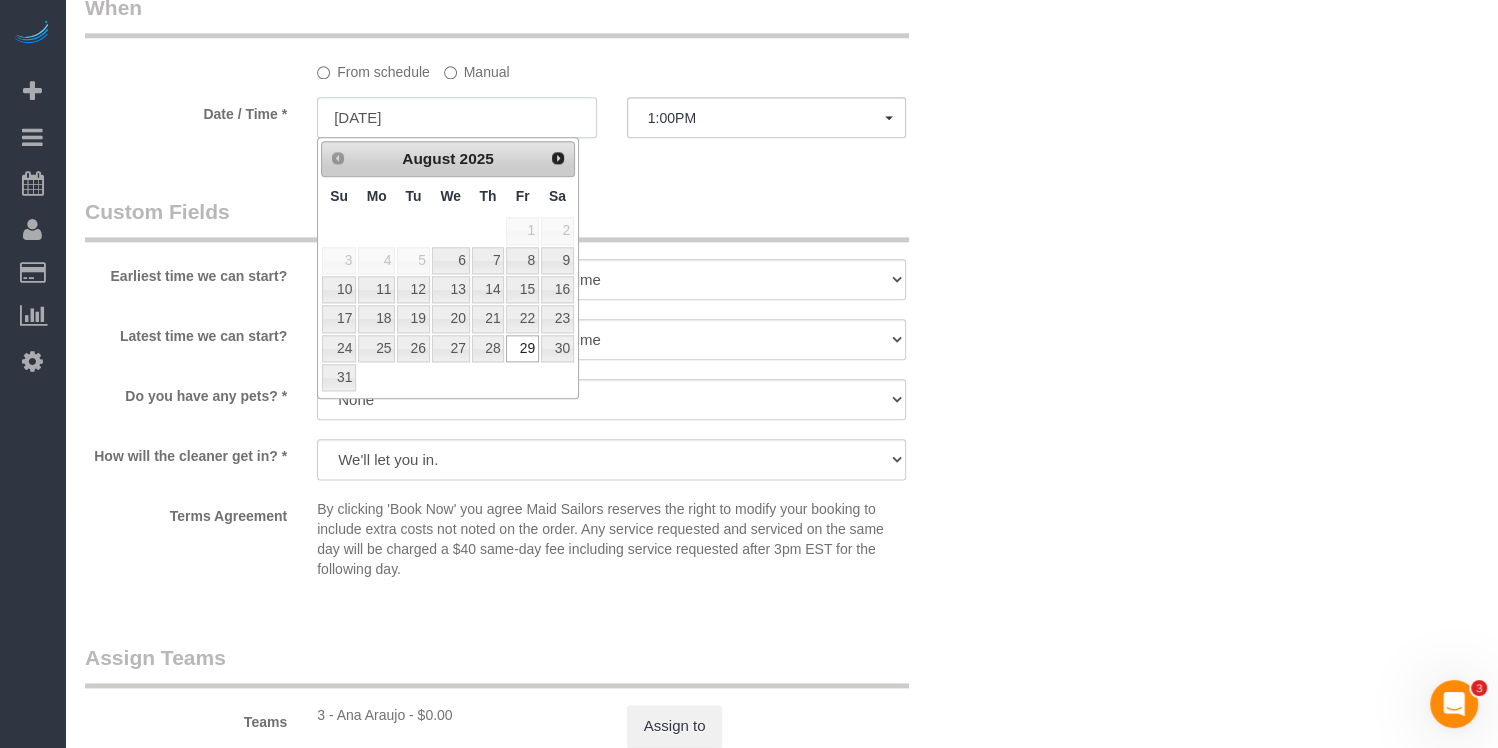 scroll, scrollTop: 0, scrollLeft: 0, axis: both 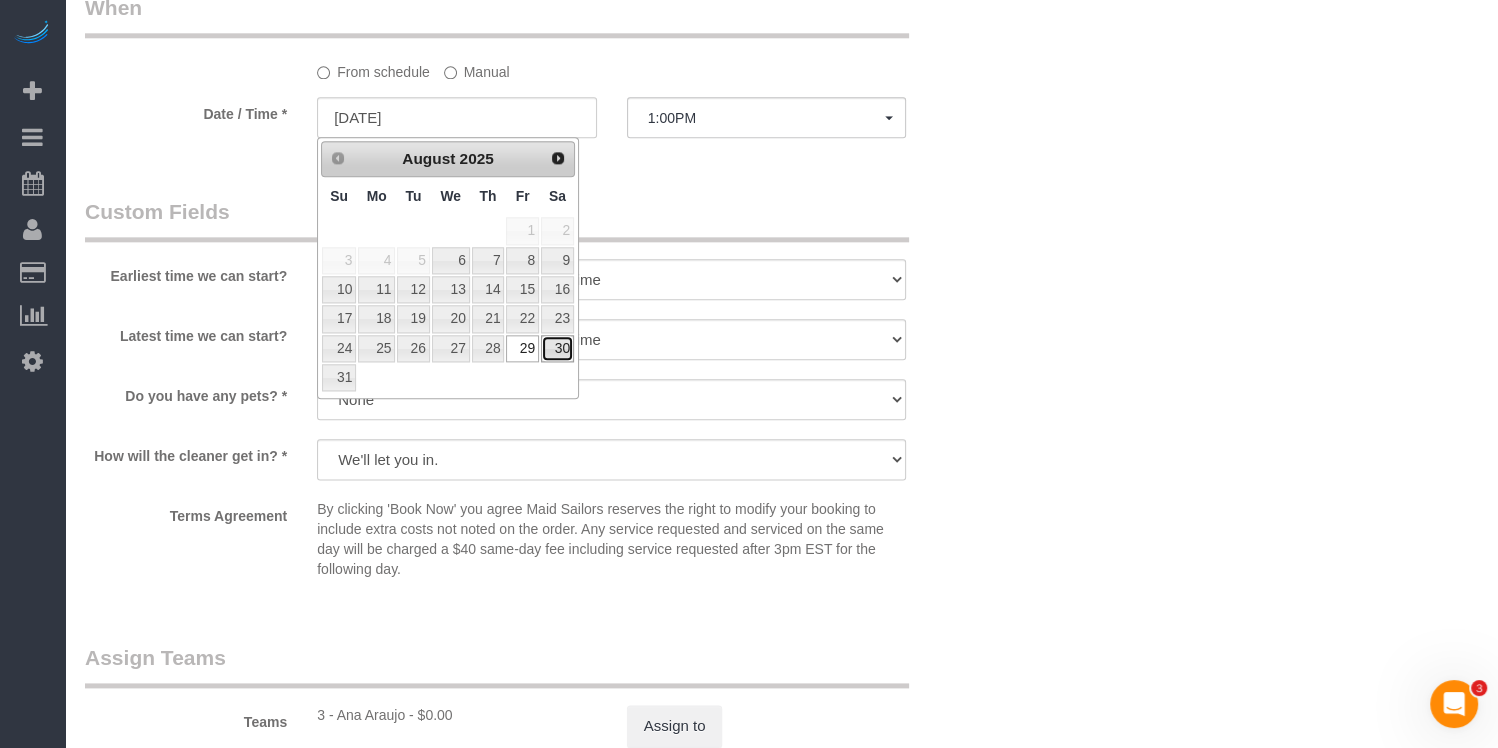 click on "30" at bounding box center [557, 348] 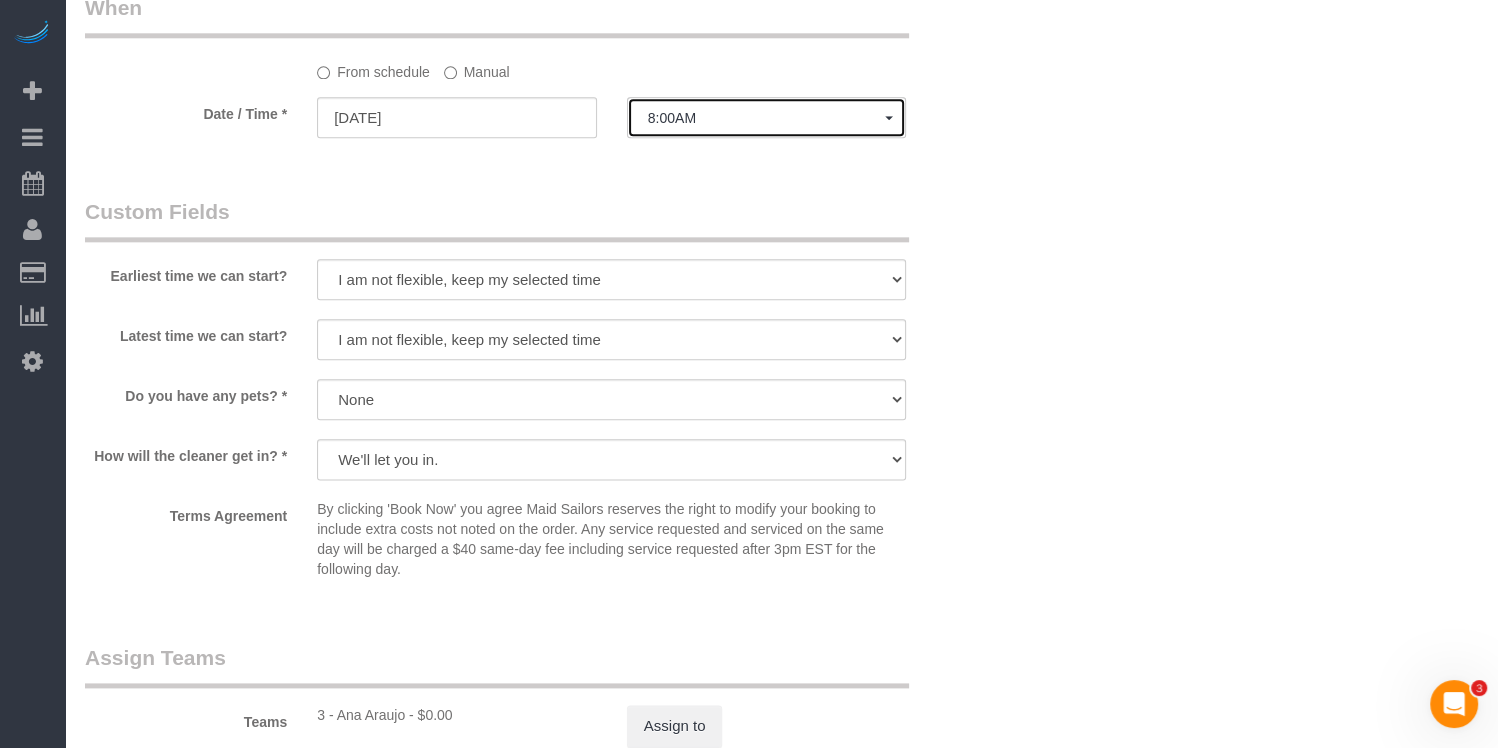 click on "8:00AM" 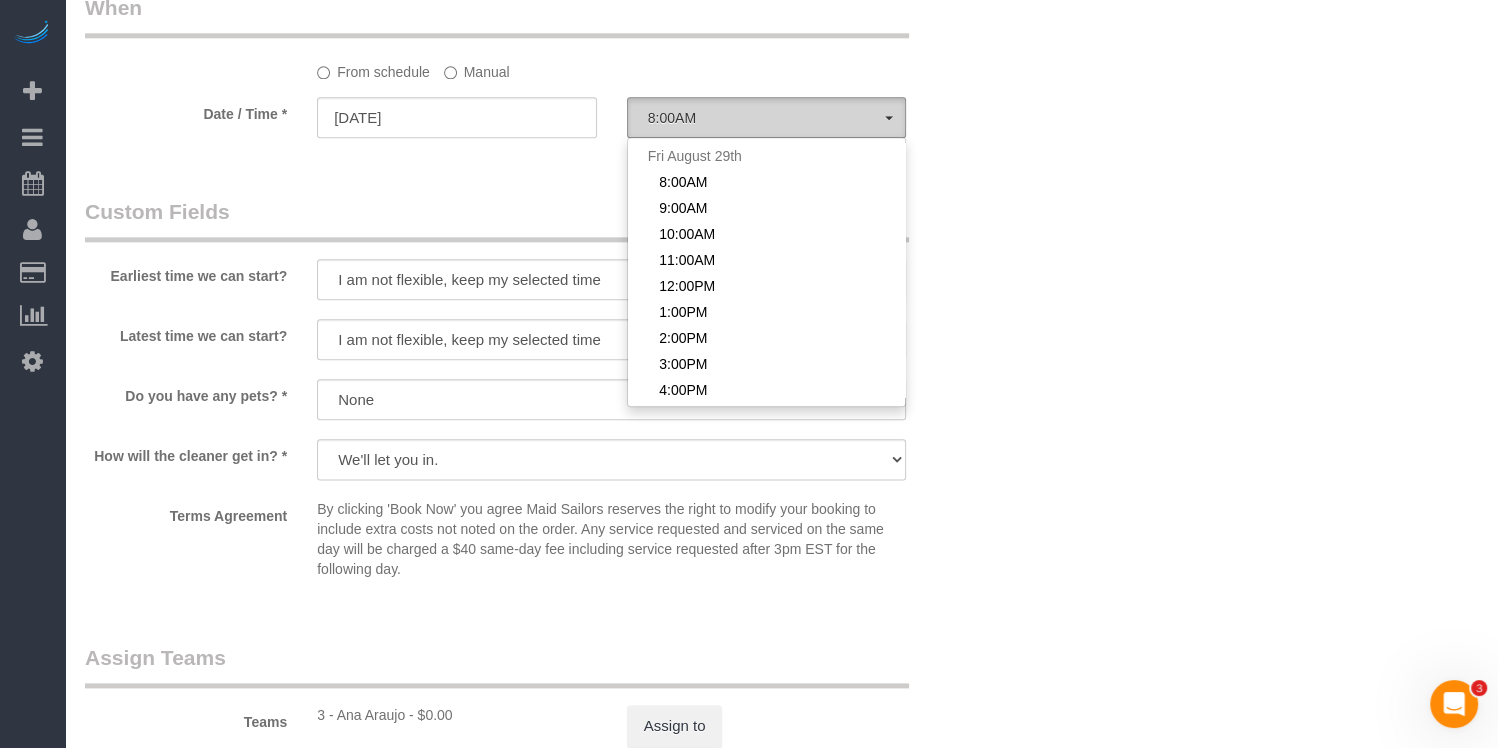 scroll, scrollTop: 266, scrollLeft: 0, axis: vertical 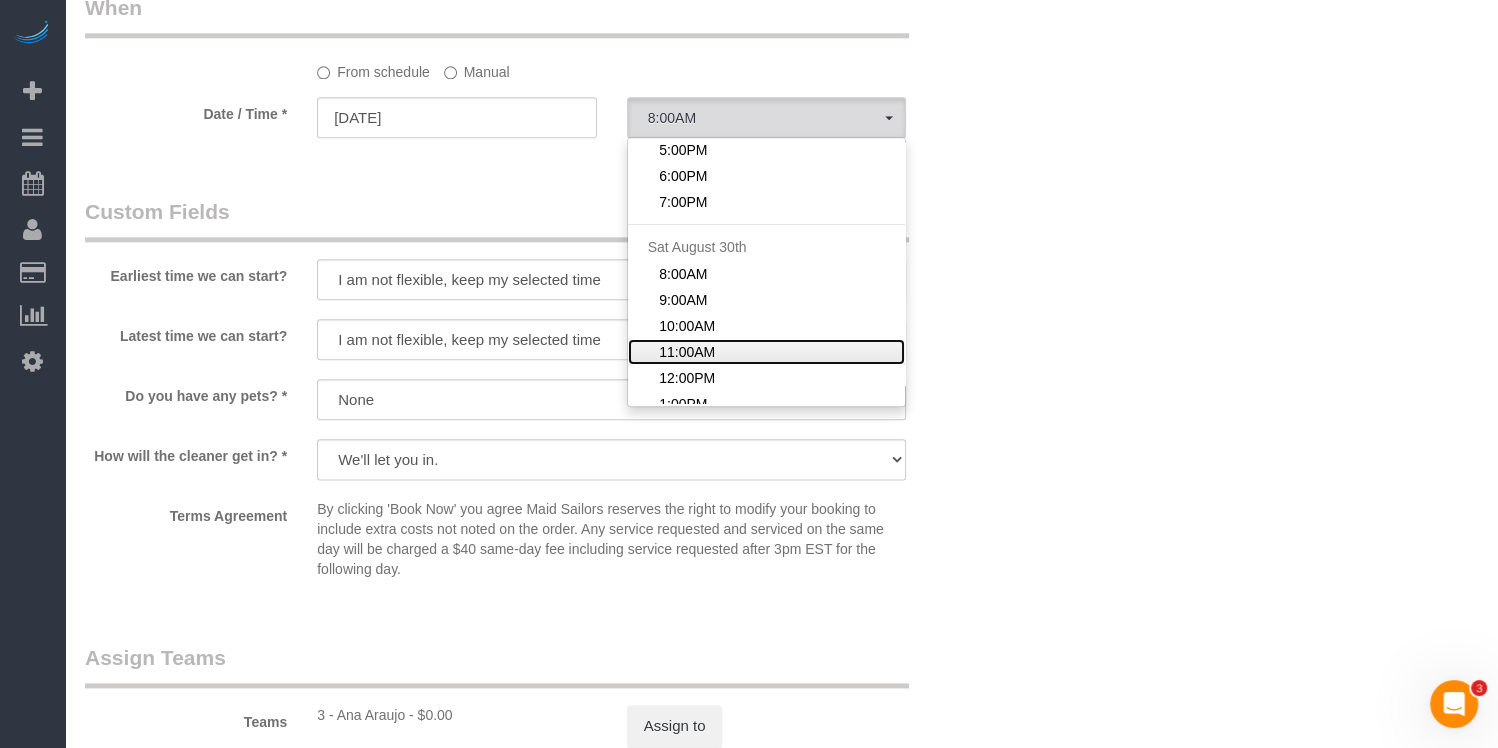 click on "11:00AM" 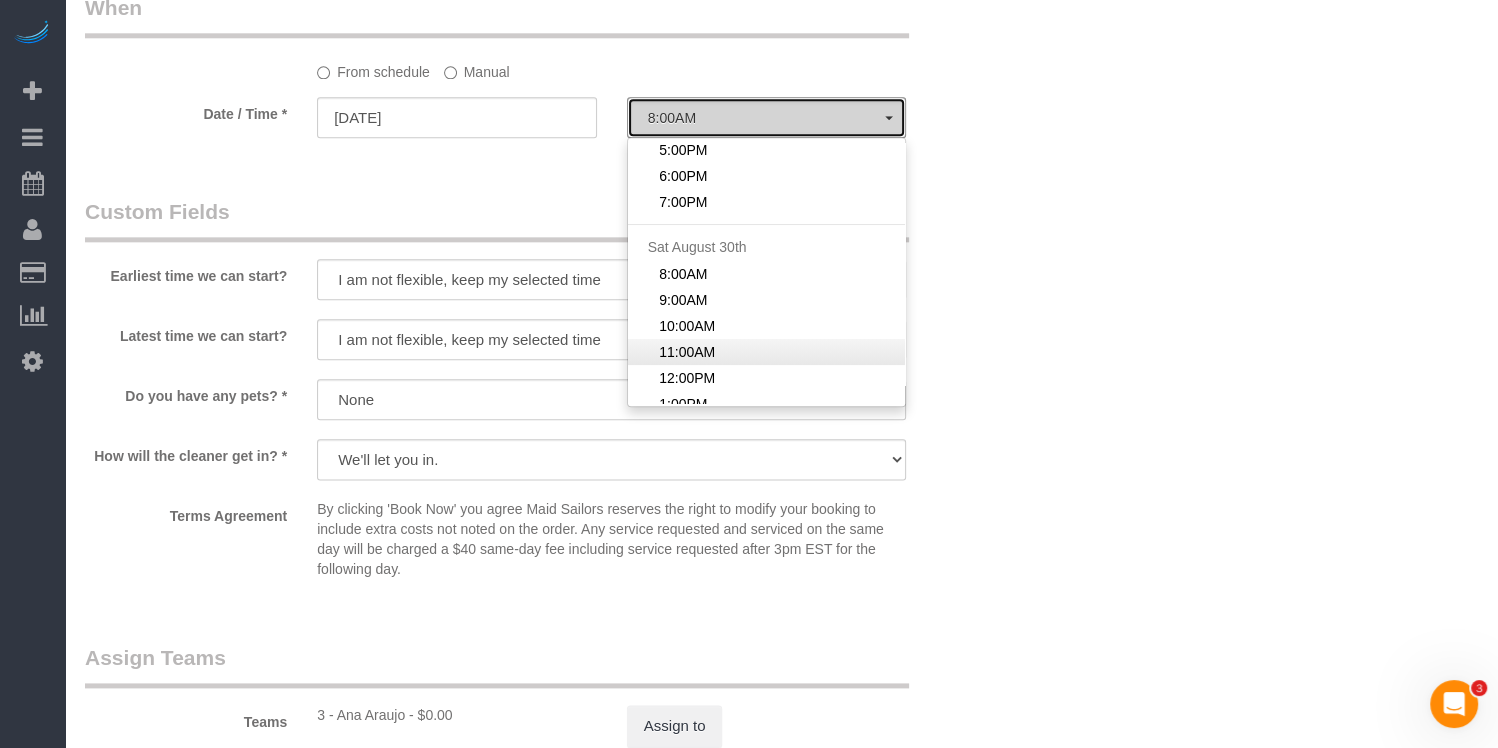 select on "spot16" 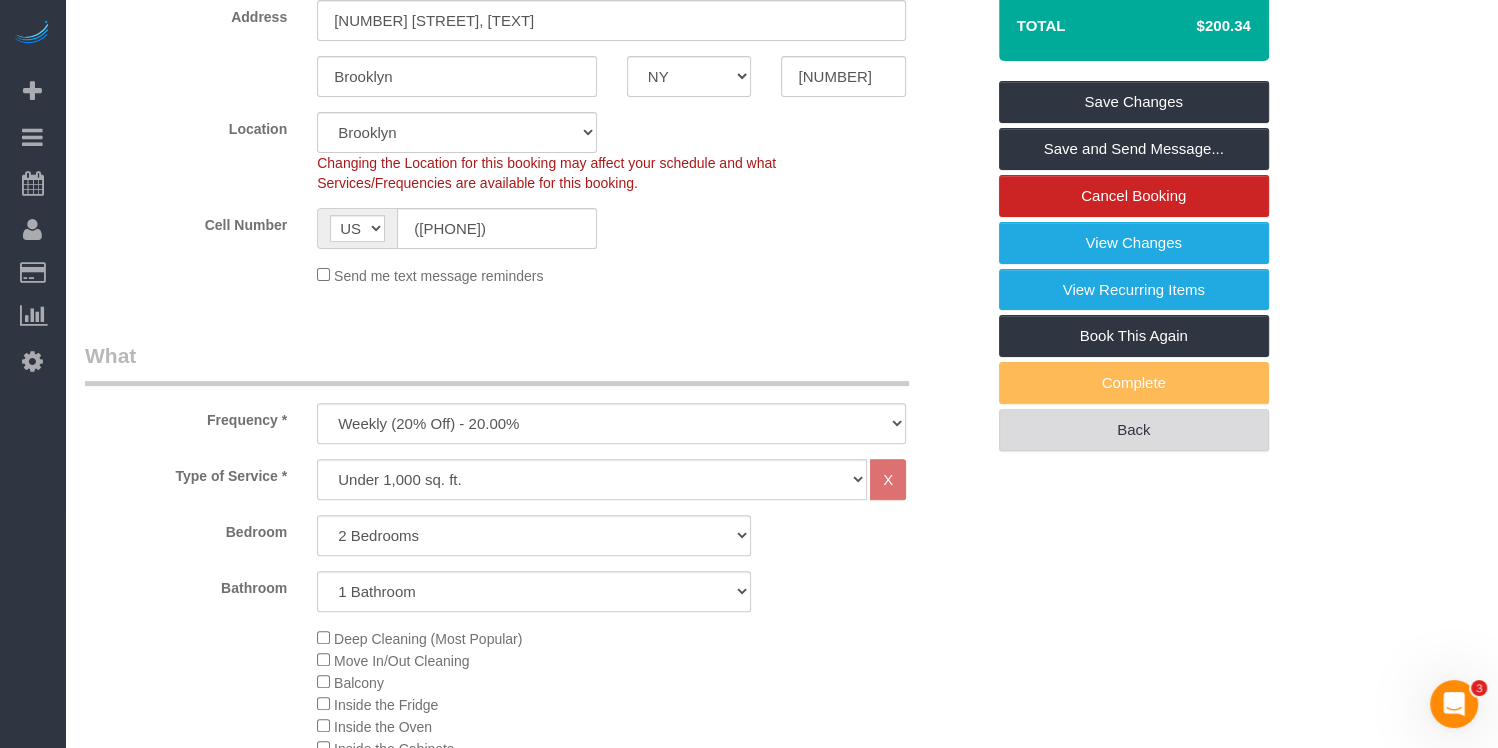 scroll, scrollTop: 0, scrollLeft: 0, axis: both 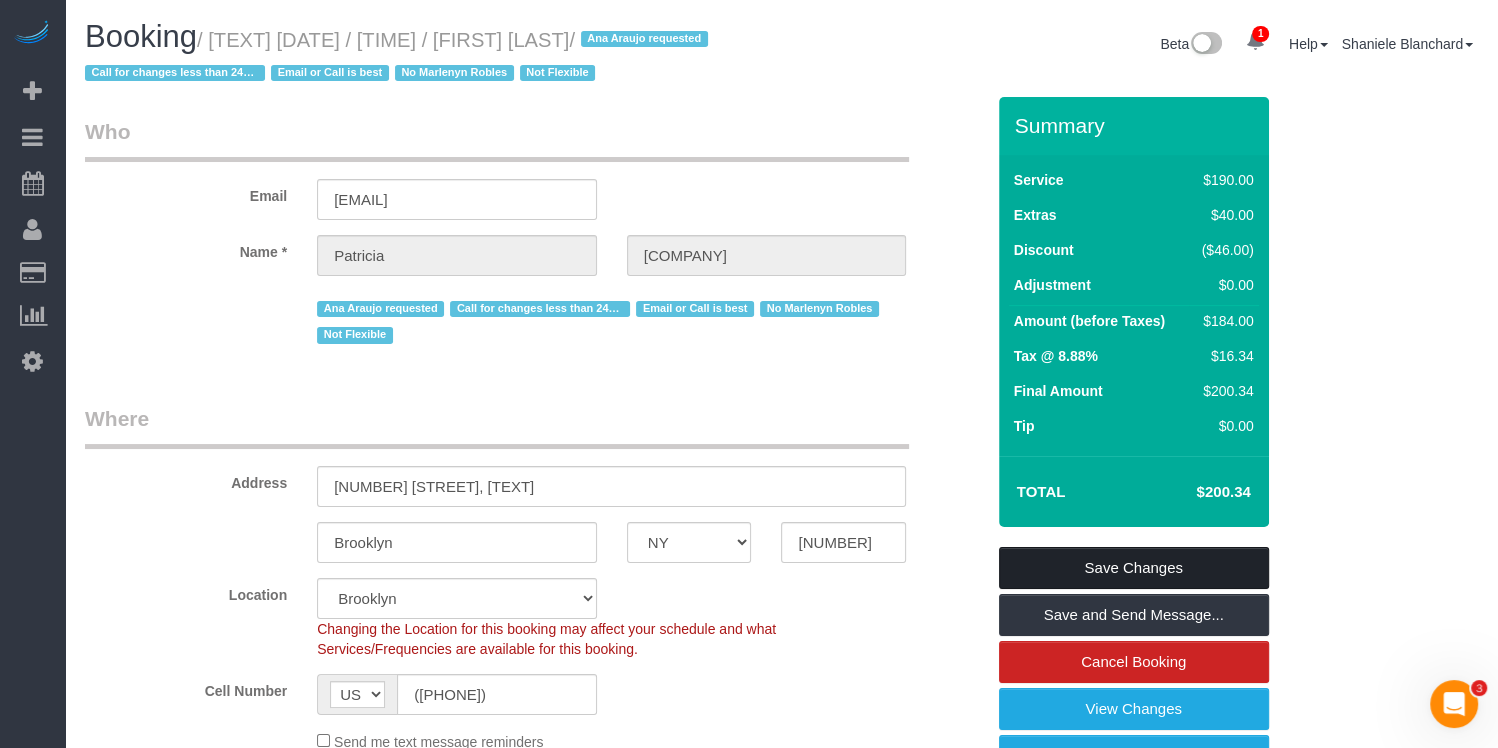 click on "Save Changes" at bounding box center (1134, 568) 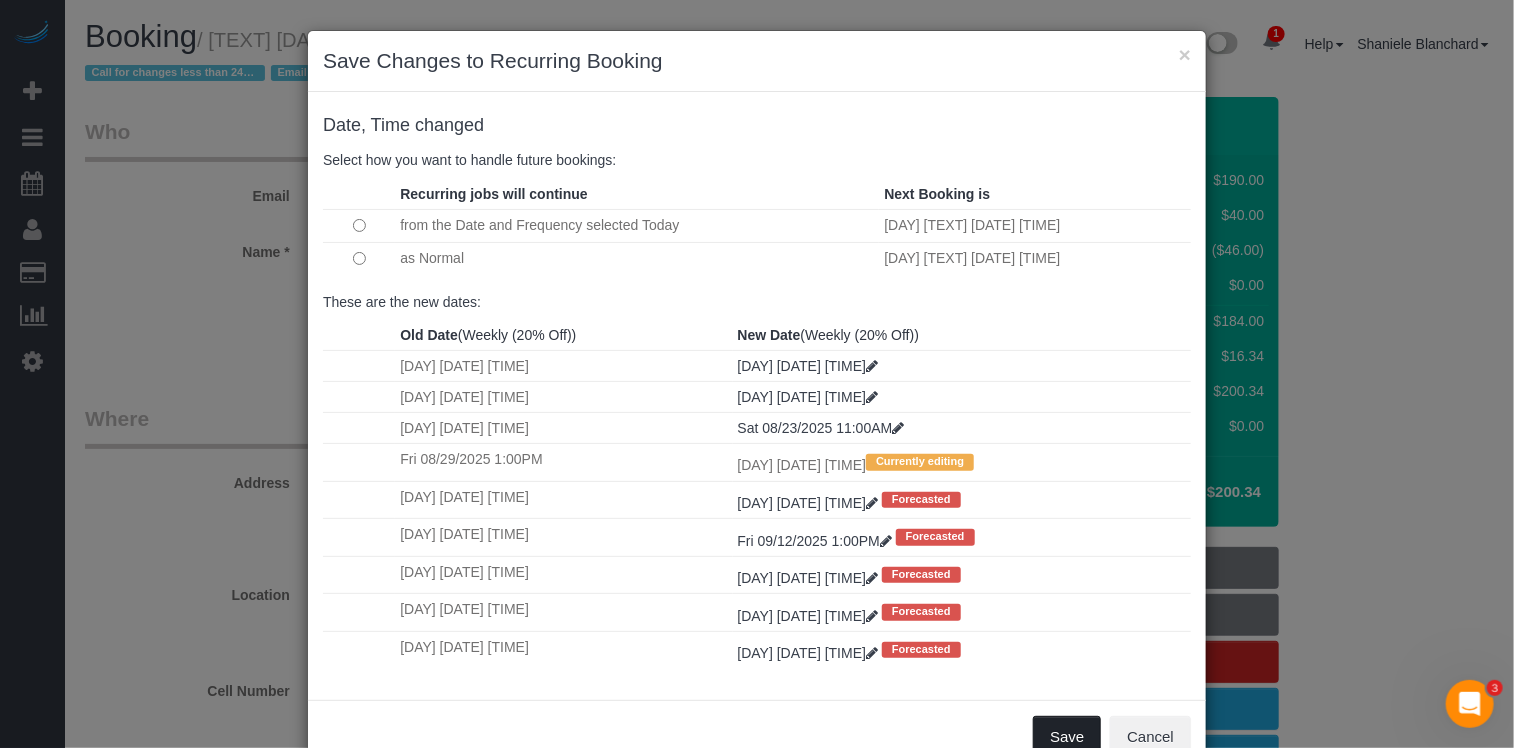 click on "Save" at bounding box center [1067, 737] 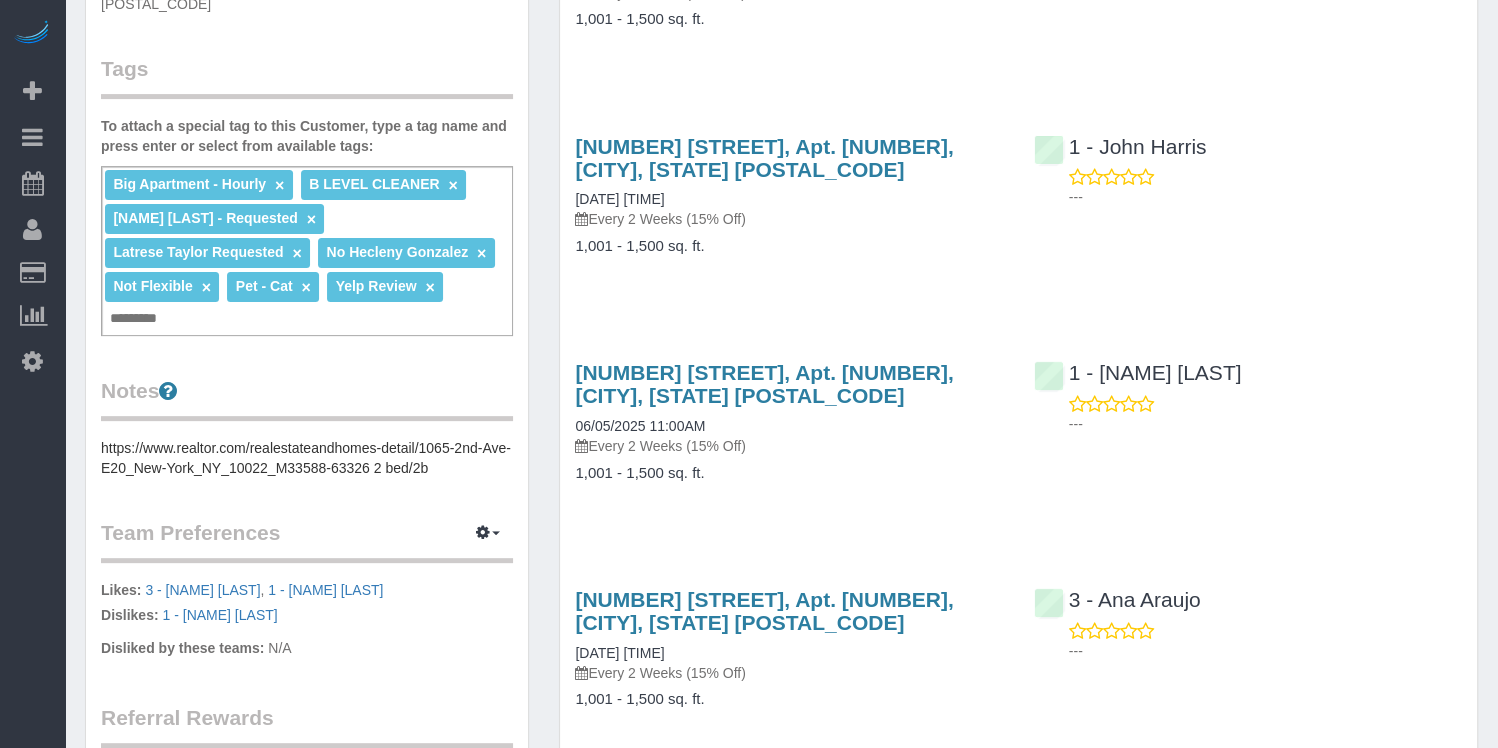 scroll, scrollTop: 1043, scrollLeft: 0, axis: vertical 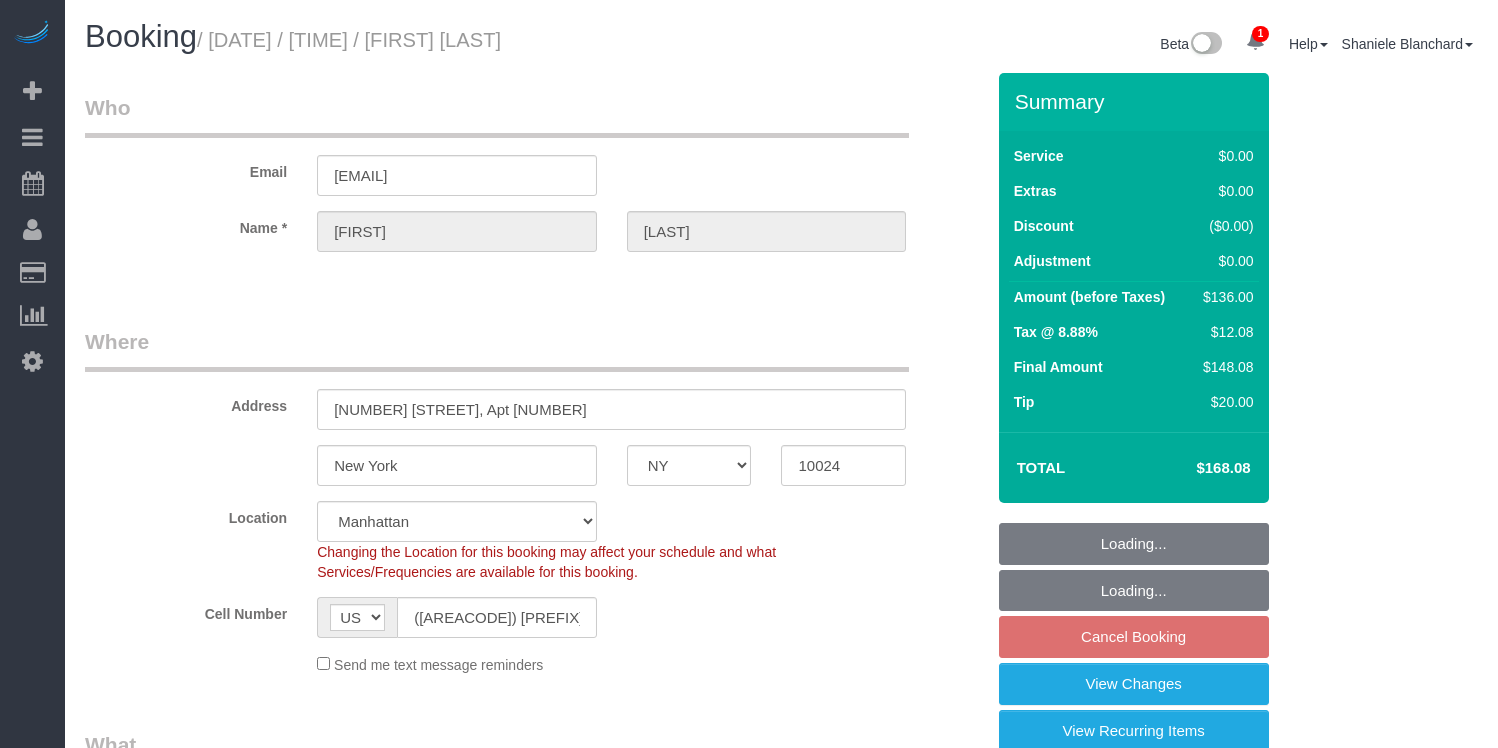 select on "NY" 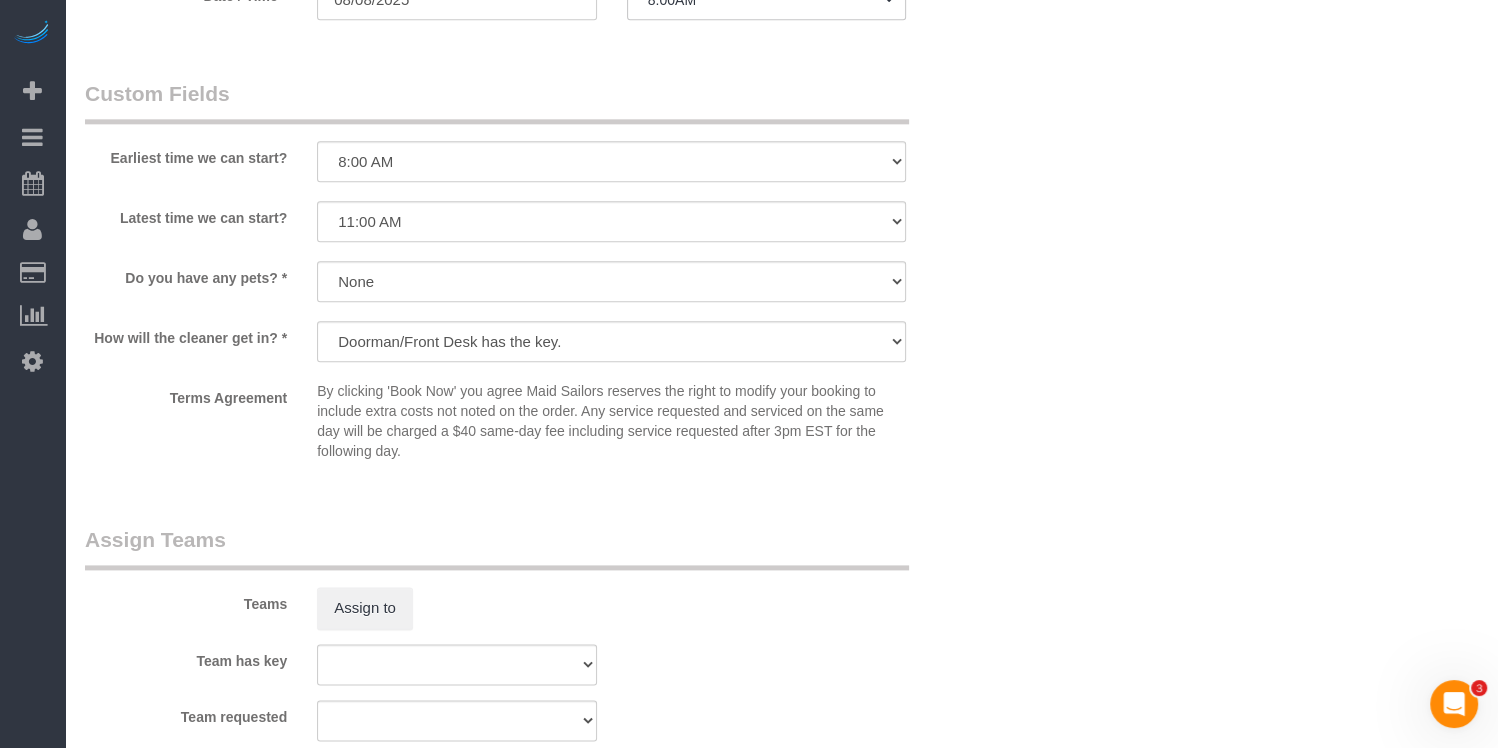scroll, scrollTop: 0, scrollLeft: 0, axis: both 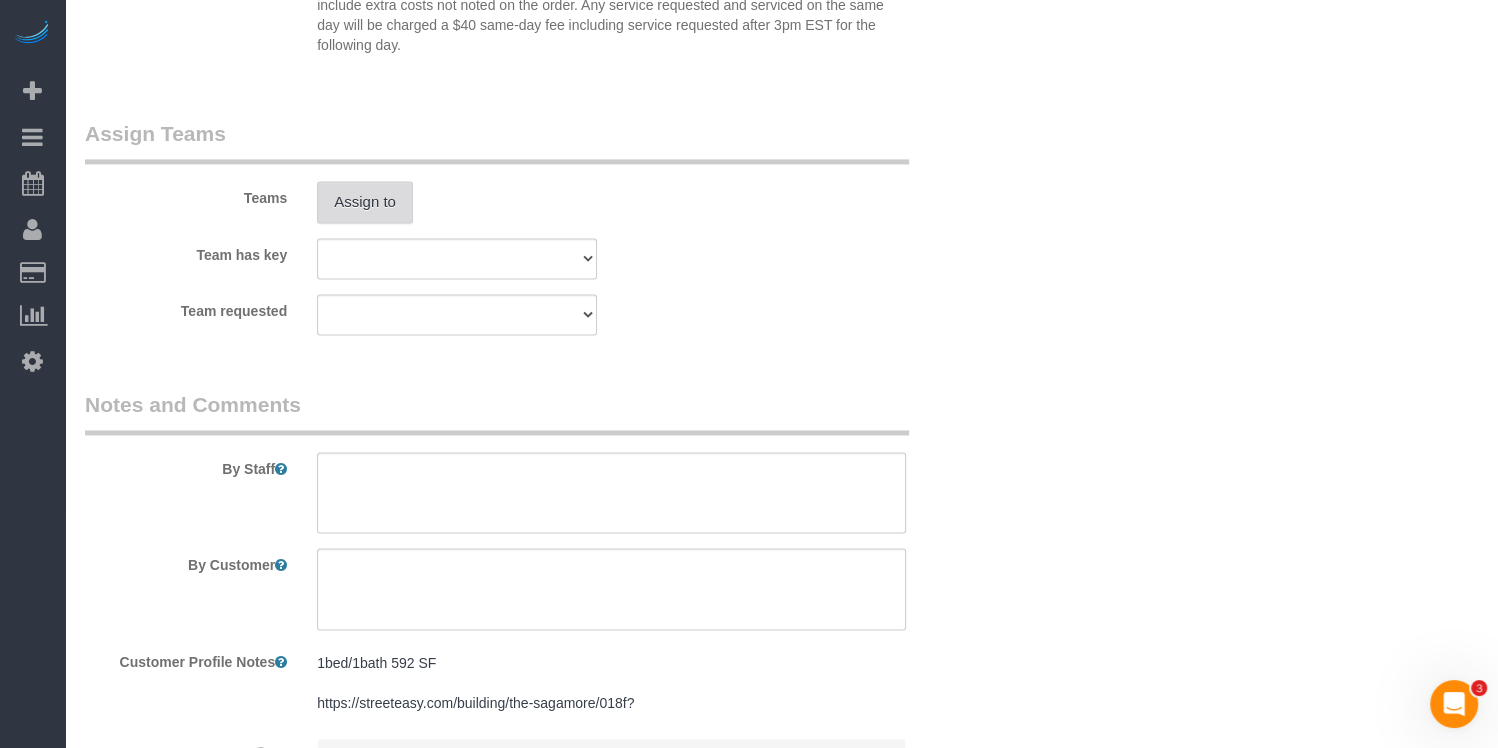 click on "Assign to" at bounding box center [365, 202] 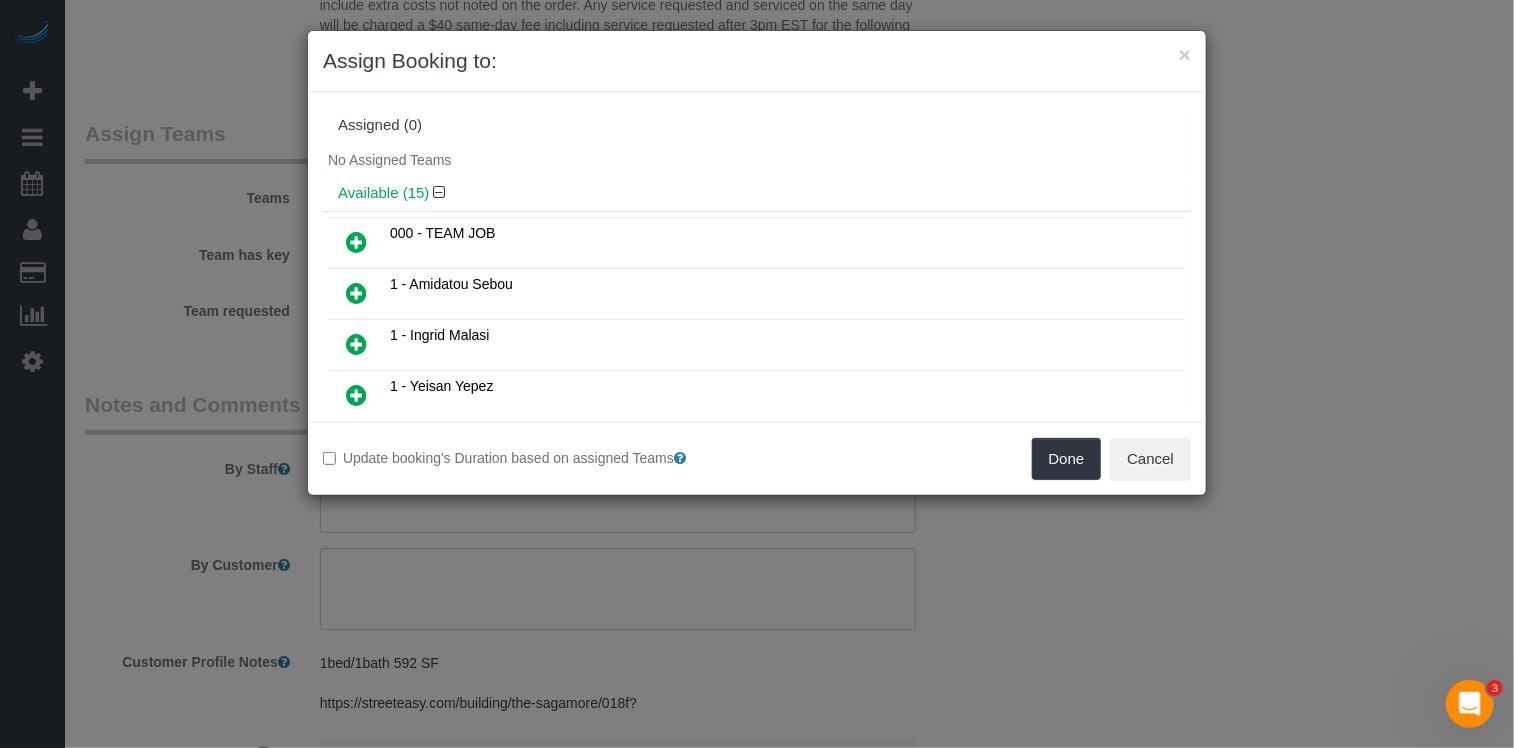 scroll, scrollTop: 624, scrollLeft: 0, axis: vertical 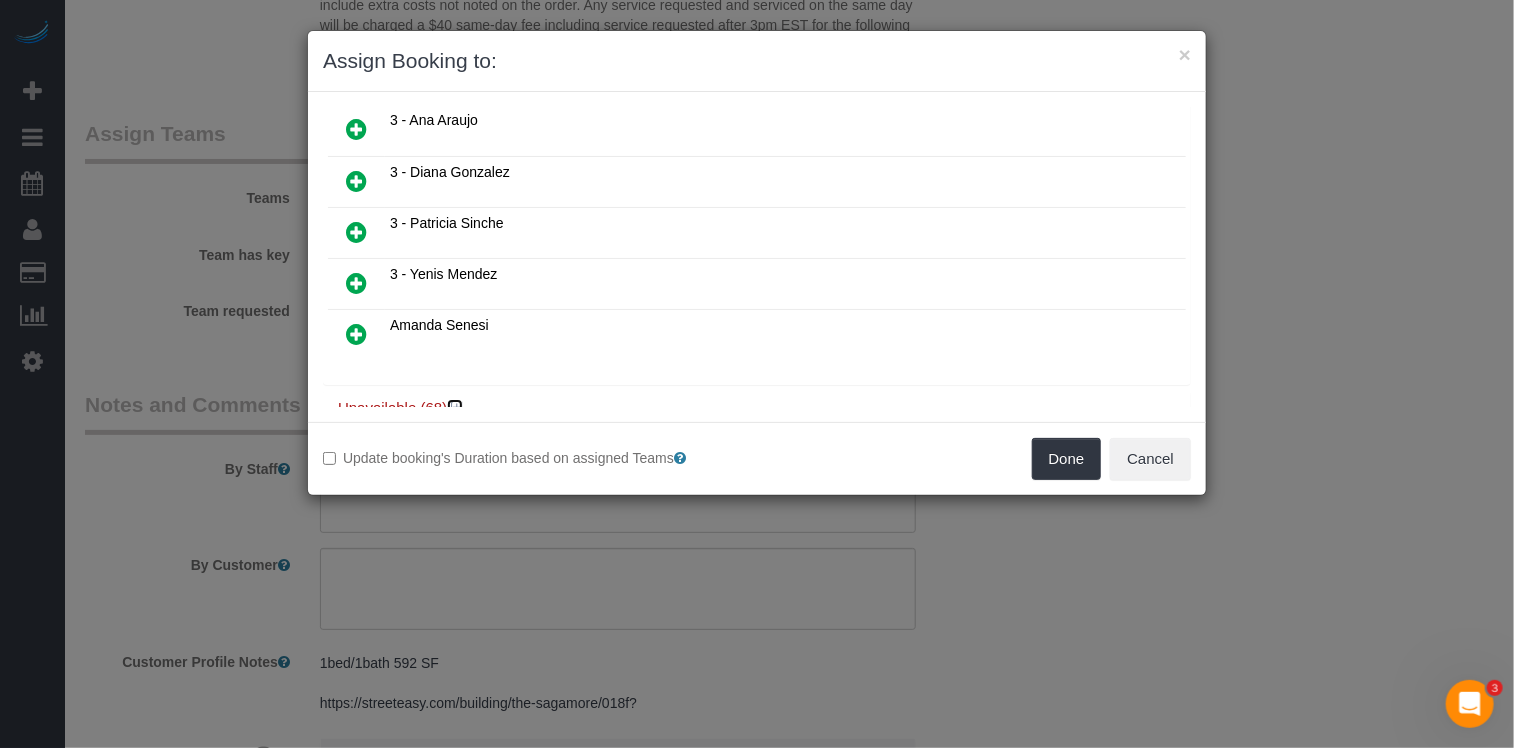 click at bounding box center (457, 407) 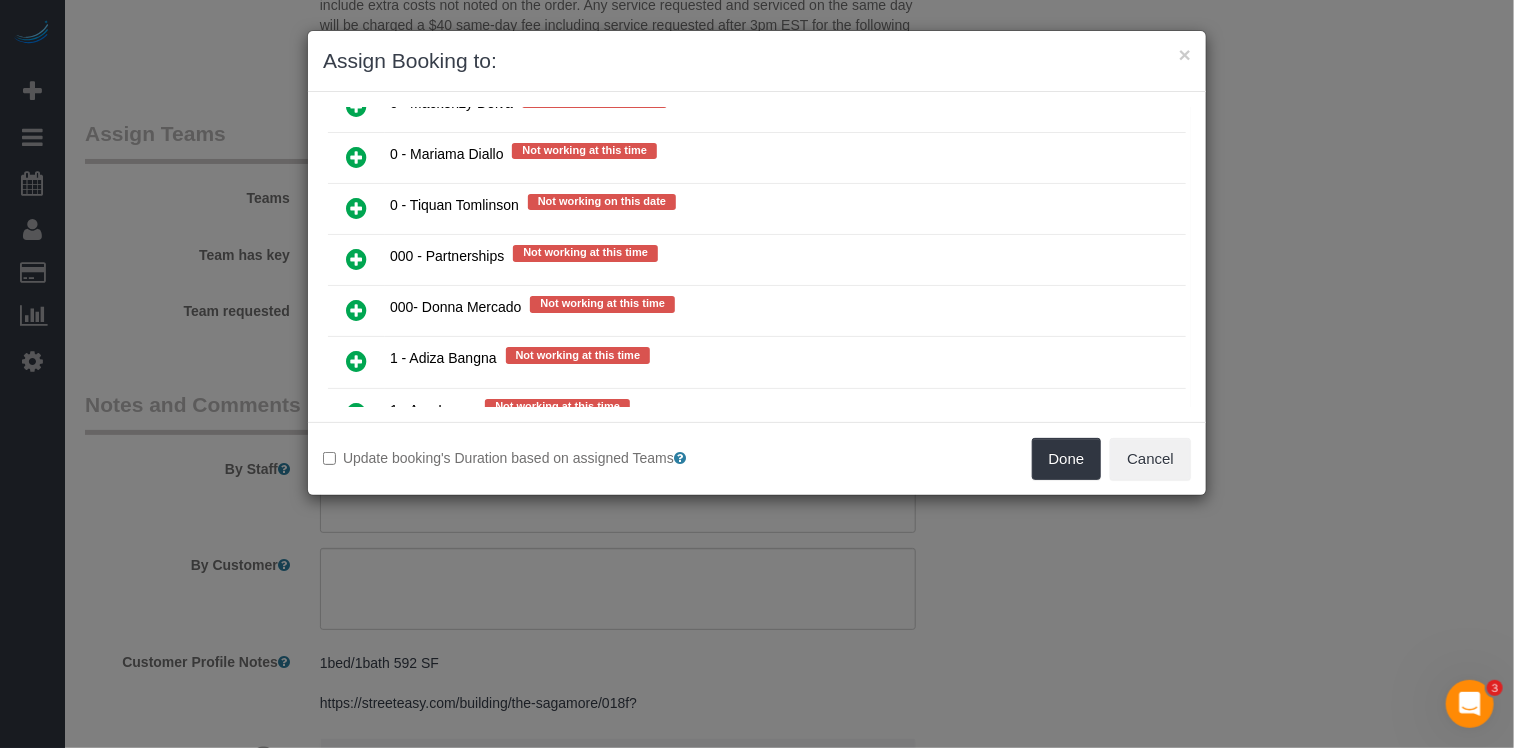 click at bounding box center [356, 310] 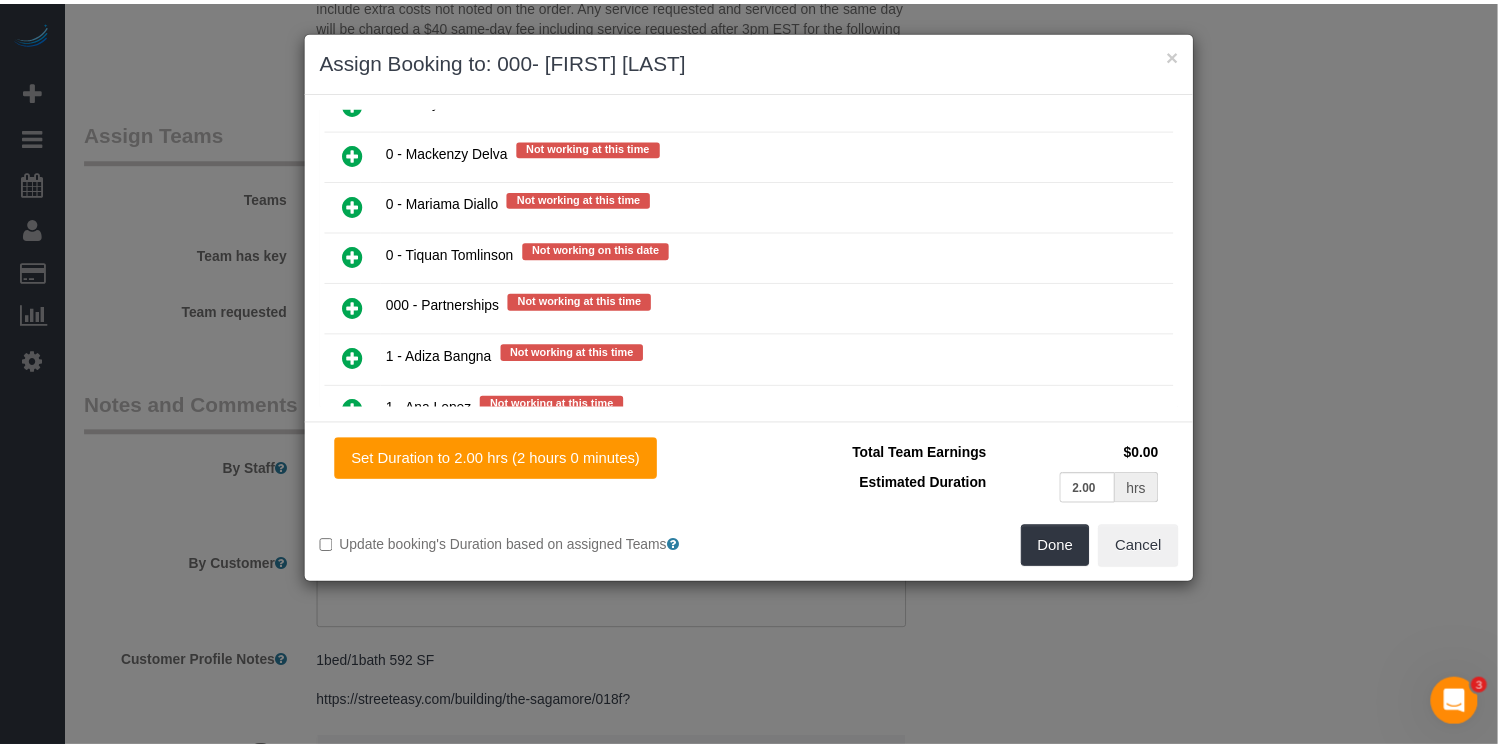 scroll, scrollTop: 1600, scrollLeft: 0, axis: vertical 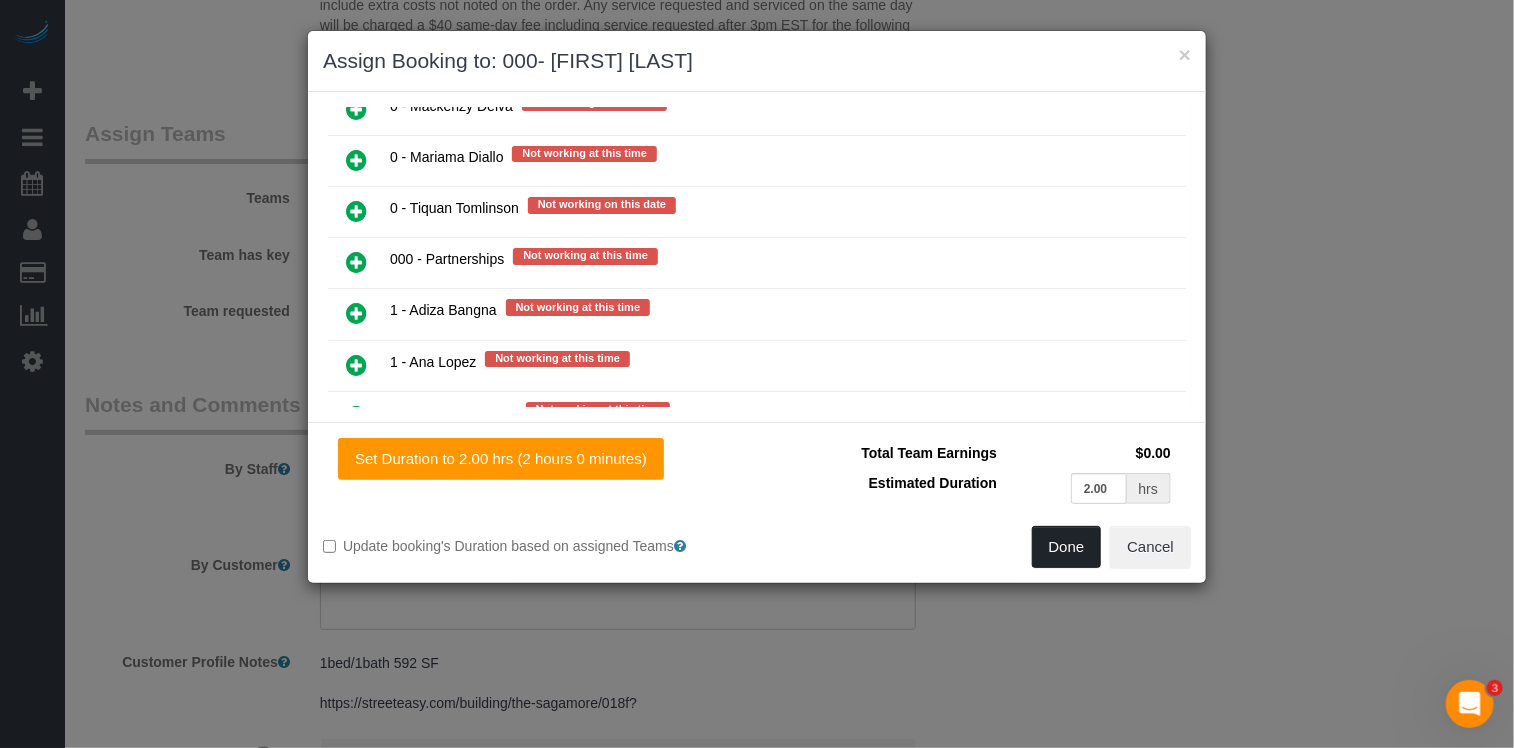 click on "Done" at bounding box center [1067, 547] 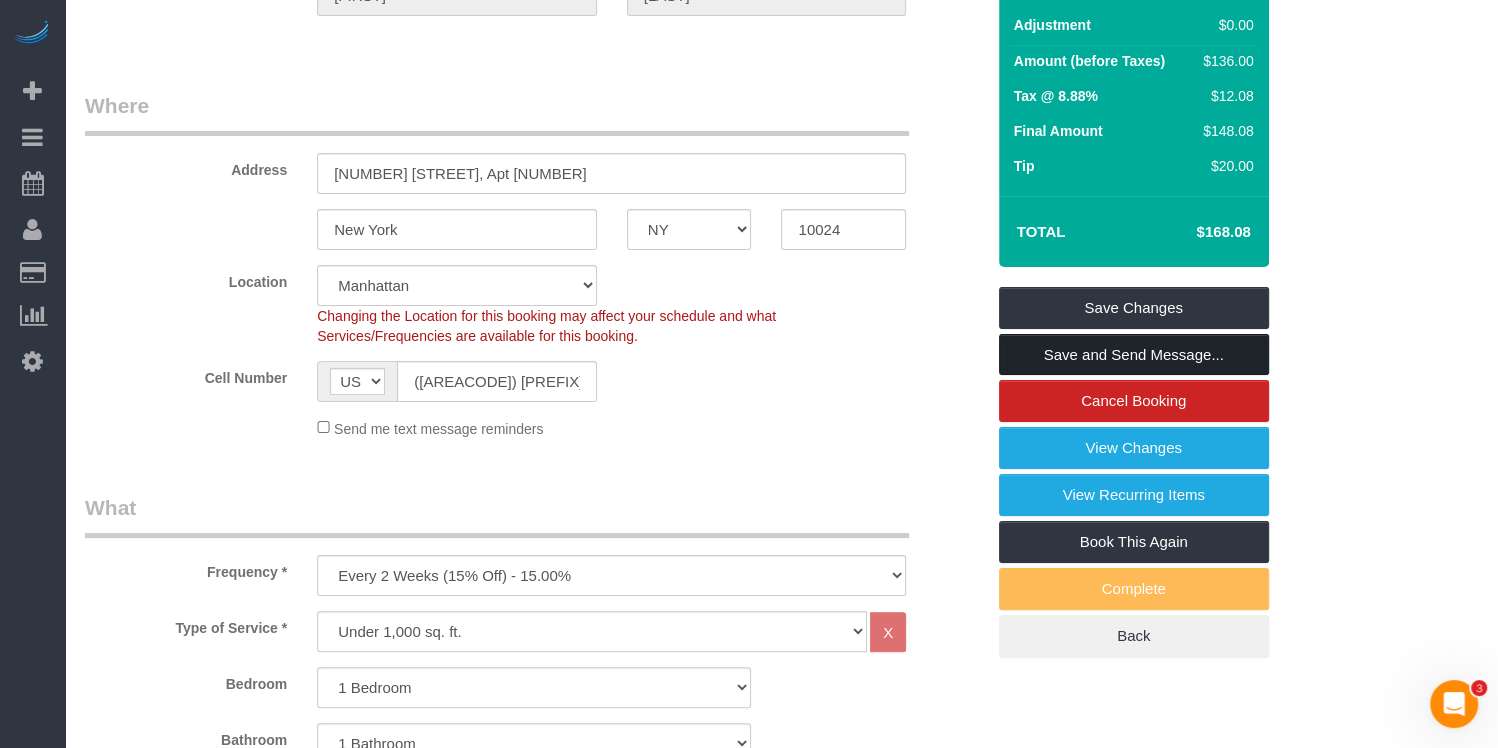 scroll, scrollTop: 0, scrollLeft: 0, axis: both 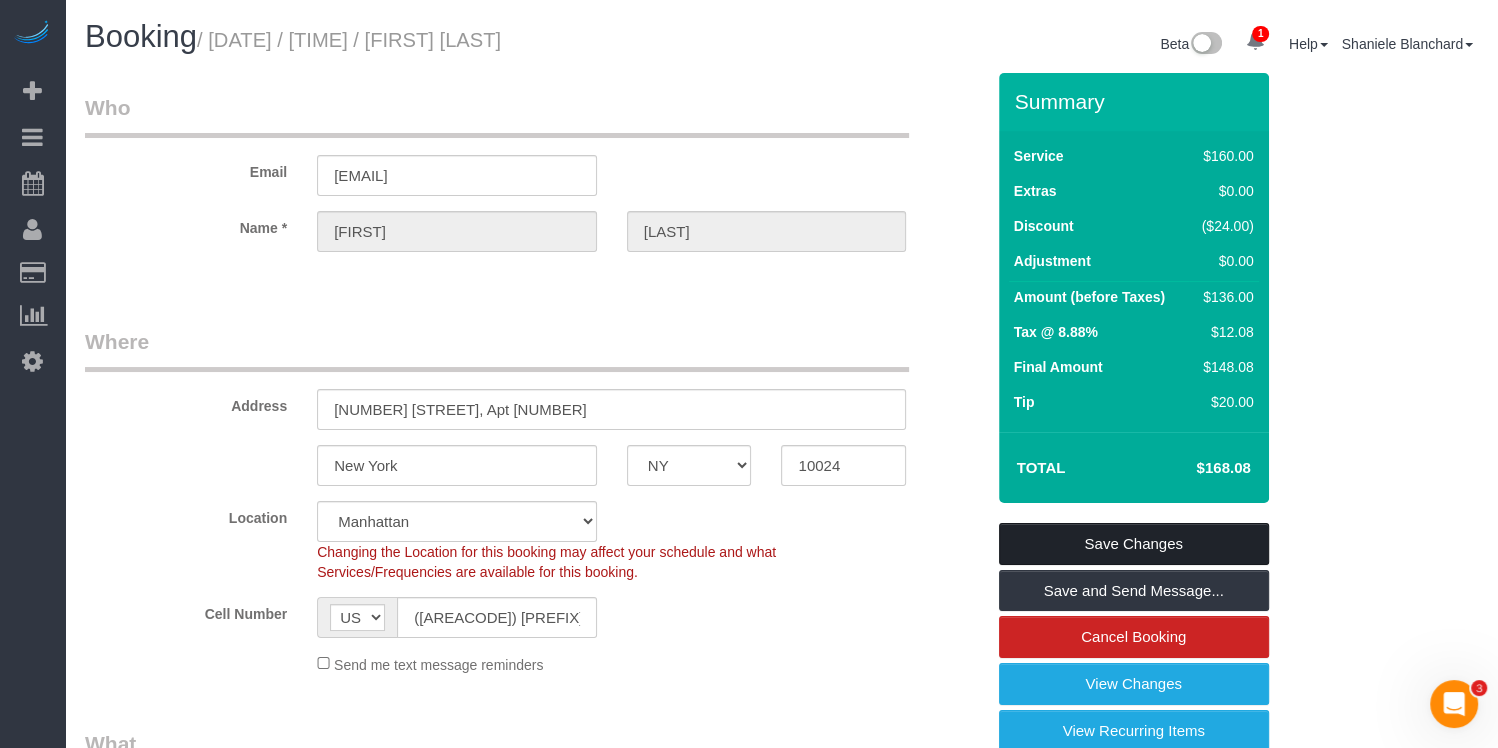 click on "Save Changes" at bounding box center (1134, 544) 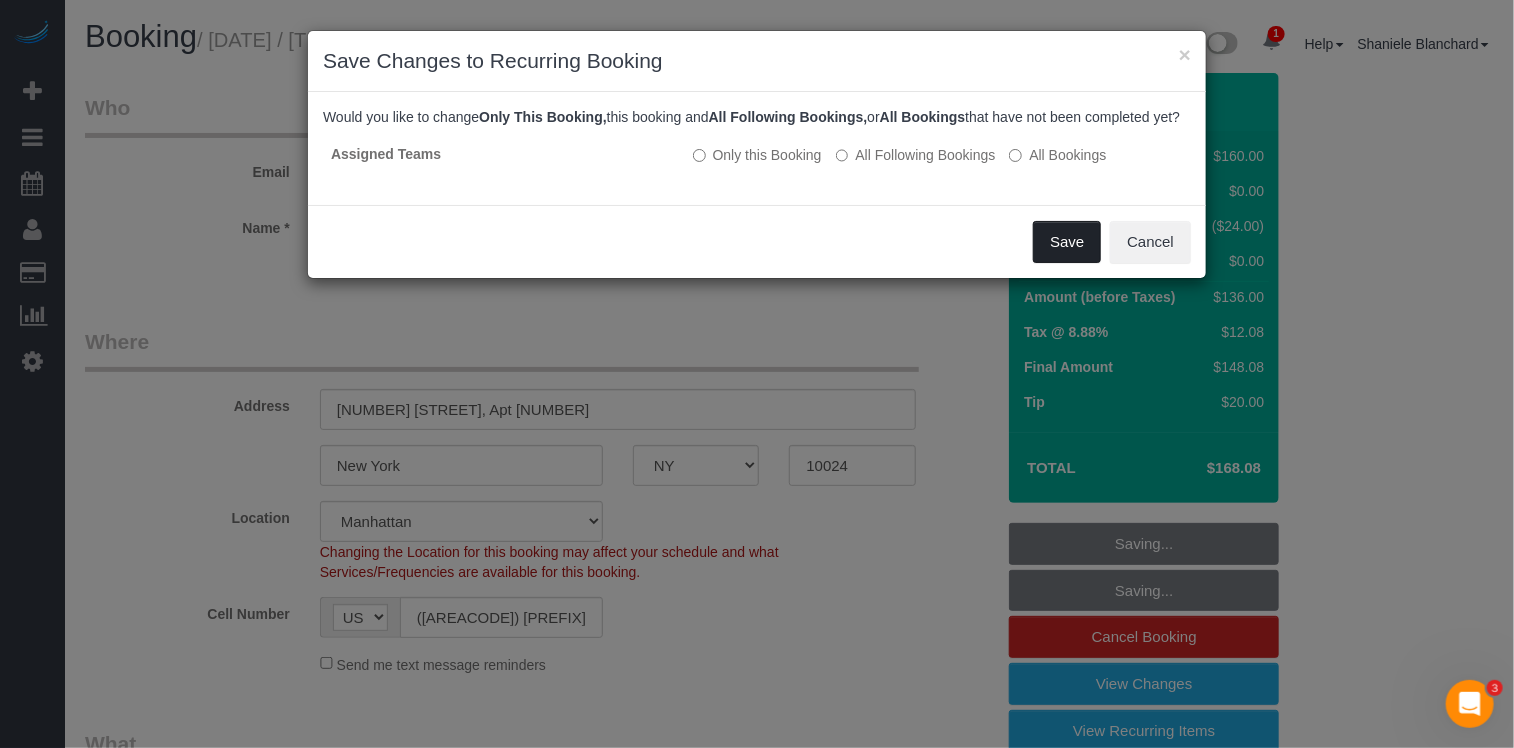 click on "Save" at bounding box center [1067, 242] 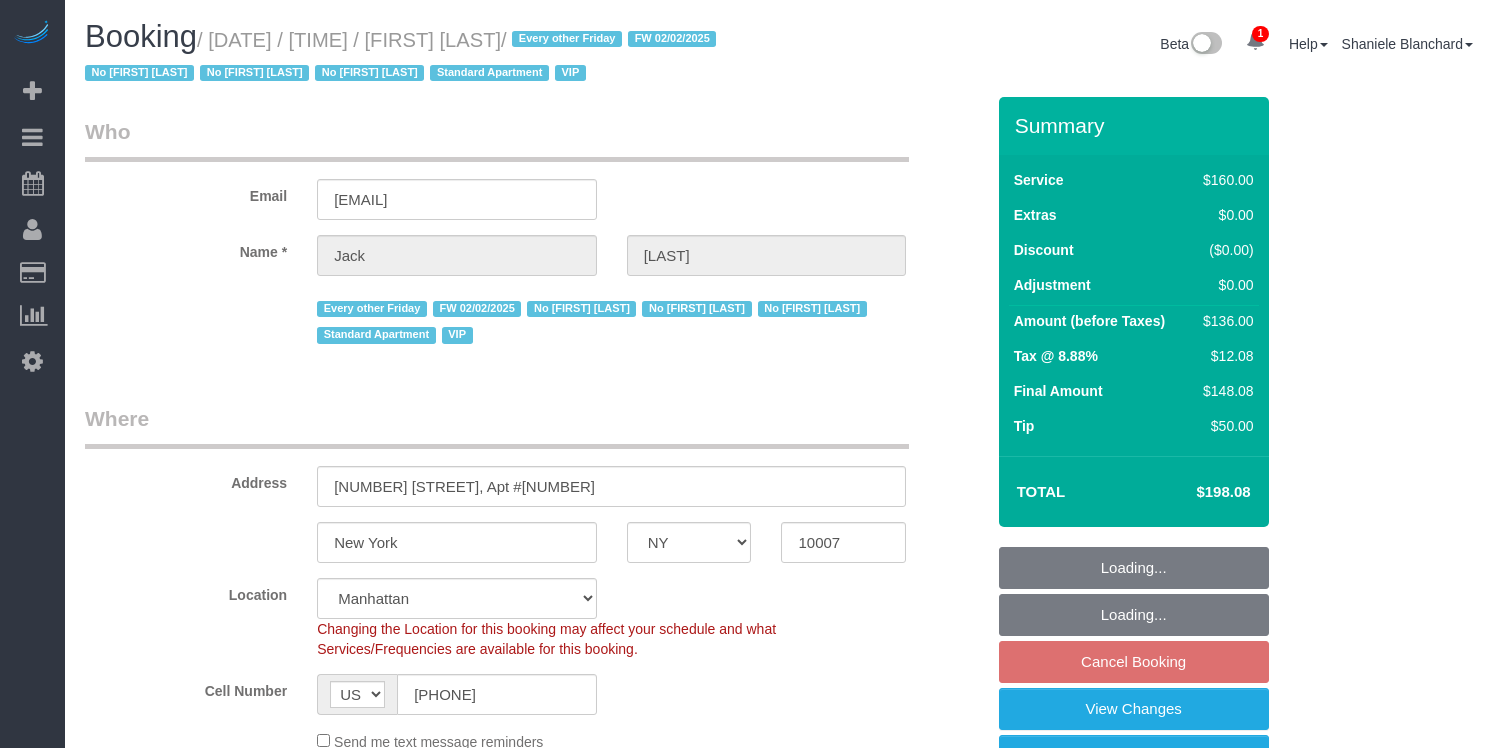 select on "NY" 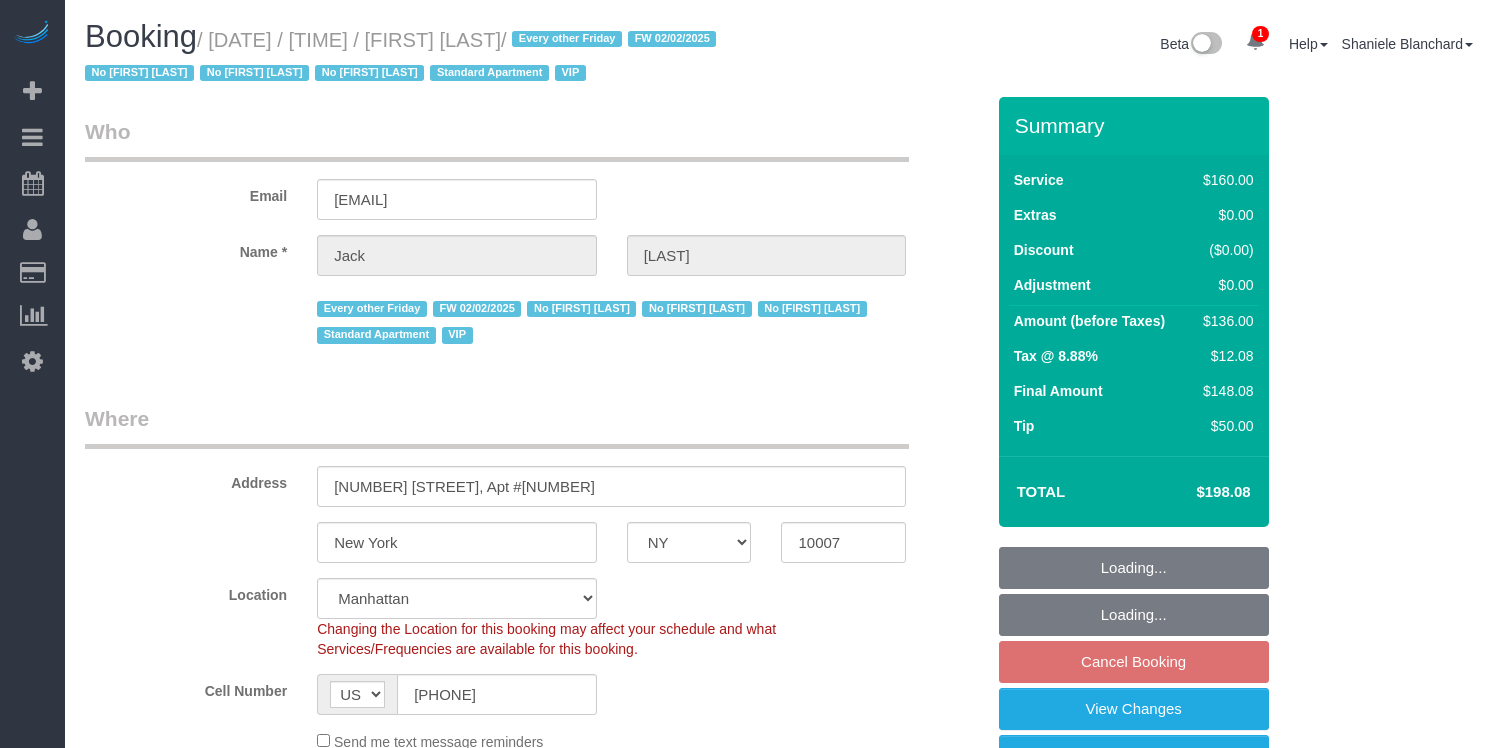 scroll, scrollTop: 1956, scrollLeft: 0, axis: vertical 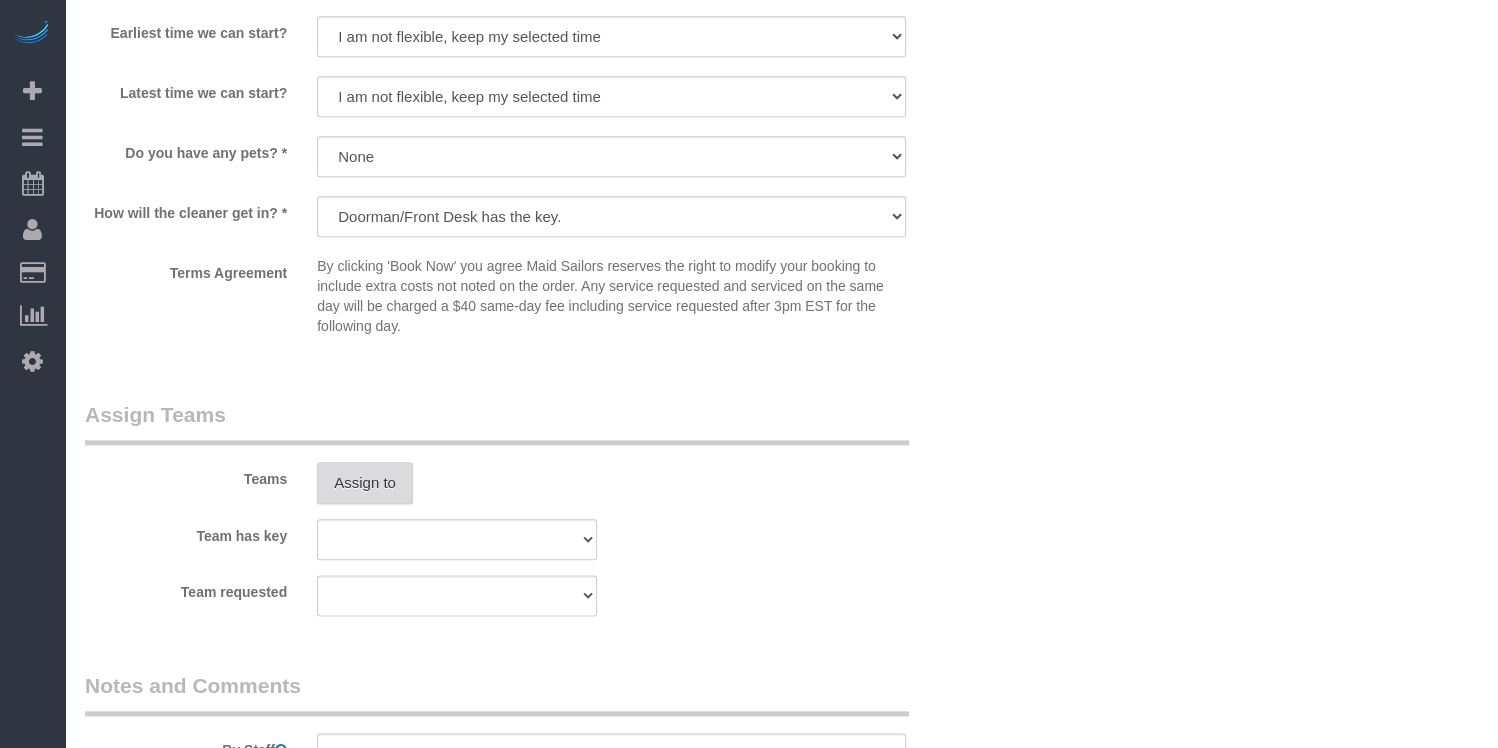click on "Assign to" at bounding box center [365, 483] 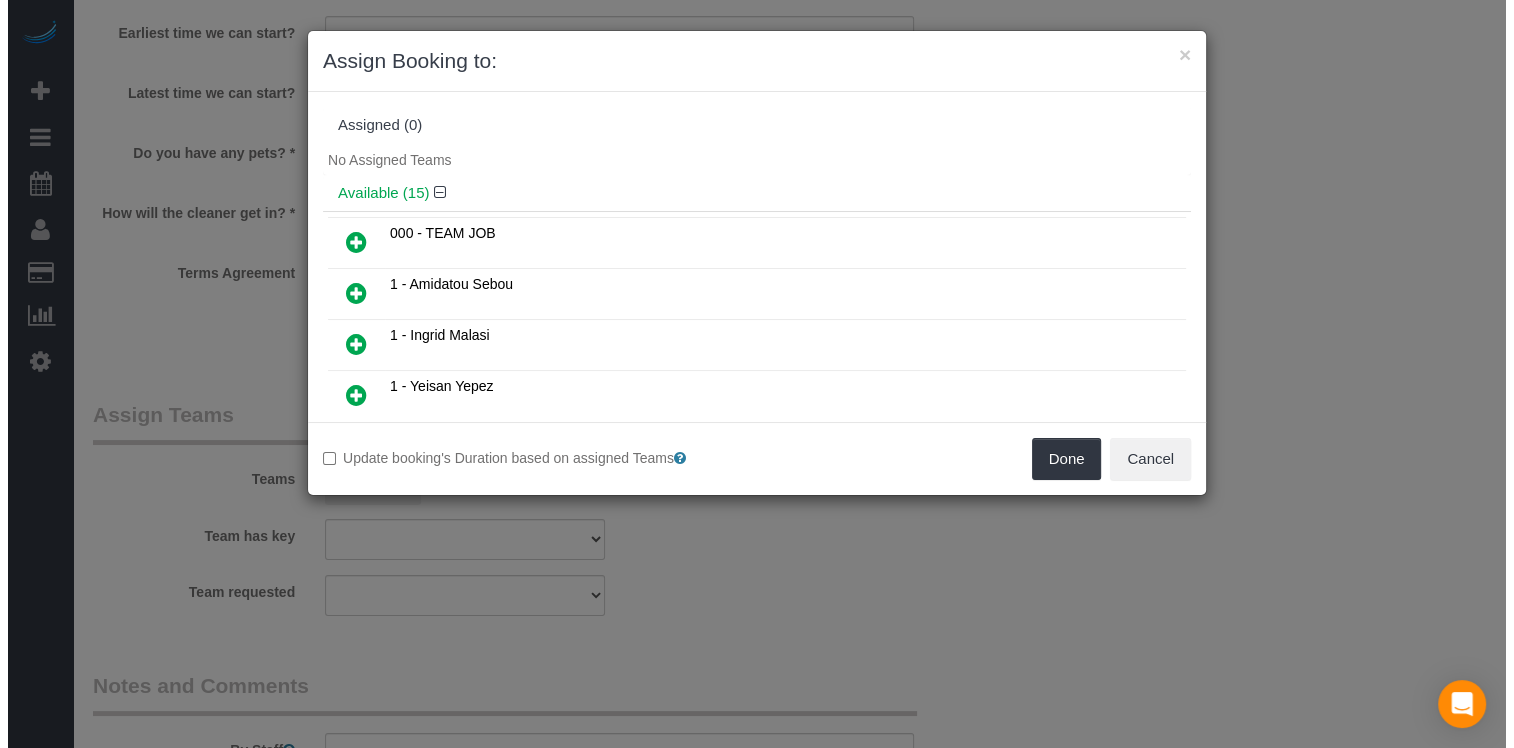 scroll, scrollTop: 1956, scrollLeft: 0, axis: vertical 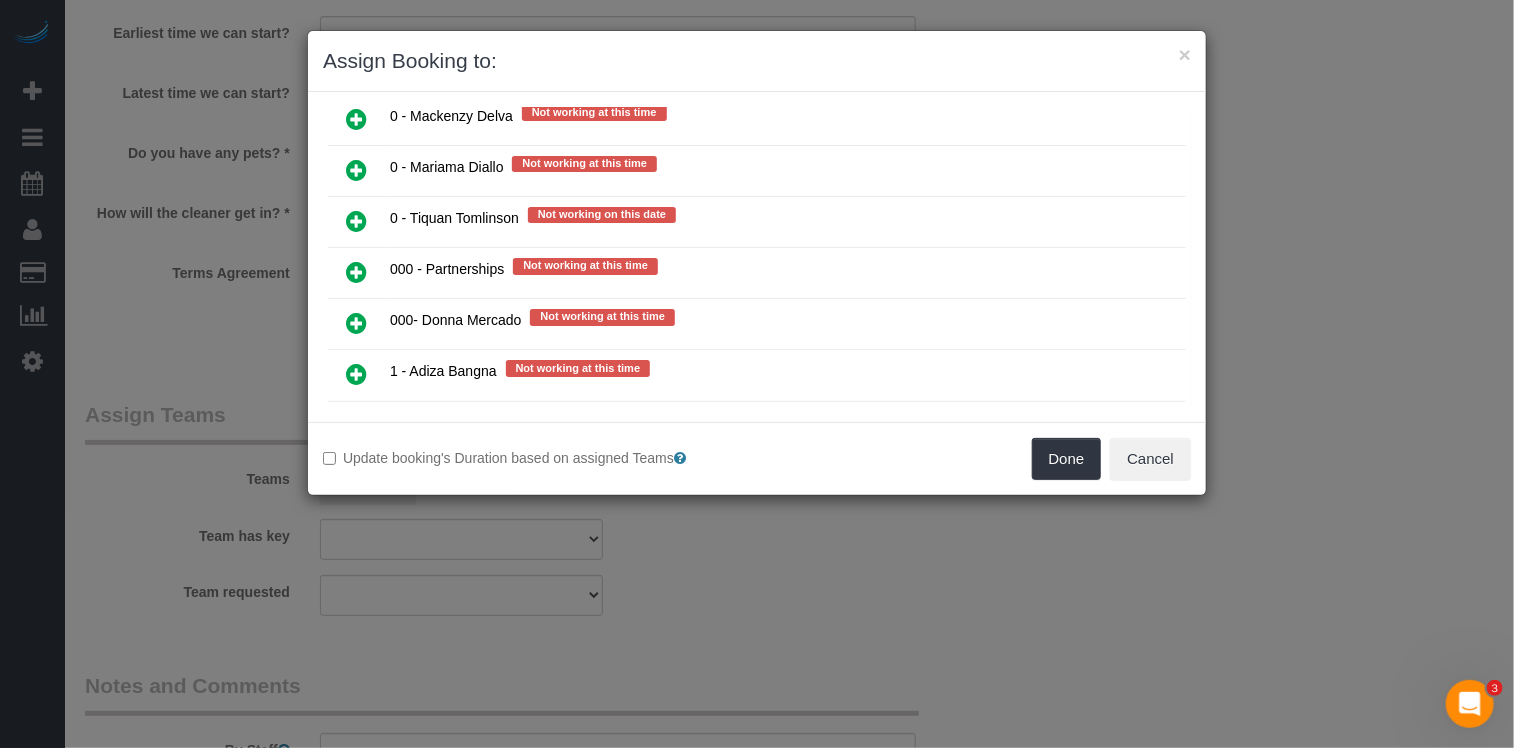 click at bounding box center [356, 323] 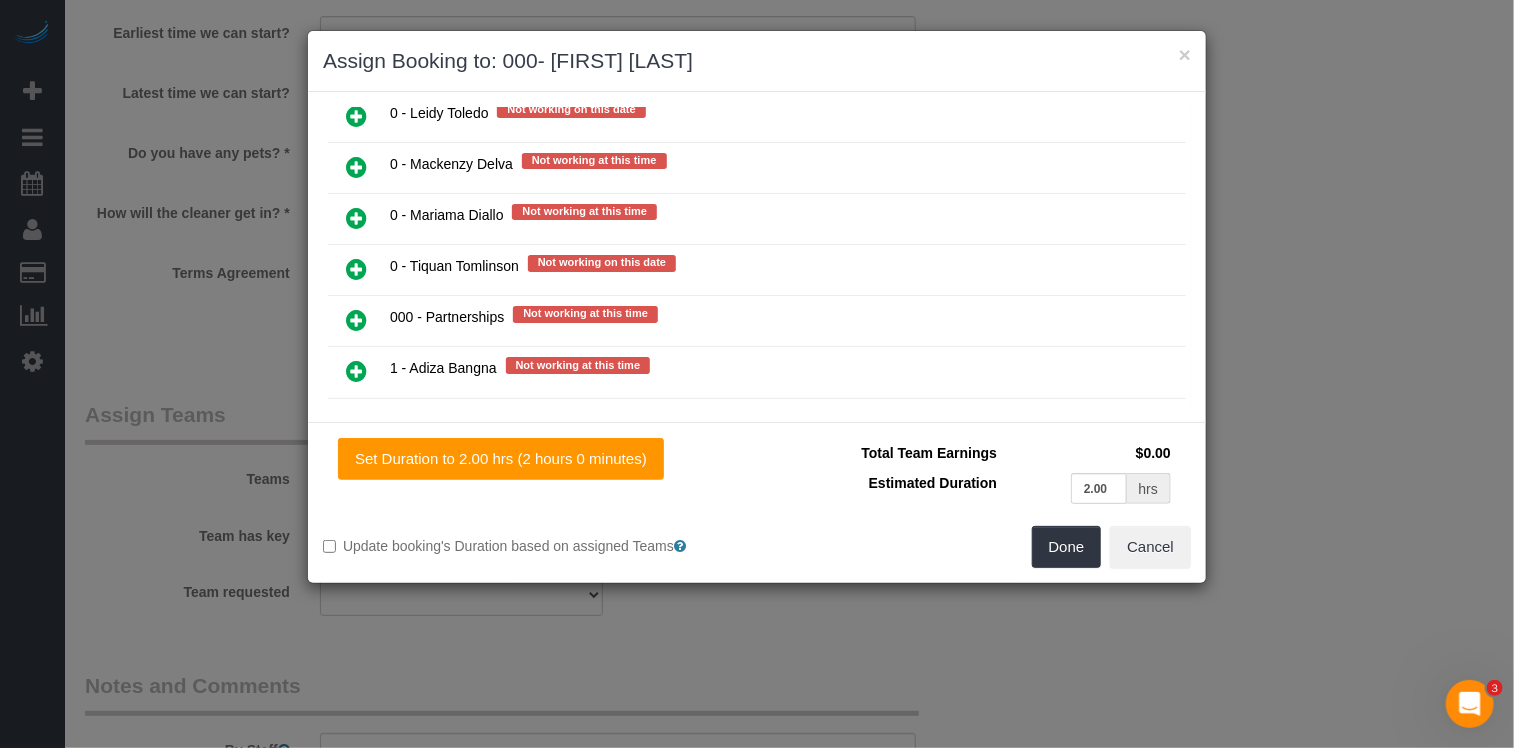 scroll, scrollTop: 1588, scrollLeft: 0, axis: vertical 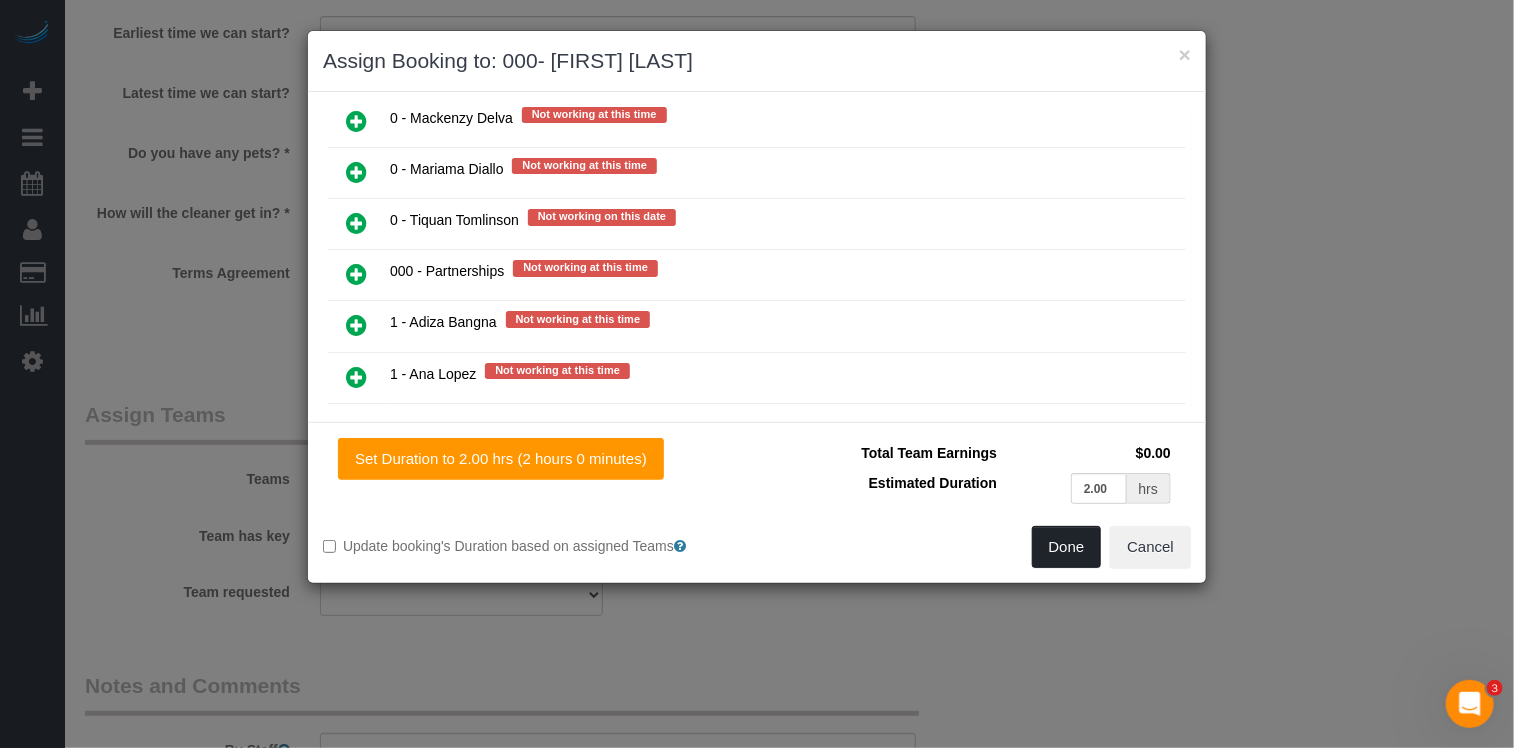 click on "Done" at bounding box center [1067, 547] 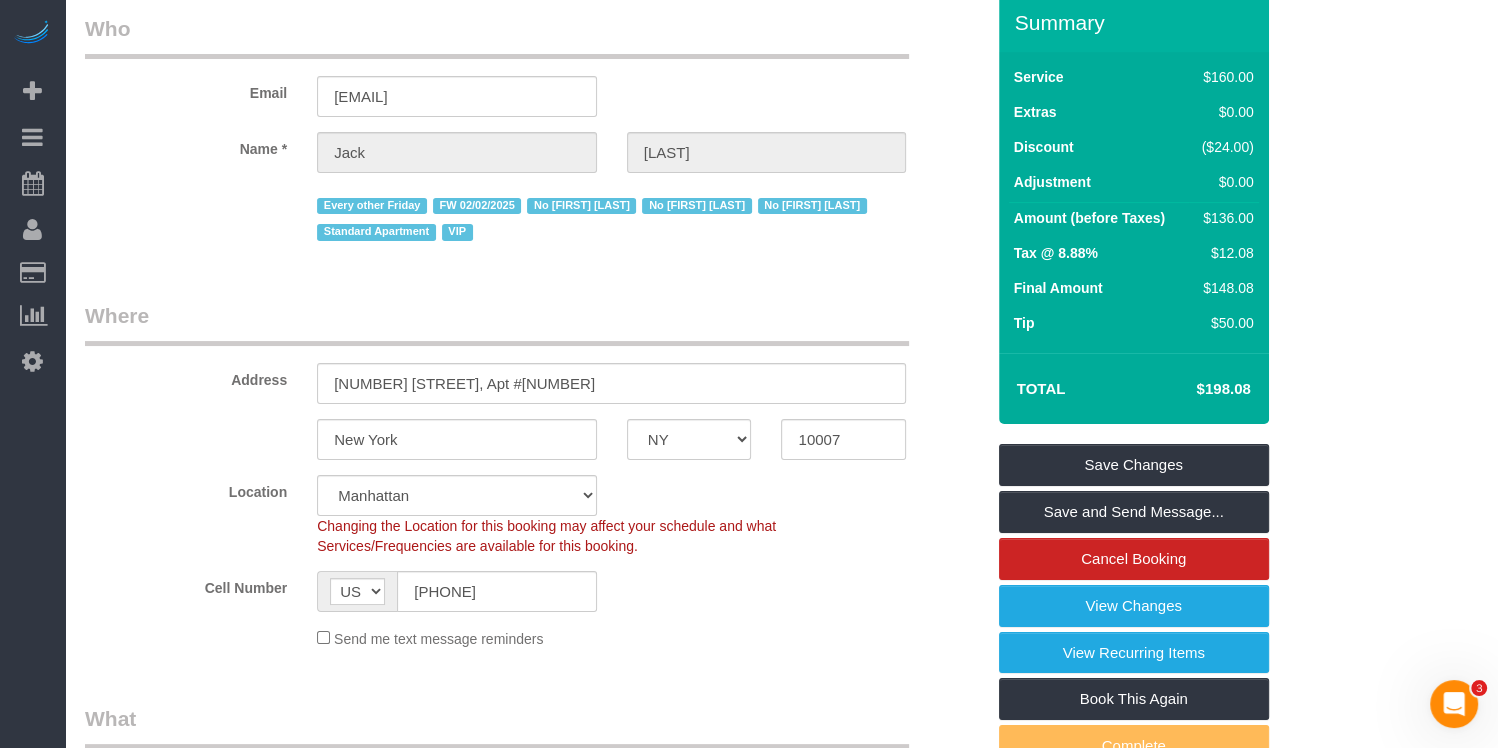 scroll, scrollTop: 0, scrollLeft: 0, axis: both 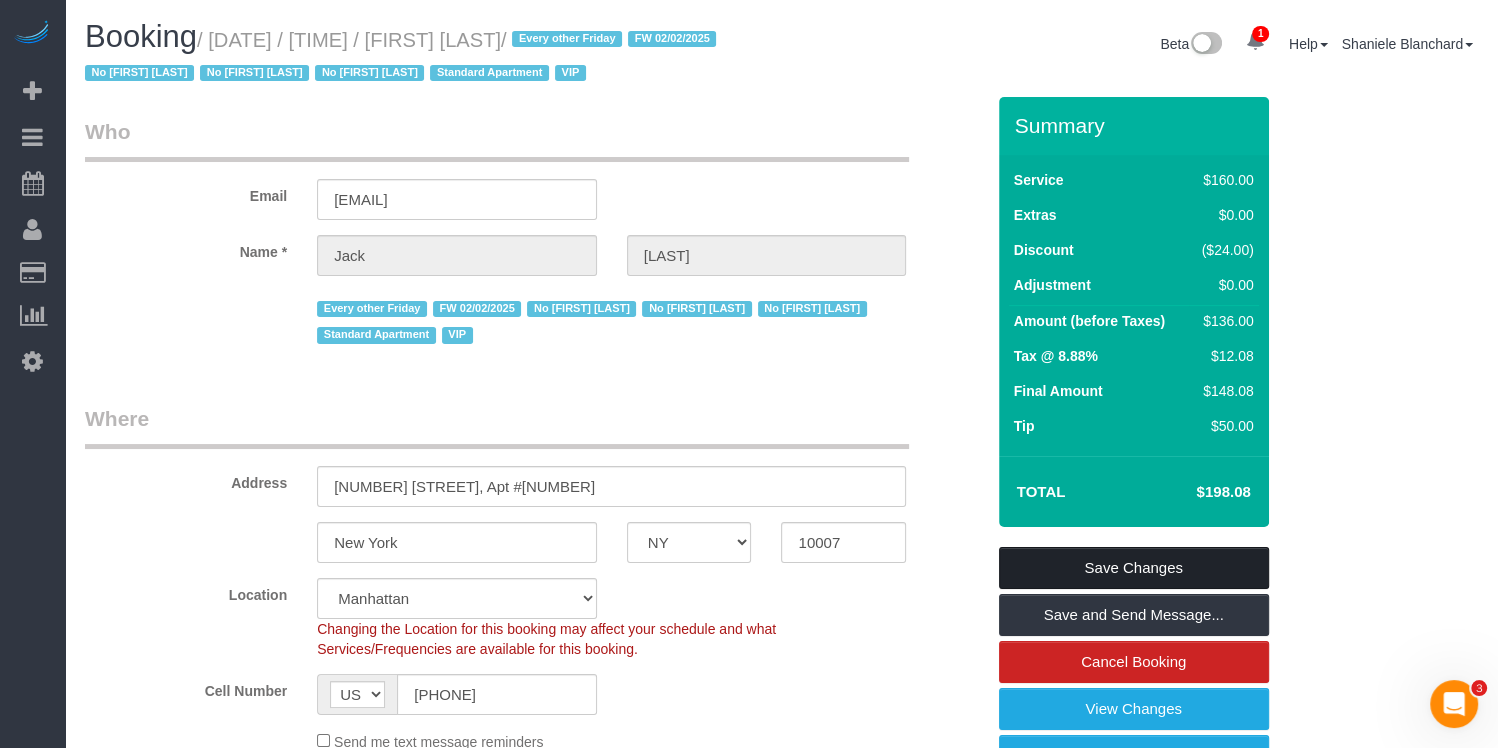 click on "Save Changes" at bounding box center (1134, 568) 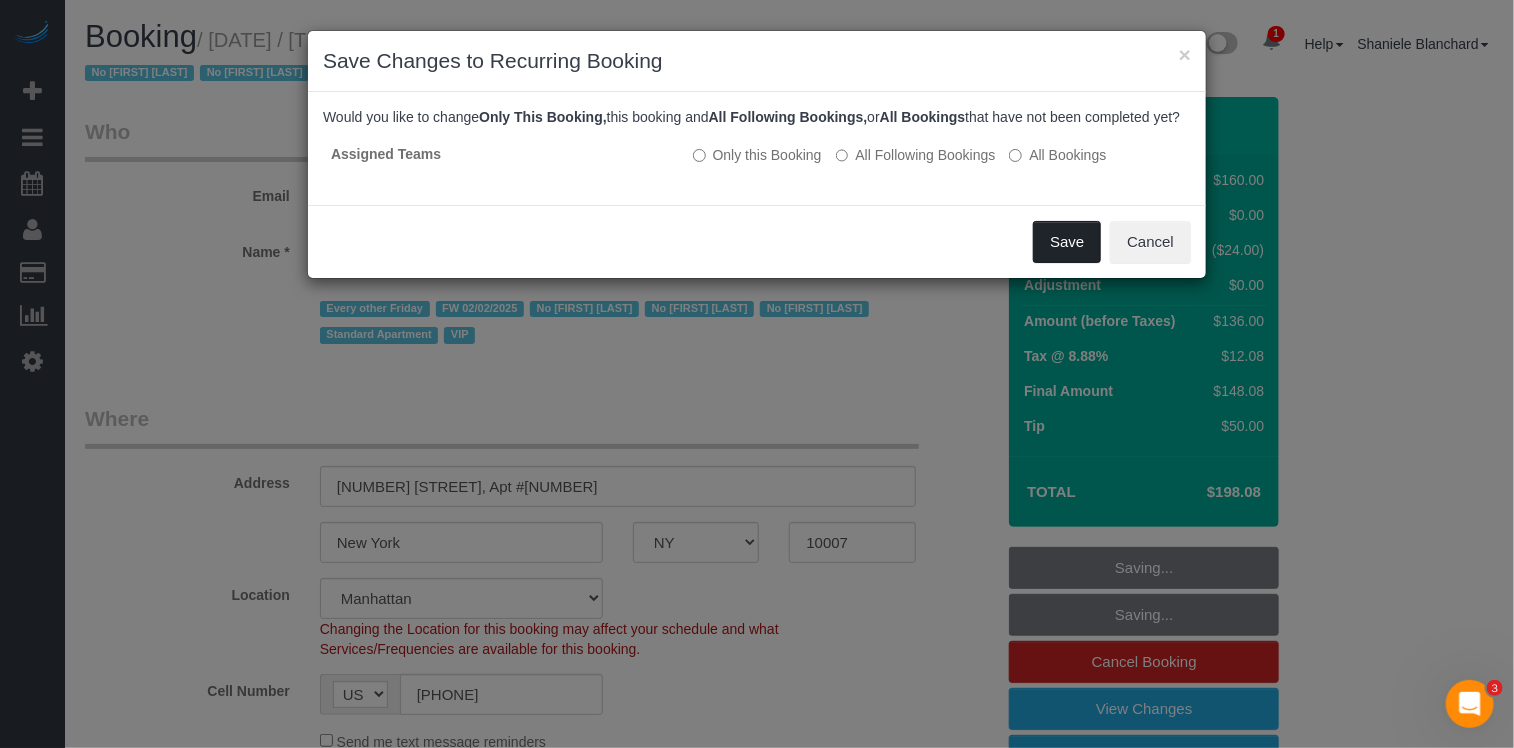 click on "Save" at bounding box center [1067, 242] 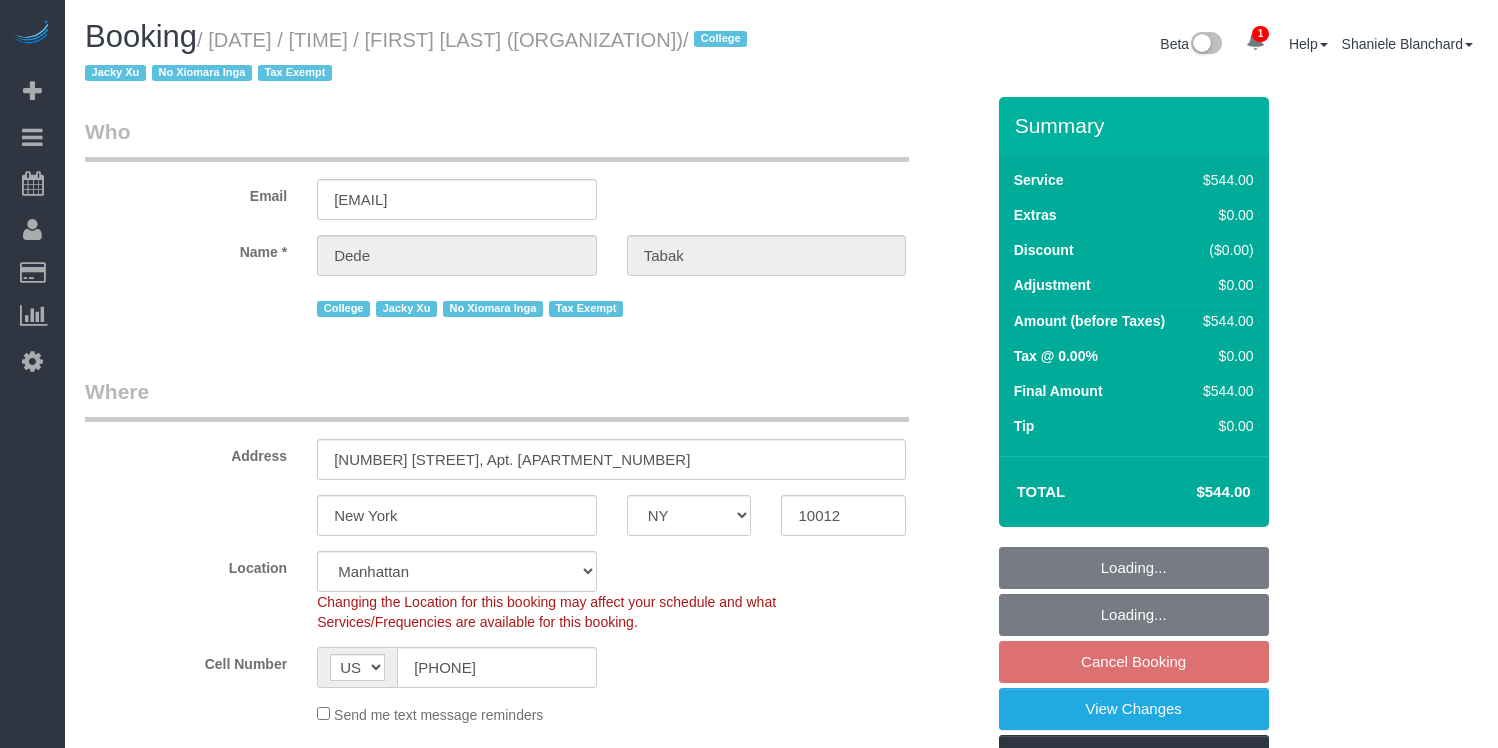select on "NY" 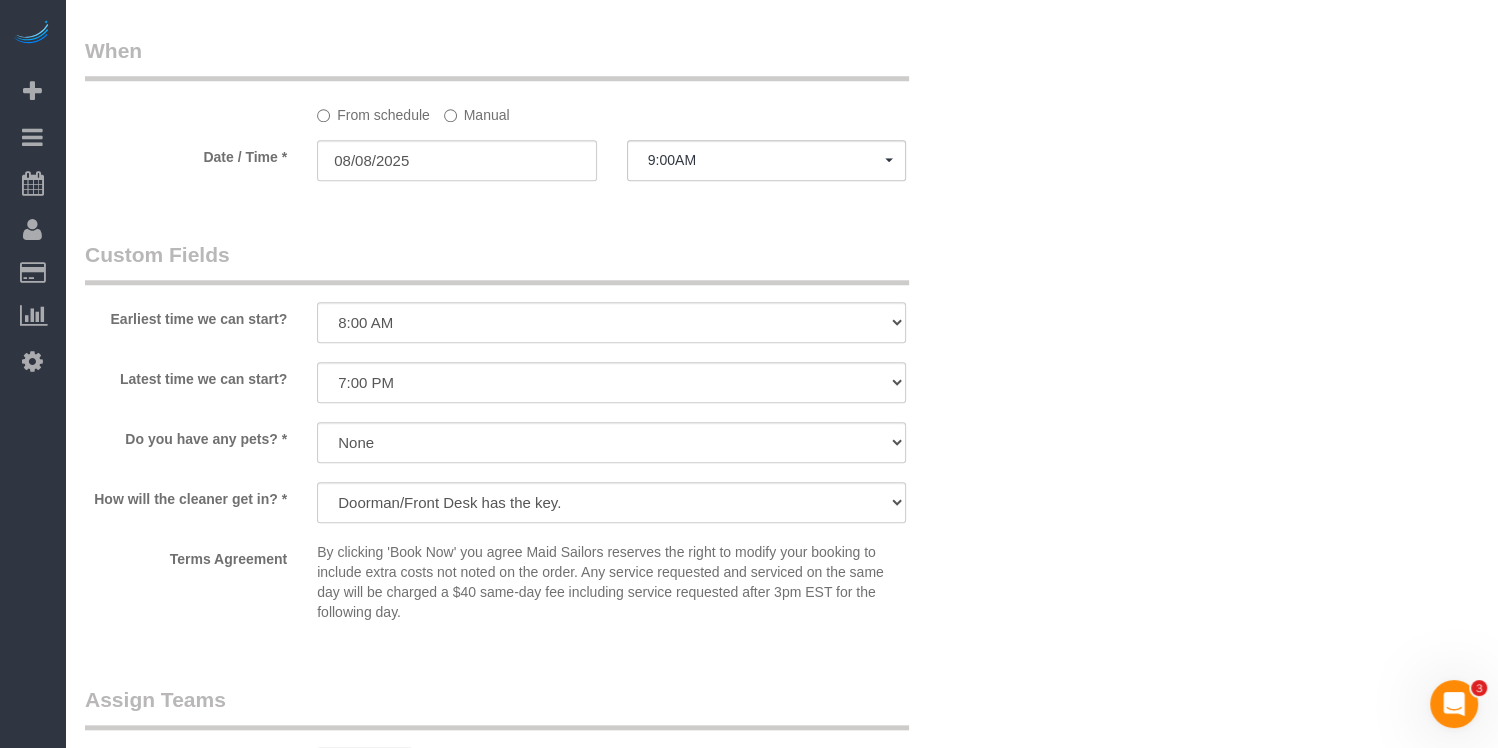 scroll, scrollTop: 0, scrollLeft: 0, axis: both 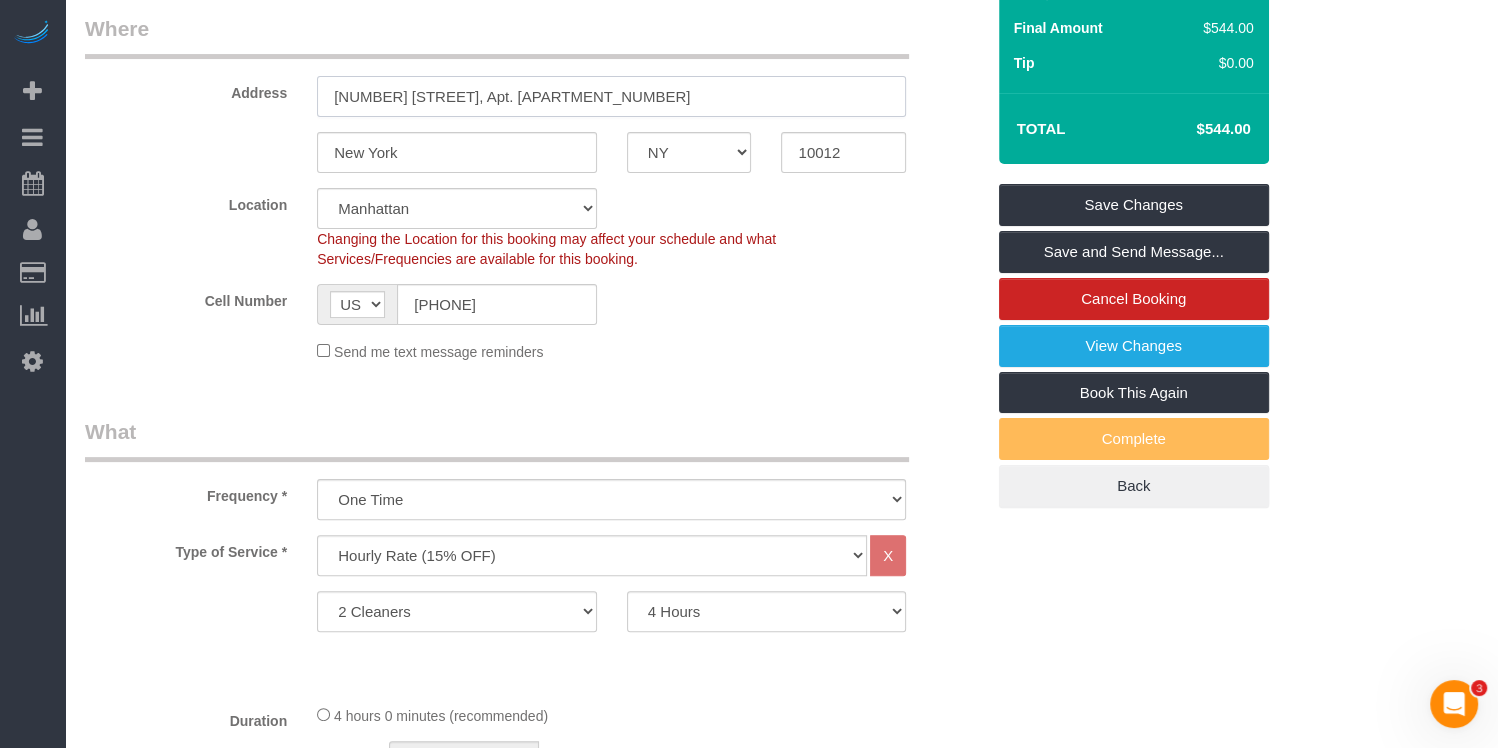 drag, startPoint x: 597, startPoint y: 95, endPoint x: 337, endPoint y: 89, distance: 260.0692 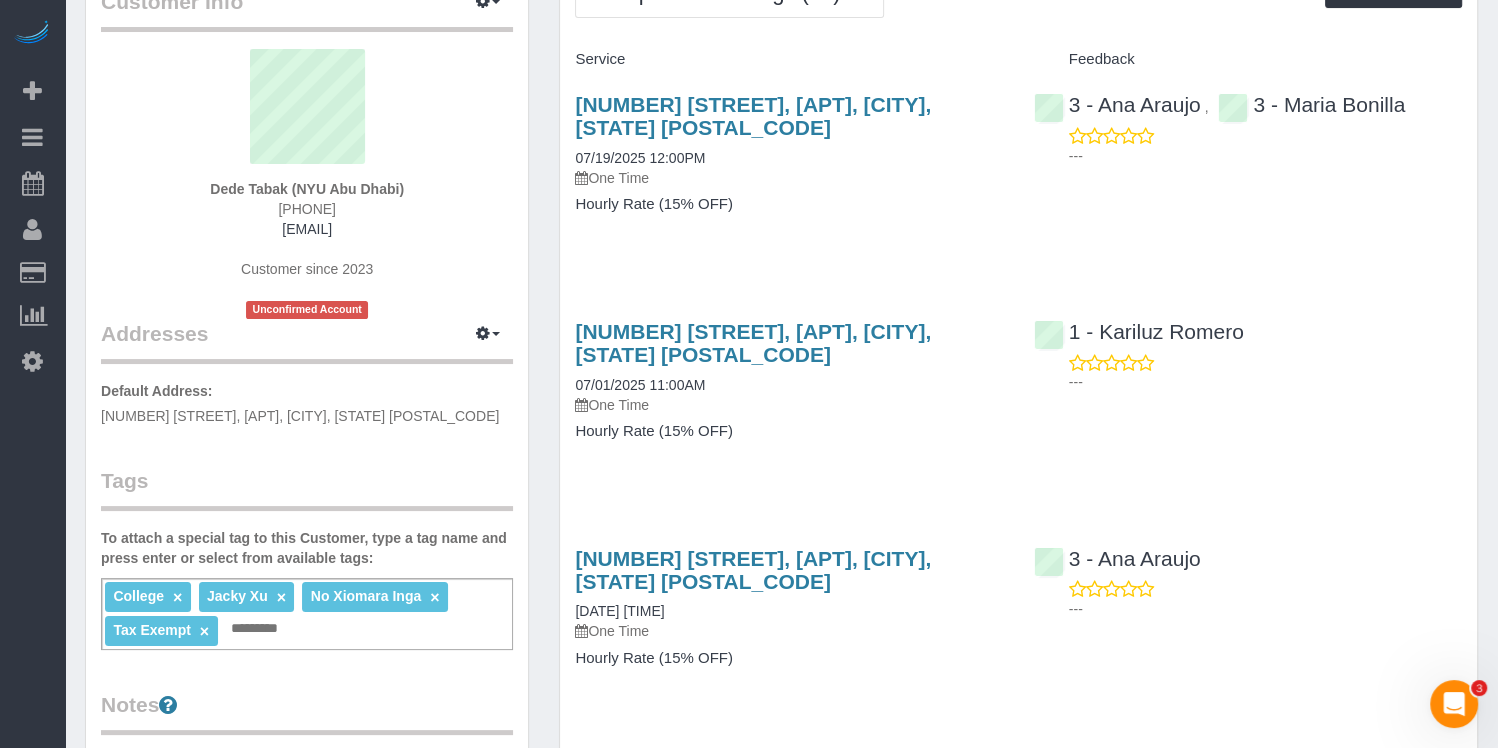 scroll, scrollTop: 133, scrollLeft: 0, axis: vertical 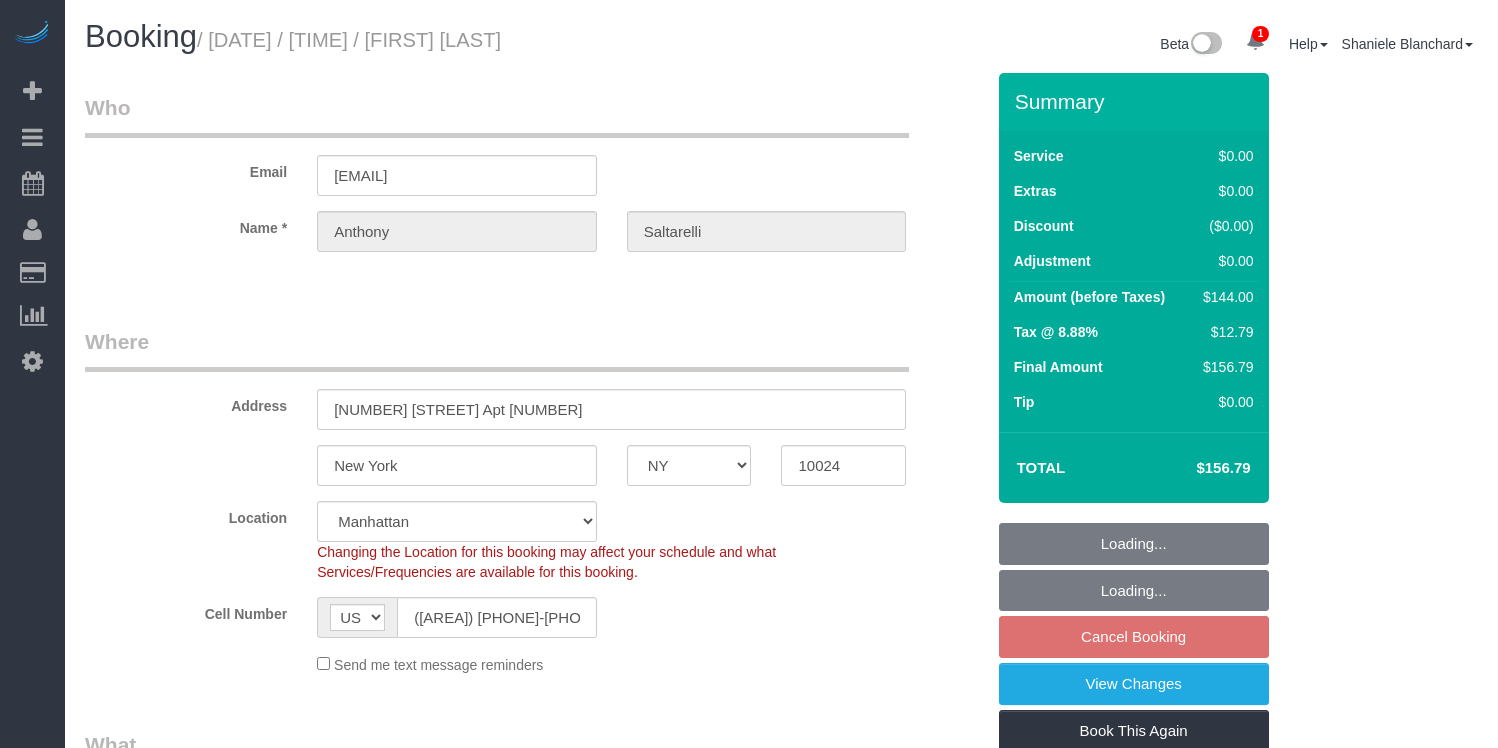 select on "NY" 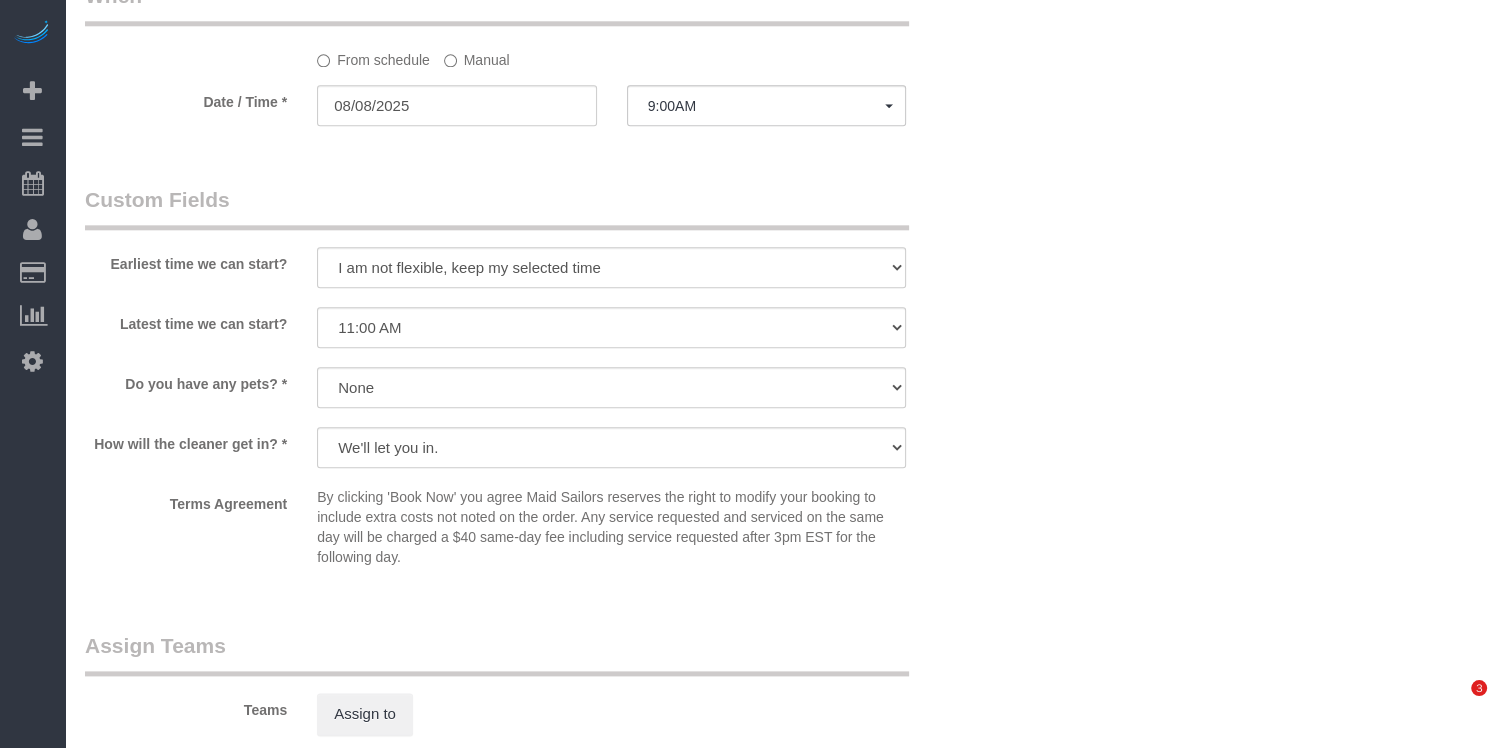 scroll, scrollTop: 2635, scrollLeft: 0, axis: vertical 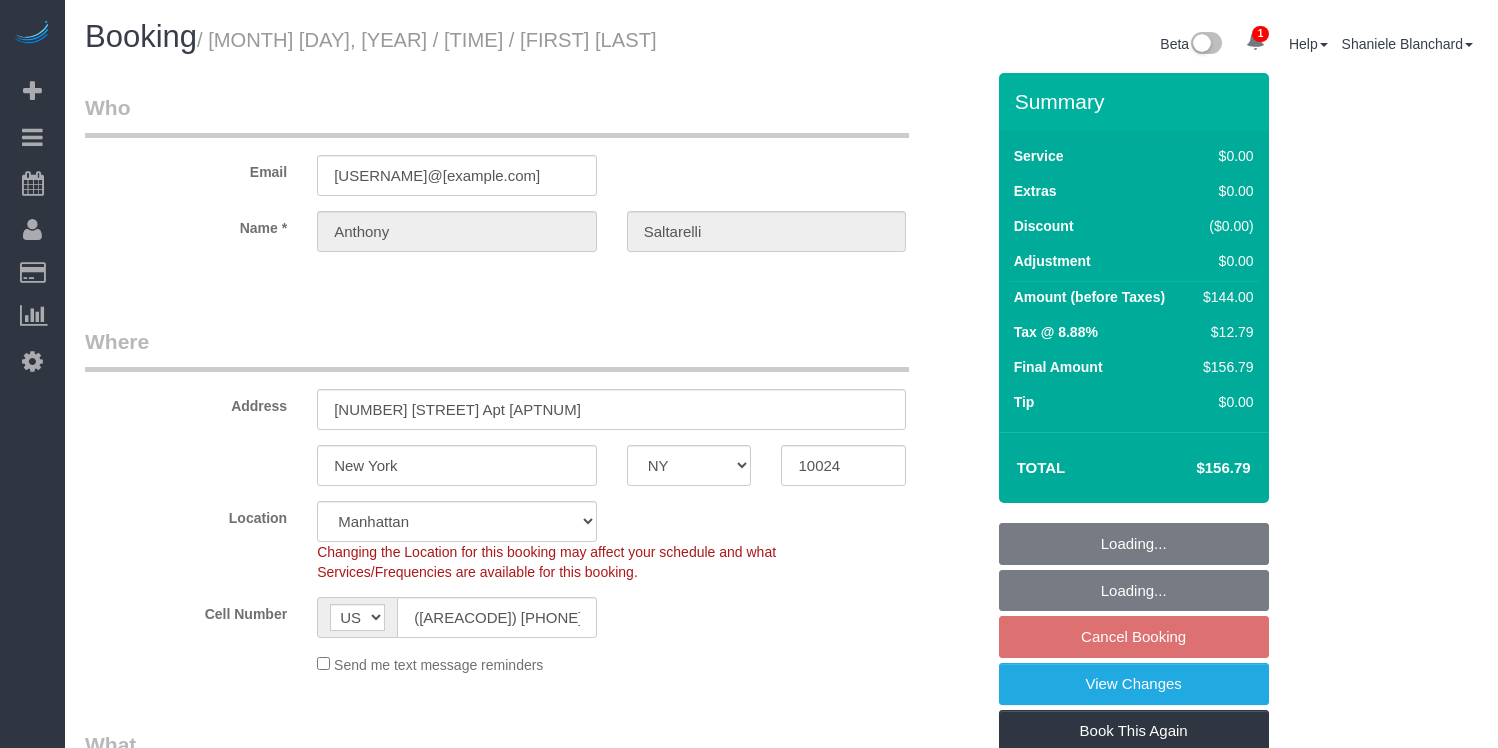select on "NY" 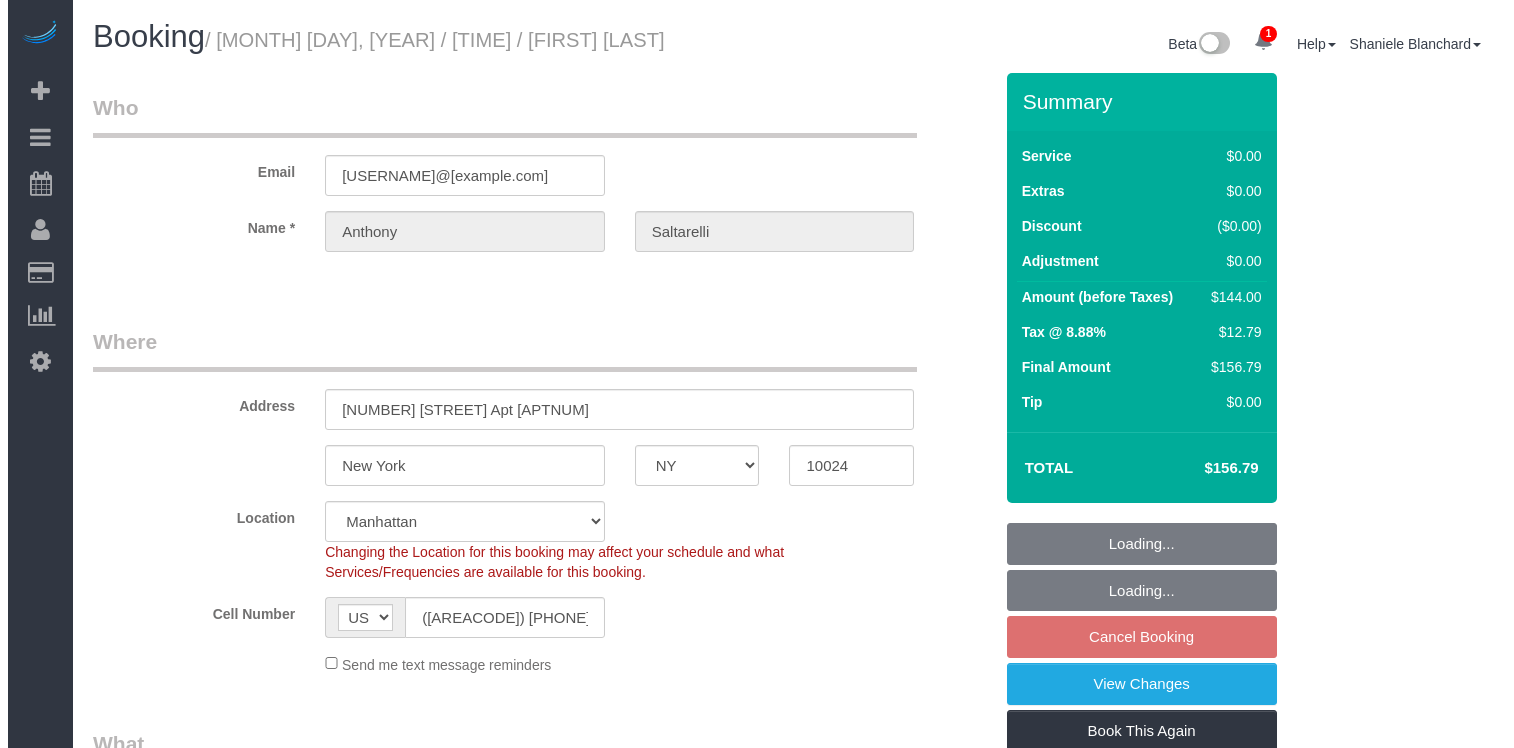 scroll, scrollTop: 0, scrollLeft: 0, axis: both 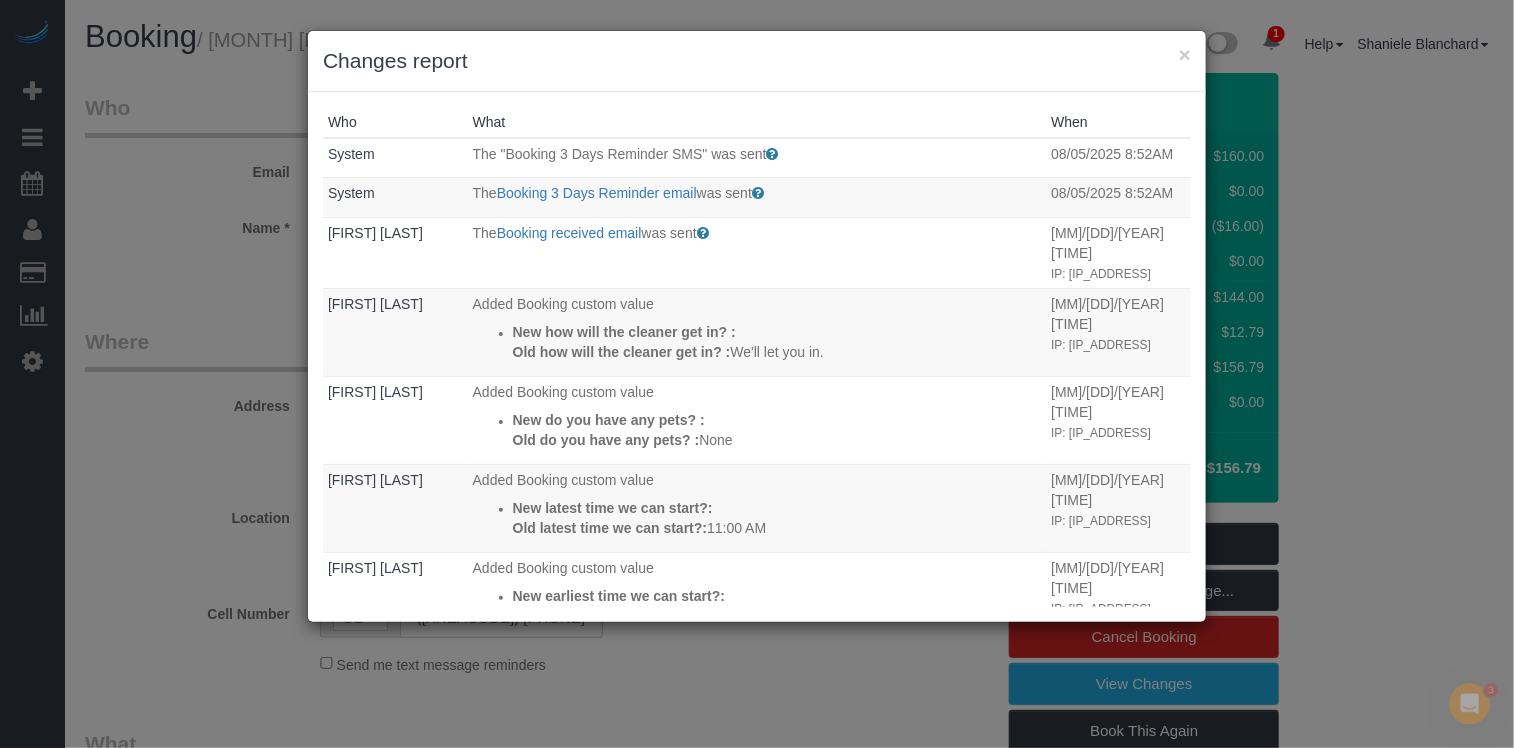 click on "Changes report" at bounding box center (757, 61) 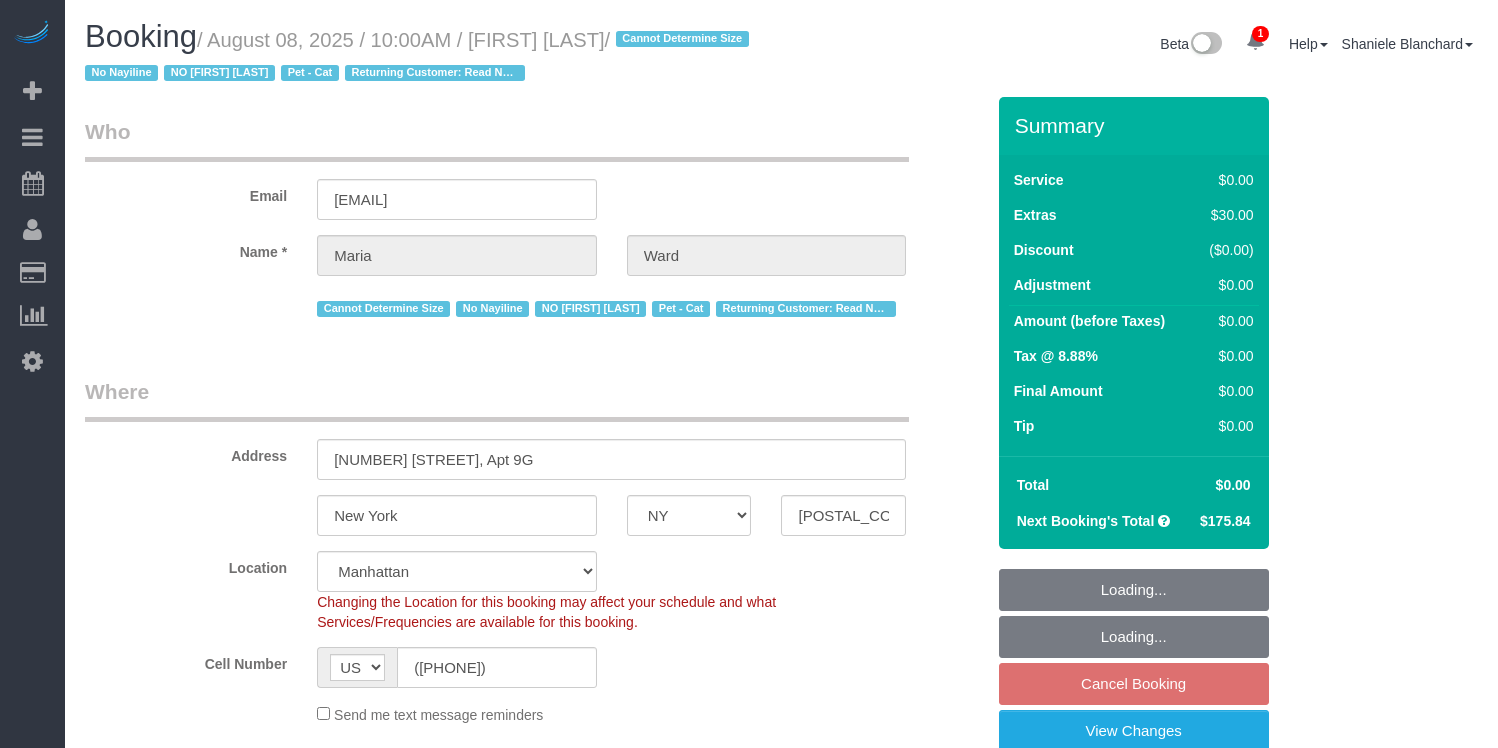 select on "NY" 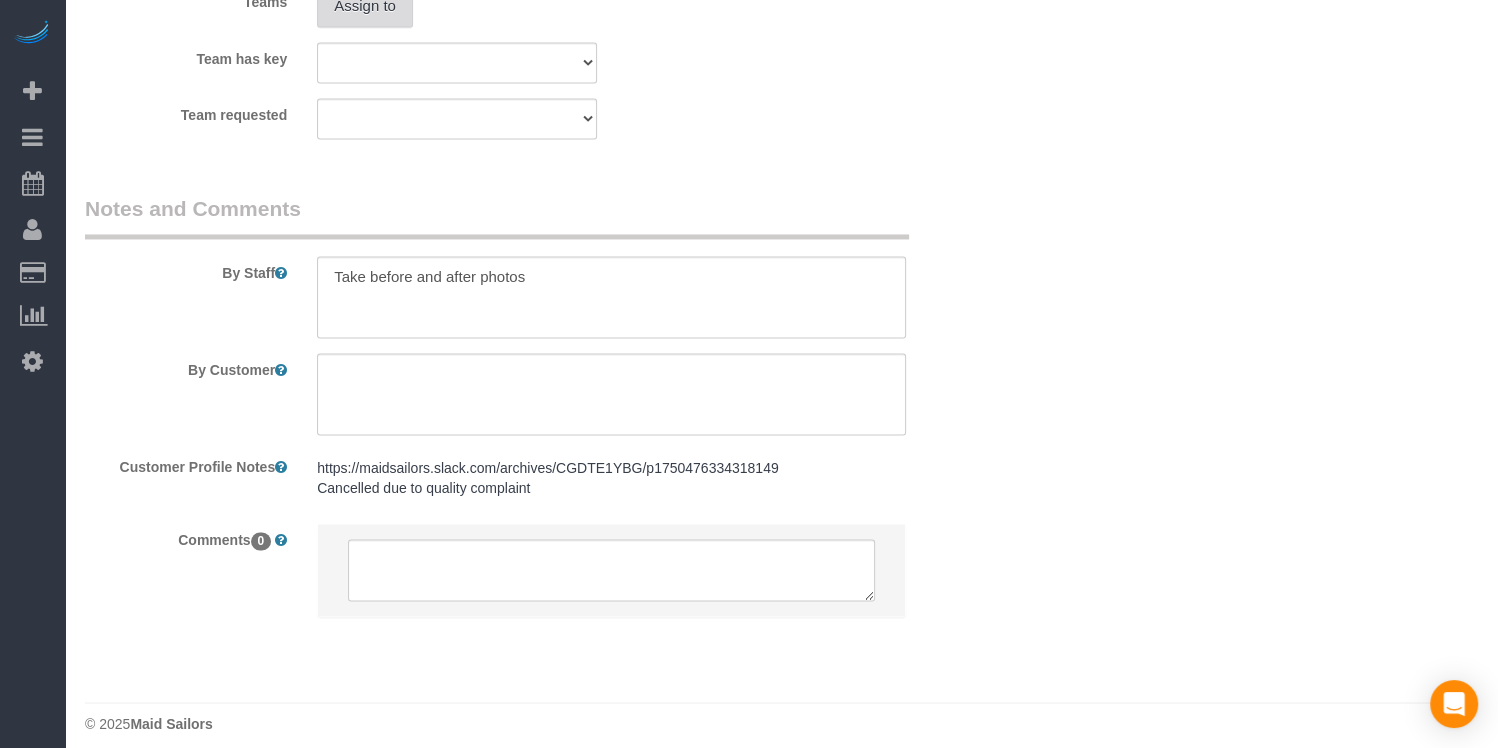 scroll, scrollTop: 2471, scrollLeft: 0, axis: vertical 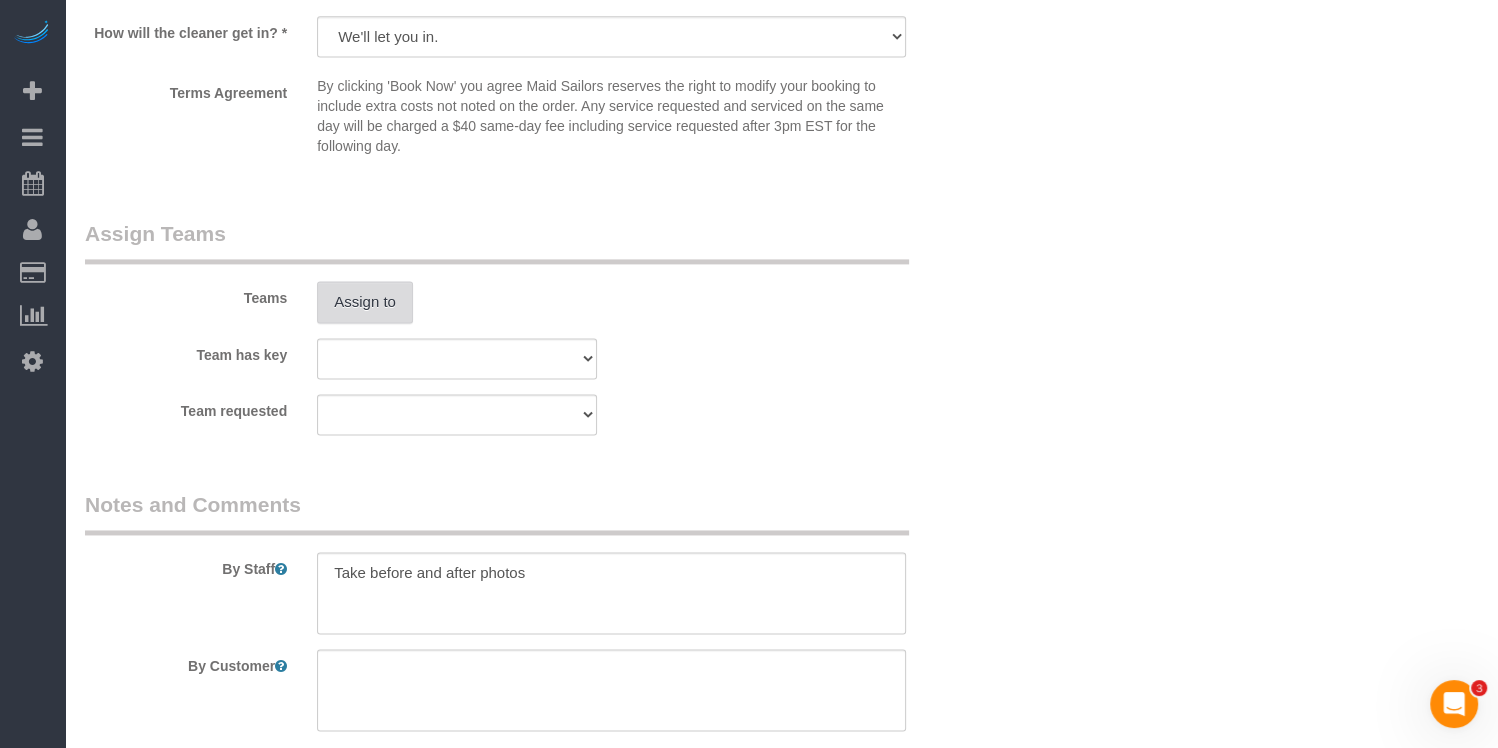 click on "Assign to" at bounding box center (365, 302) 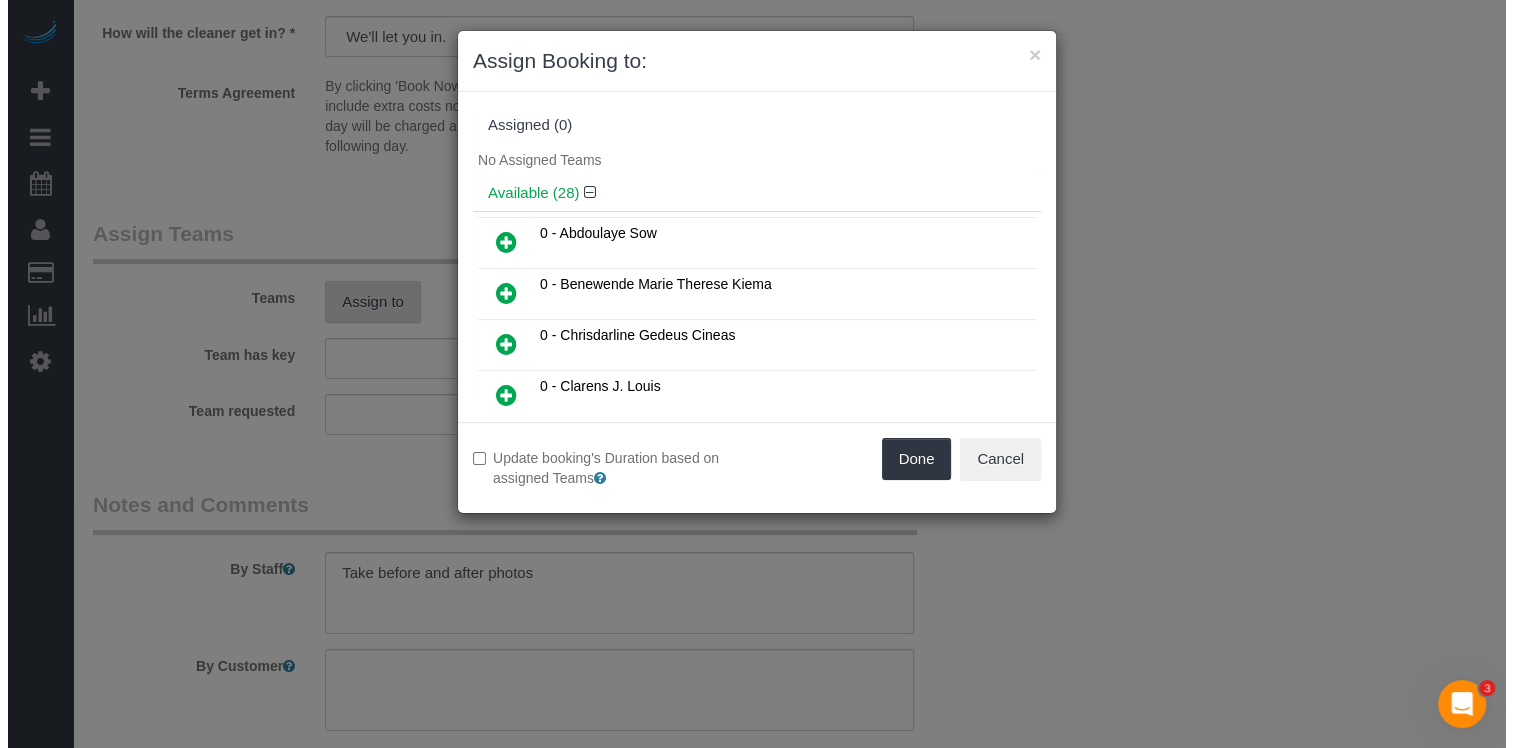scroll, scrollTop: 2483, scrollLeft: 0, axis: vertical 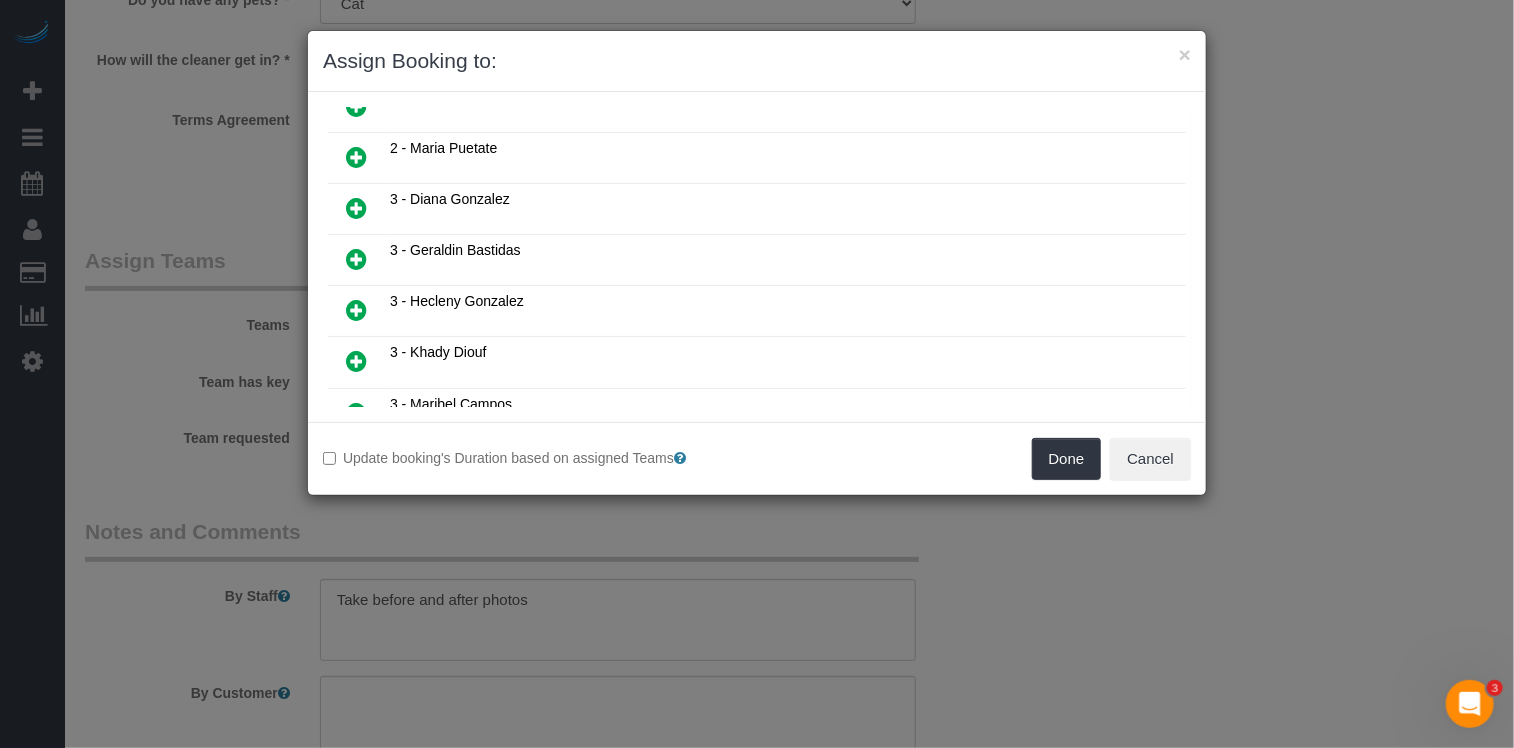 click at bounding box center (356, 259) 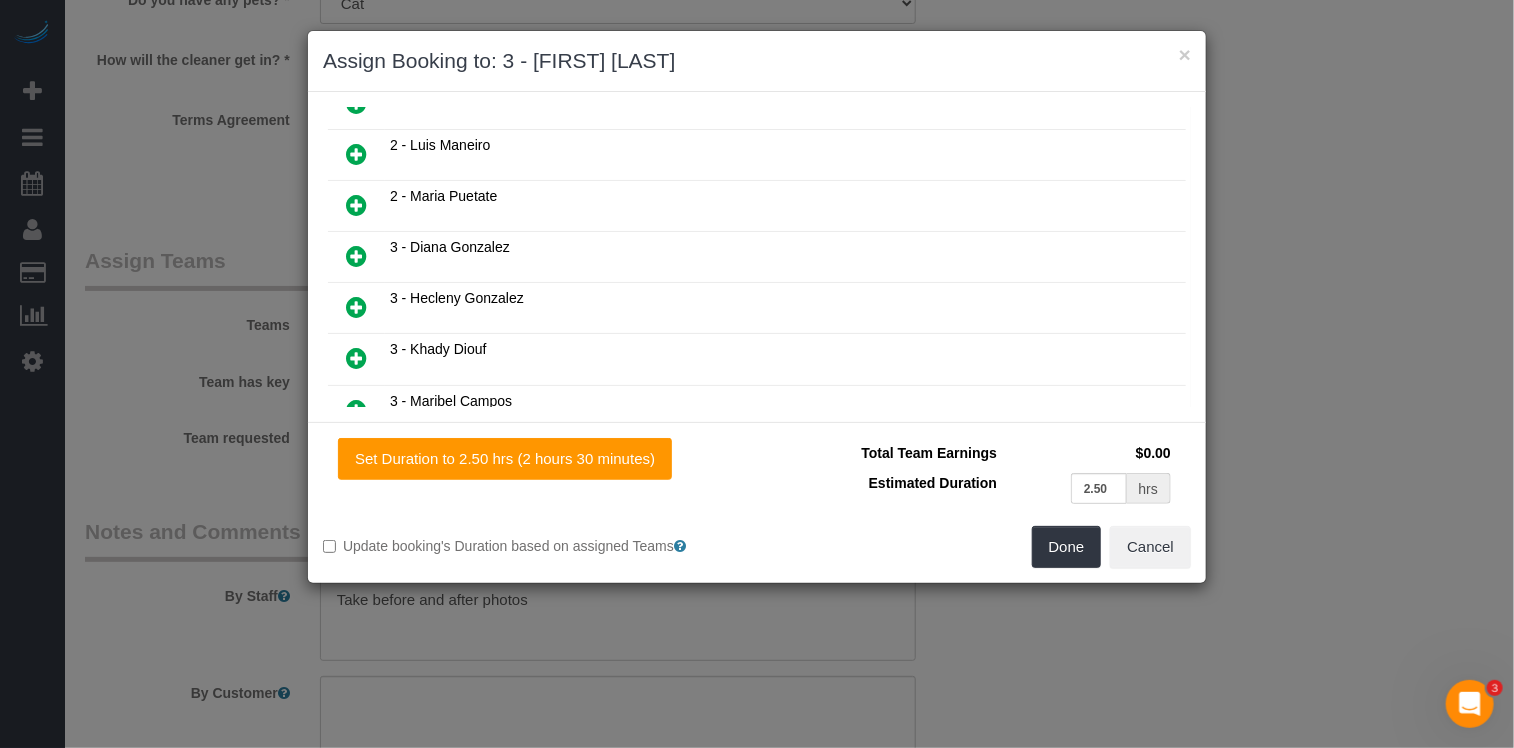 scroll, scrollTop: 1153, scrollLeft: 0, axis: vertical 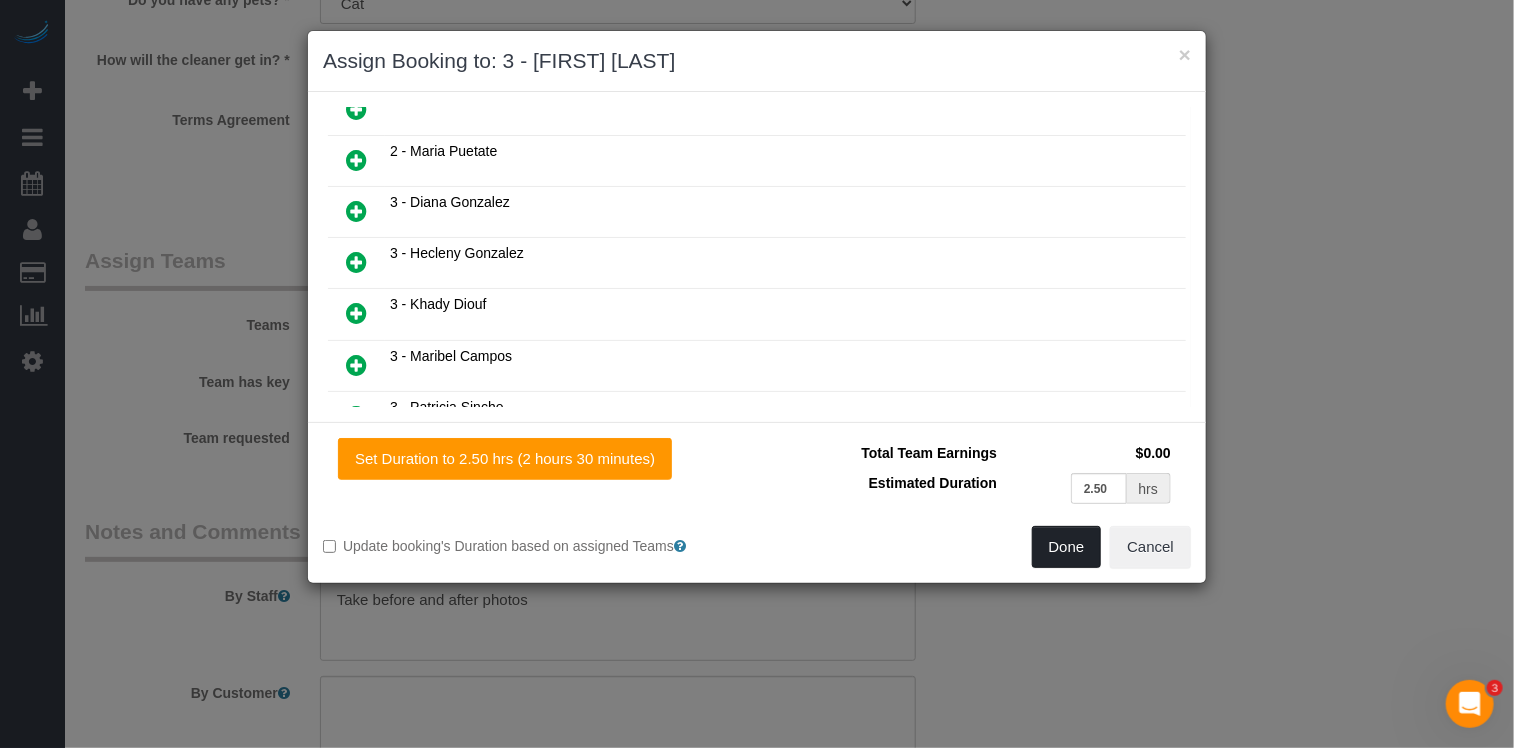 click on "Done" at bounding box center (1067, 547) 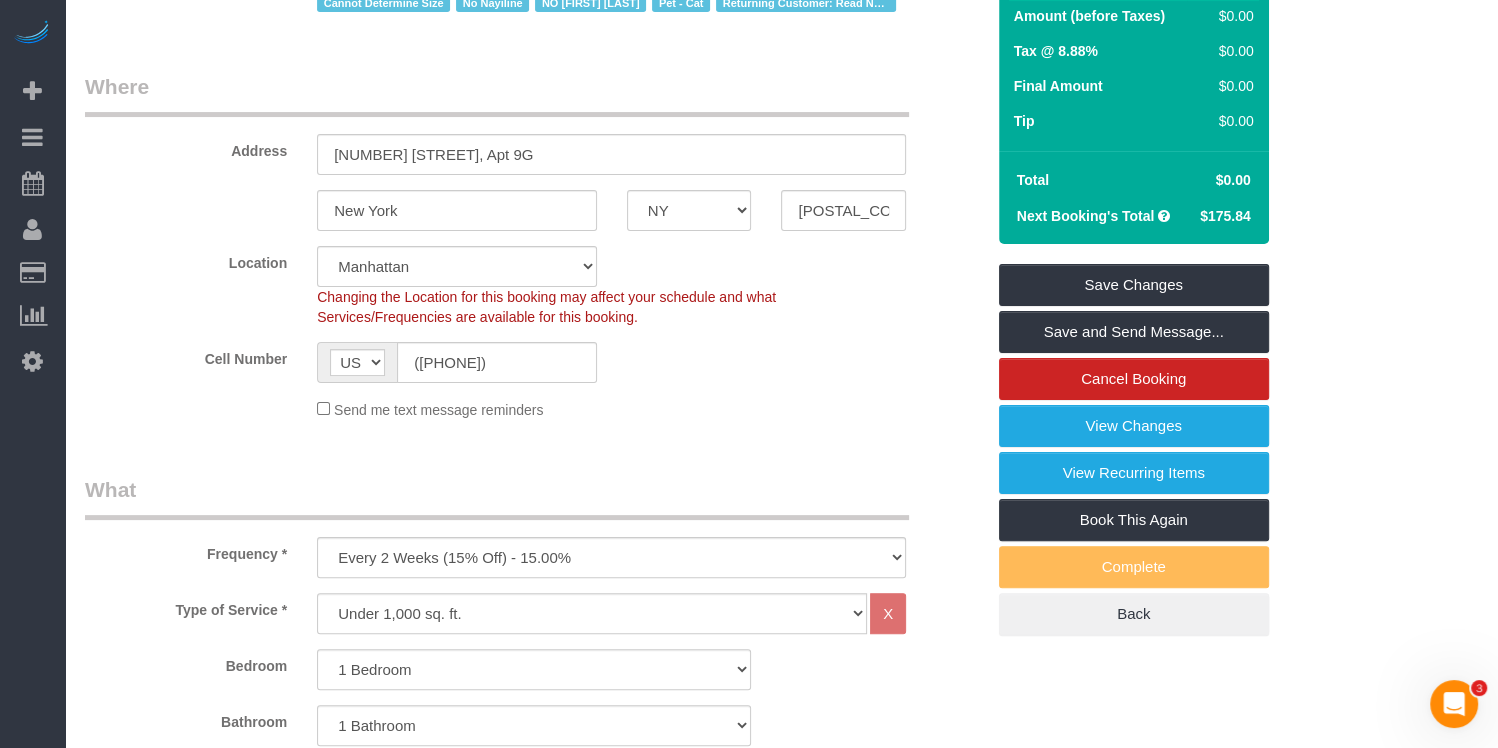 scroll, scrollTop: 0, scrollLeft: 0, axis: both 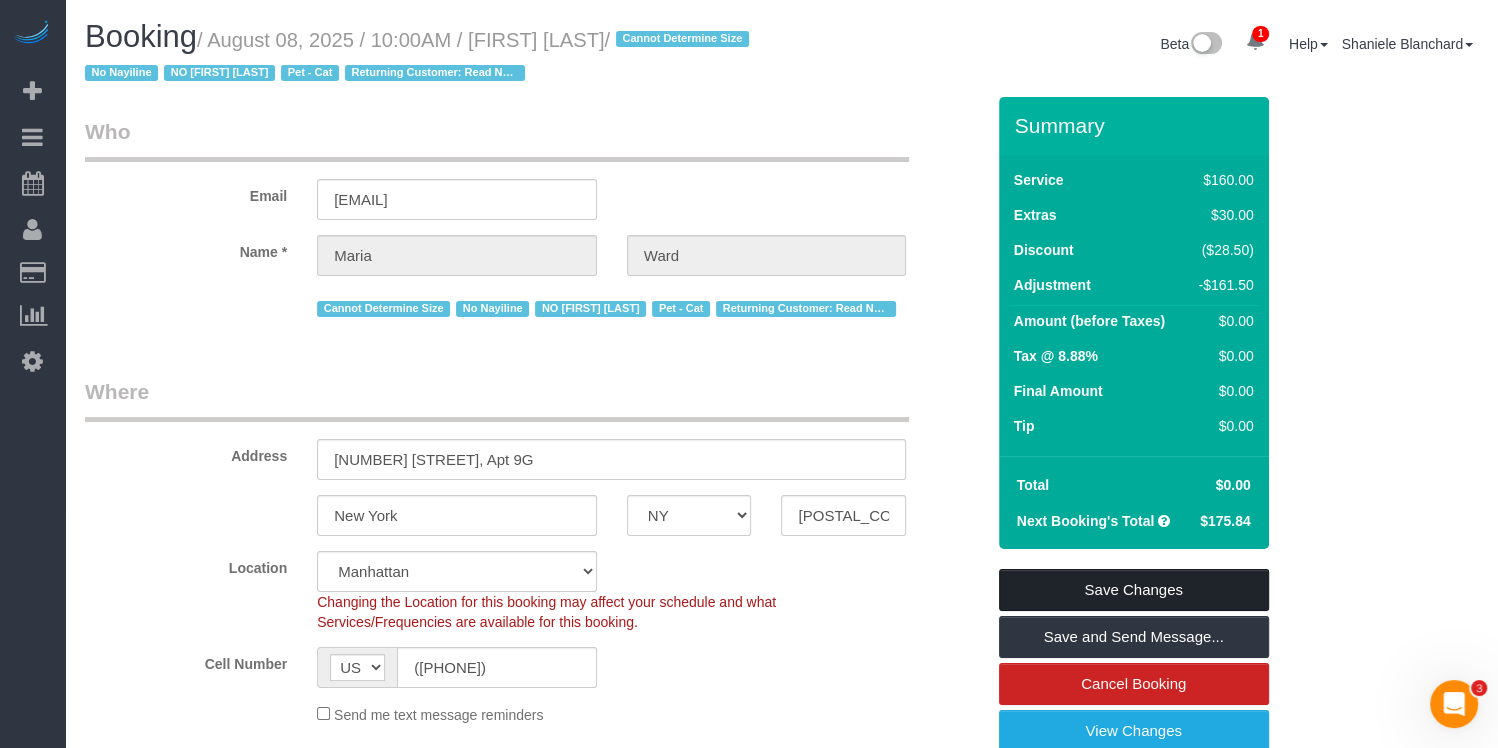 click on "Save Changes" at bounding box center [1134, 590] 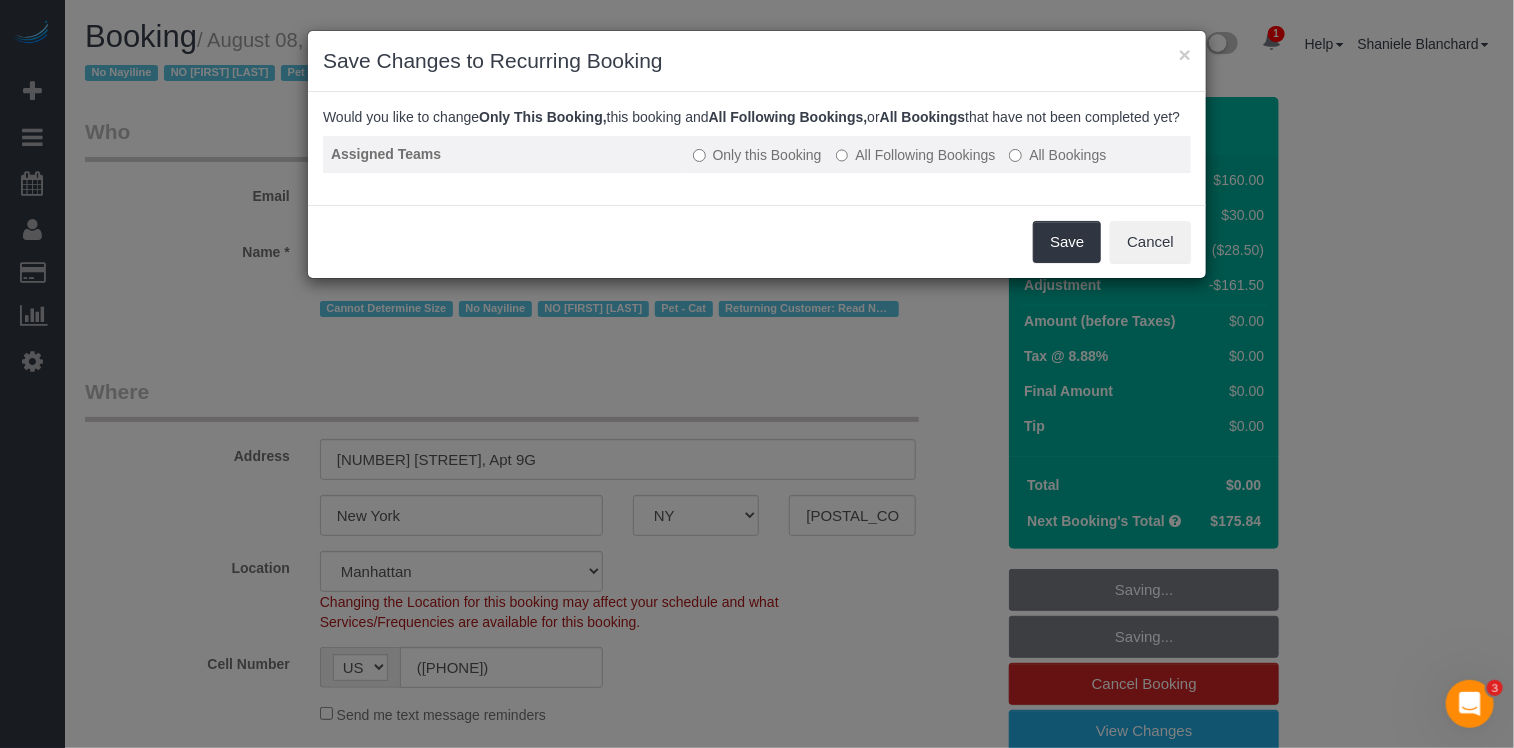 click on "All Following Bookings" at bounding box center [916, 155] 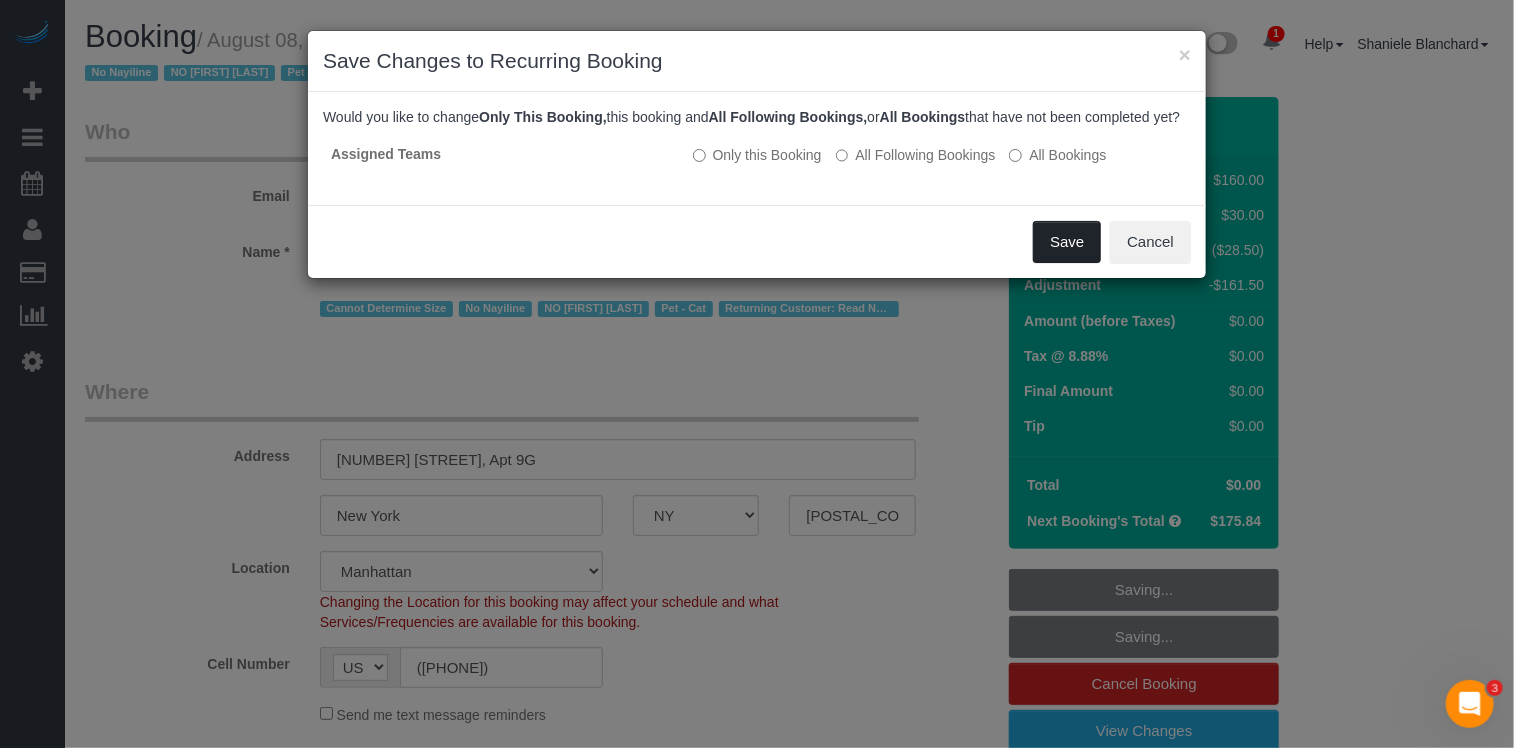 click on "Save" at bounding box center (1067, 242) 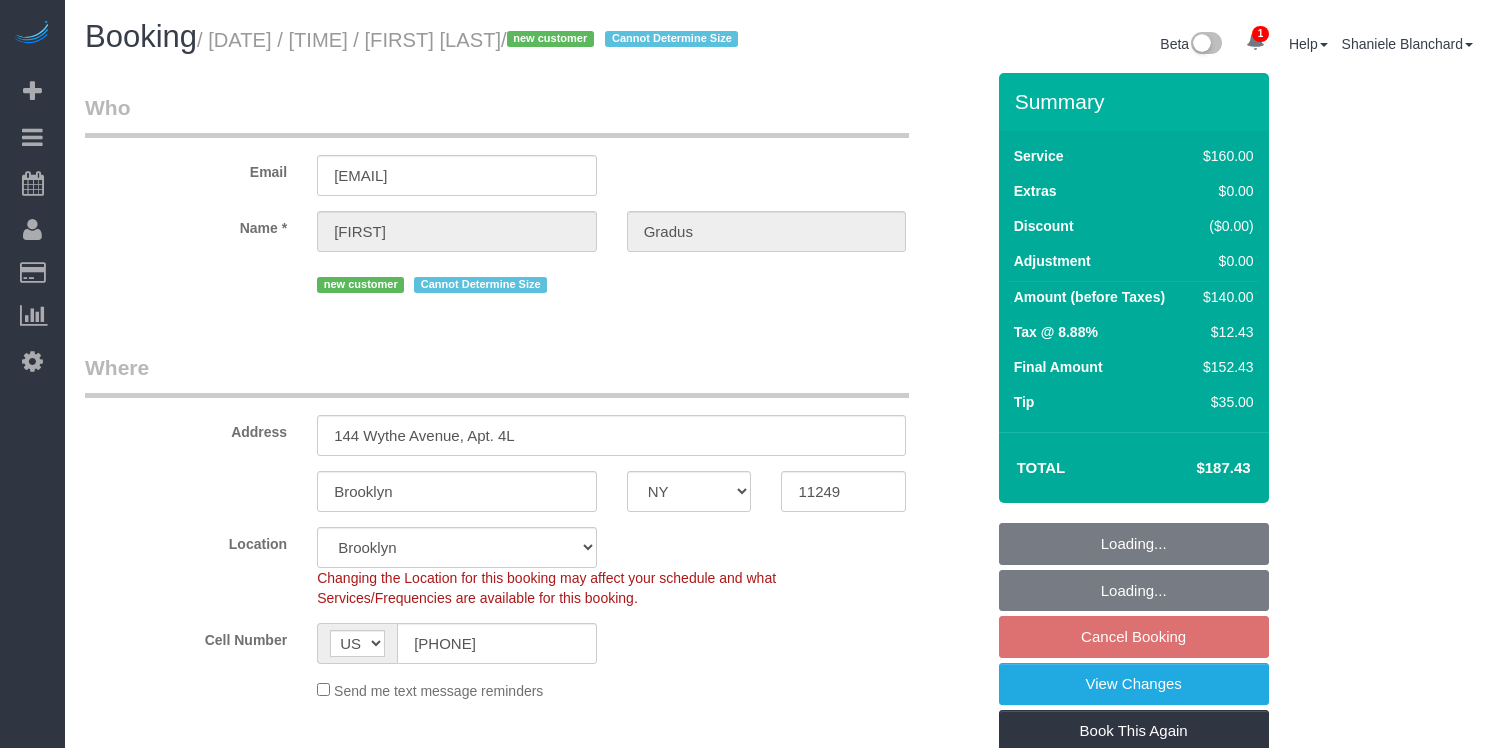 select on "NY" 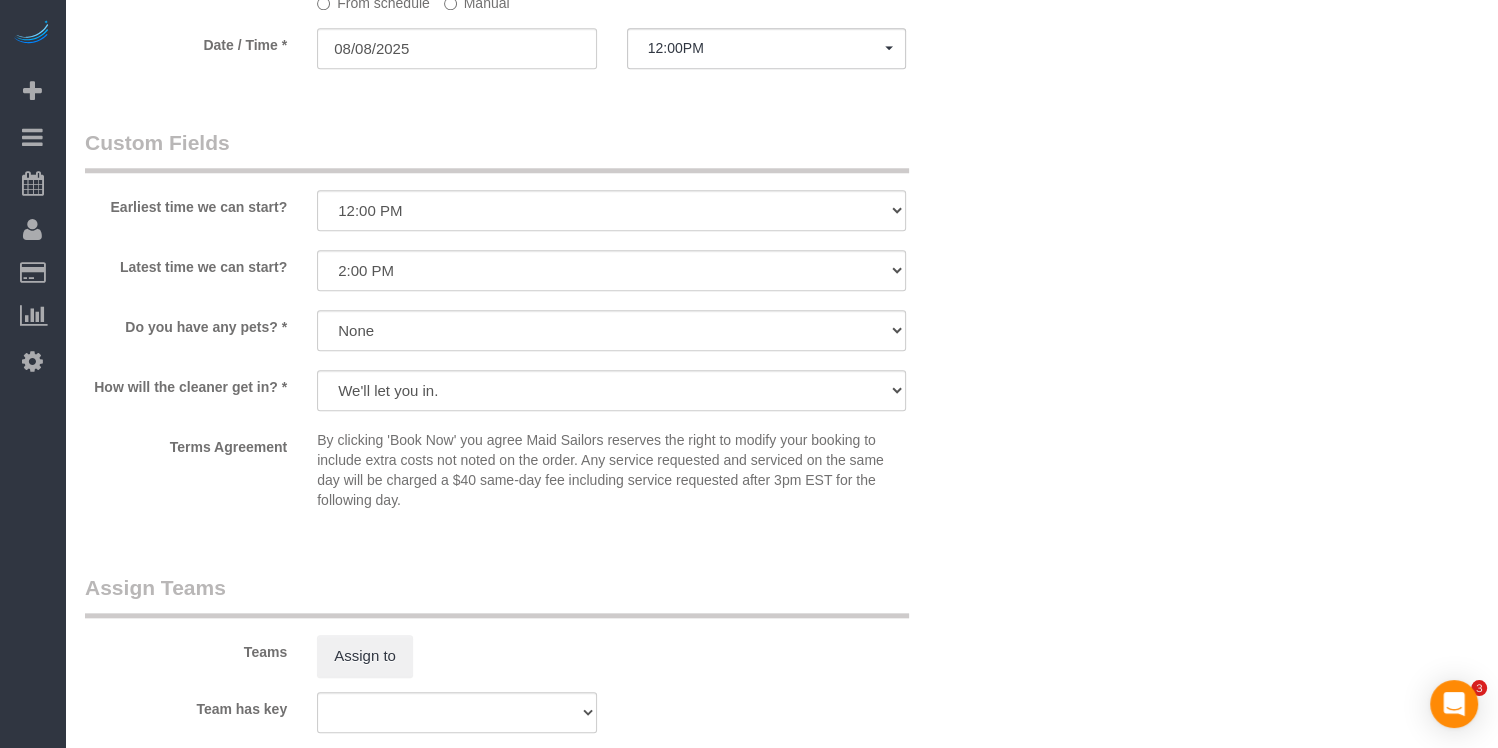scroll, scrollTop: 2337, scrollLeft: 0, axis: vertical 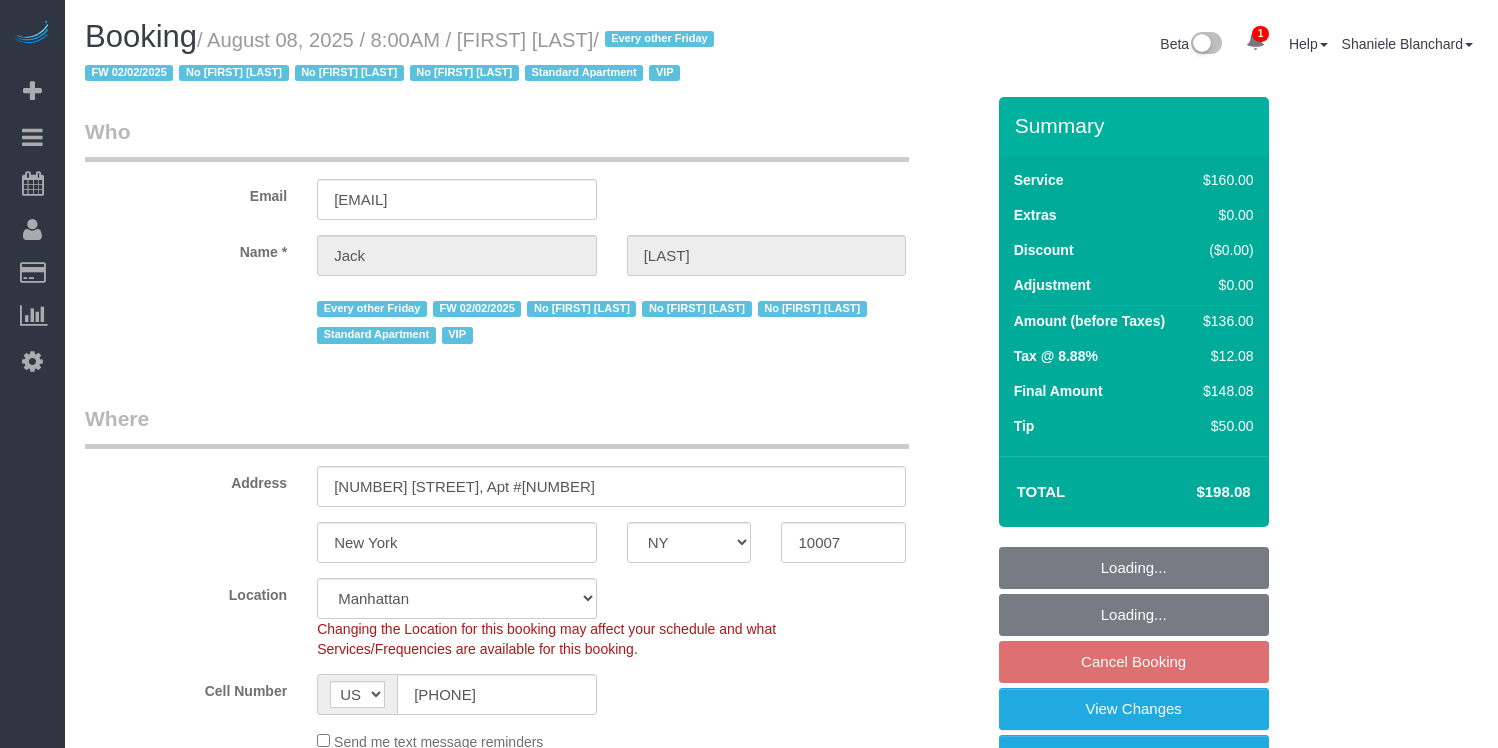 select on "NY" 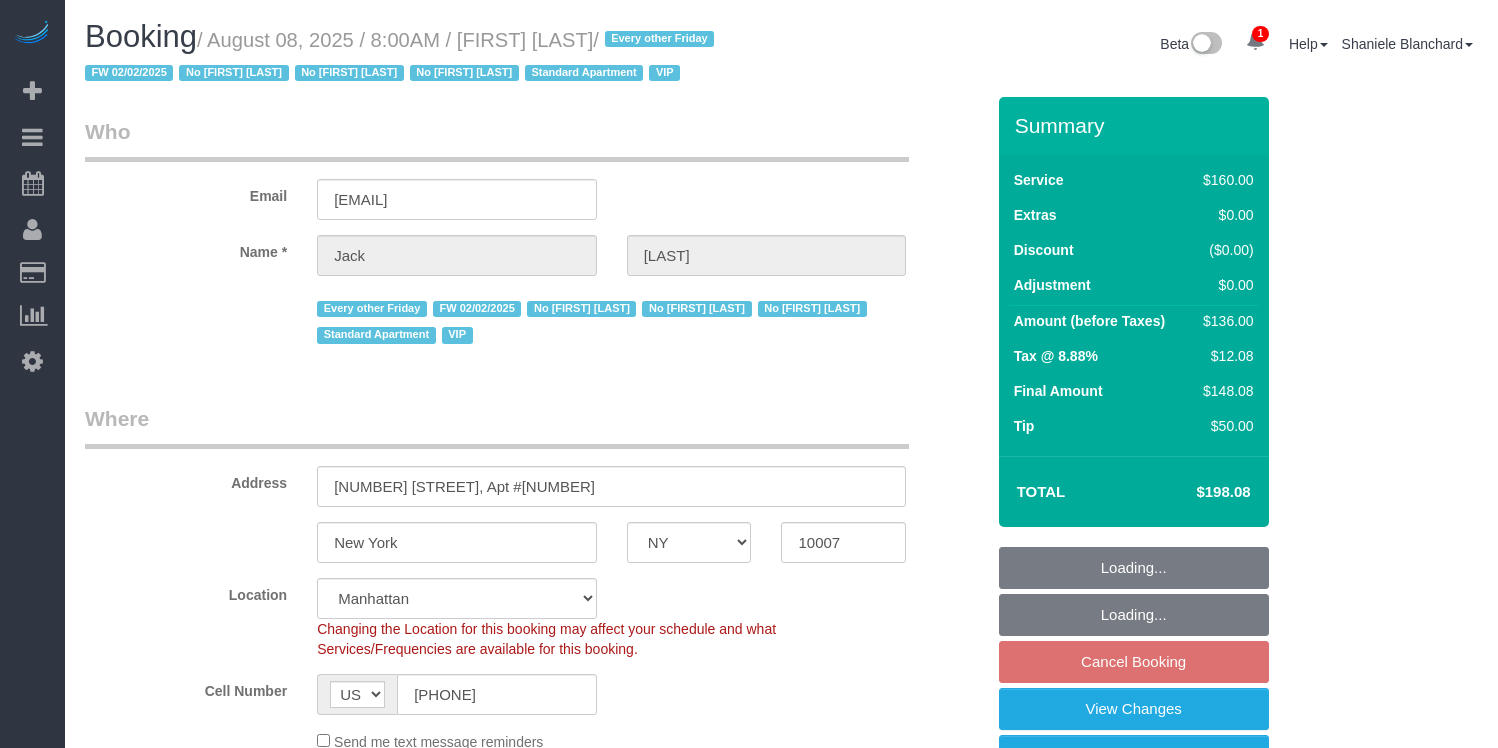 select on "number:15" 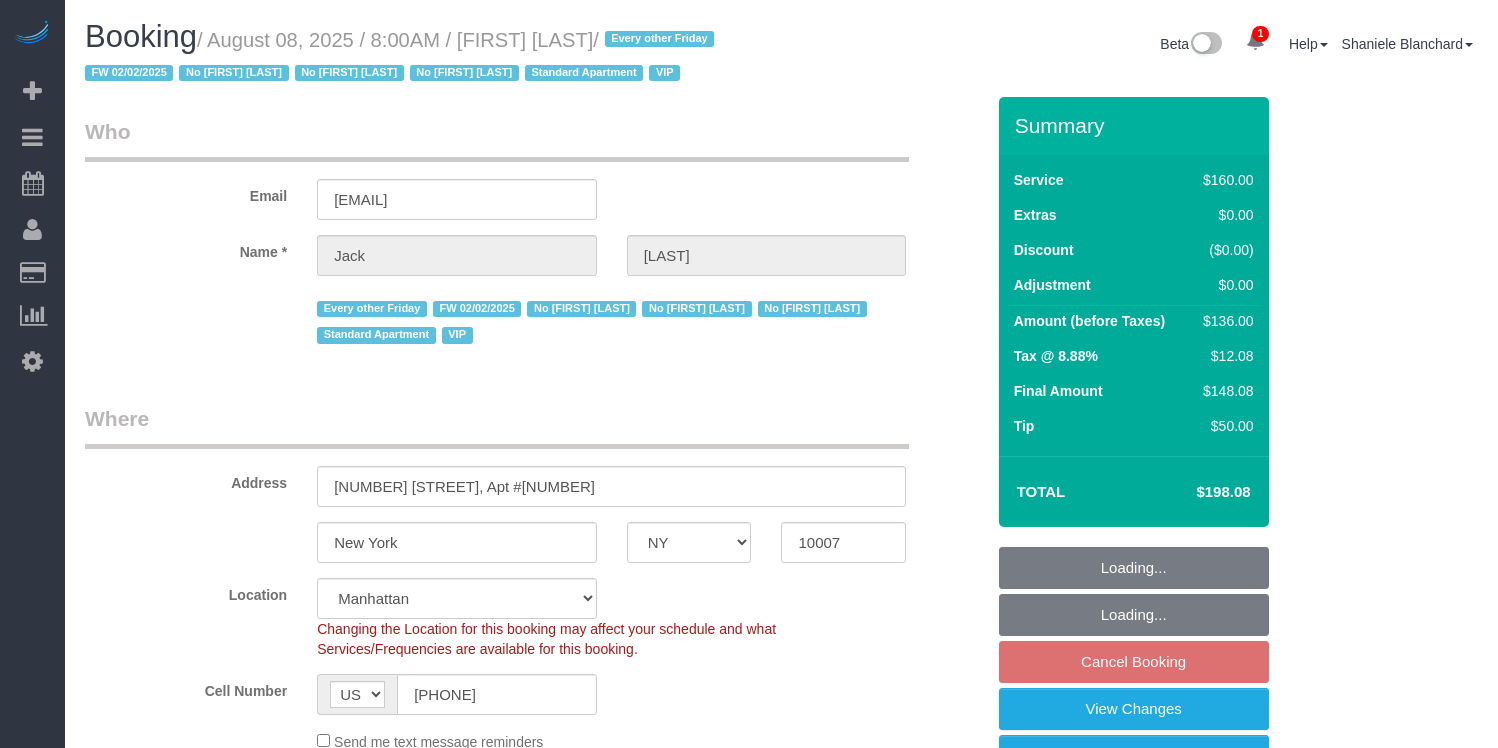 select on "number:6" 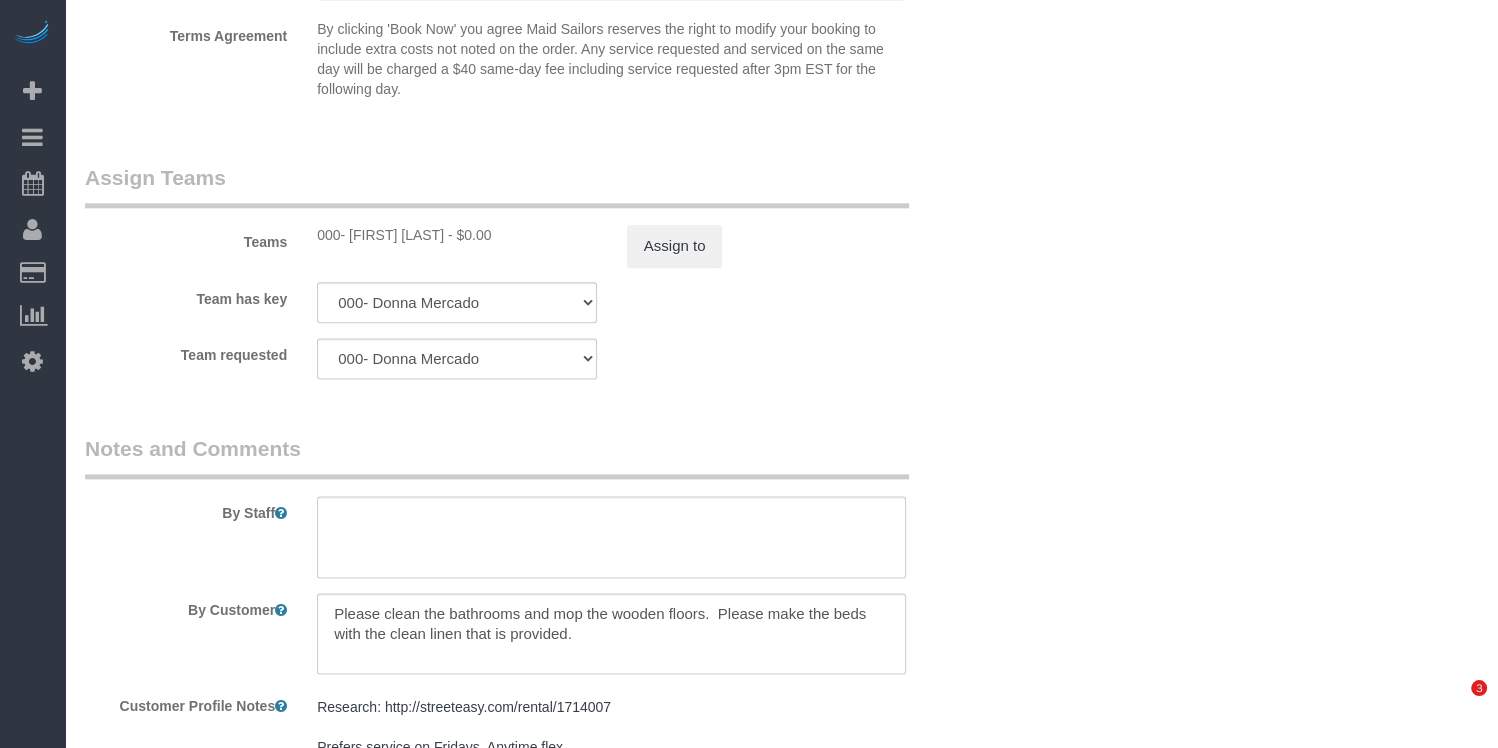 scroll, scrollTop: 2358, scrollLeft: 0, axis: vertical 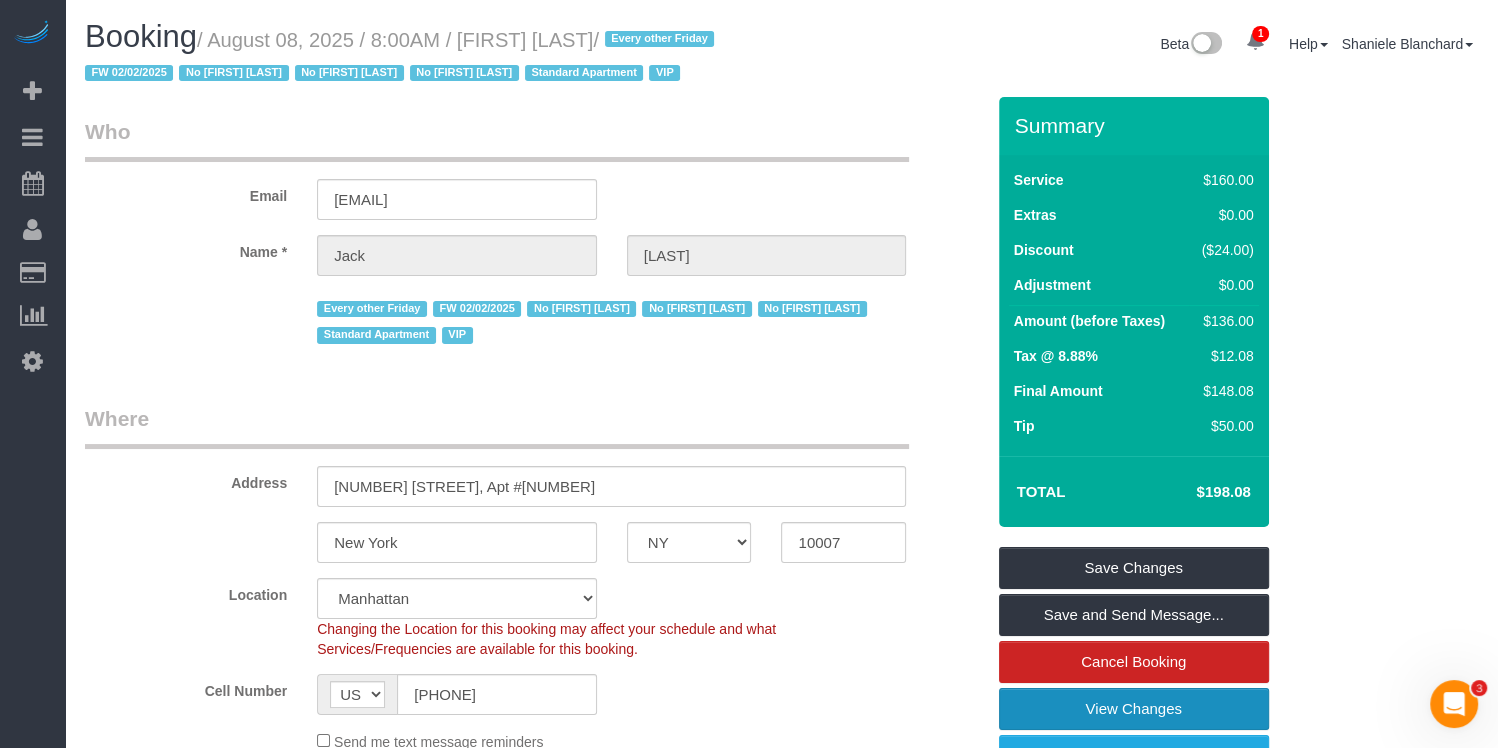 click on "View Changes" at bounding box center (1134, 709) 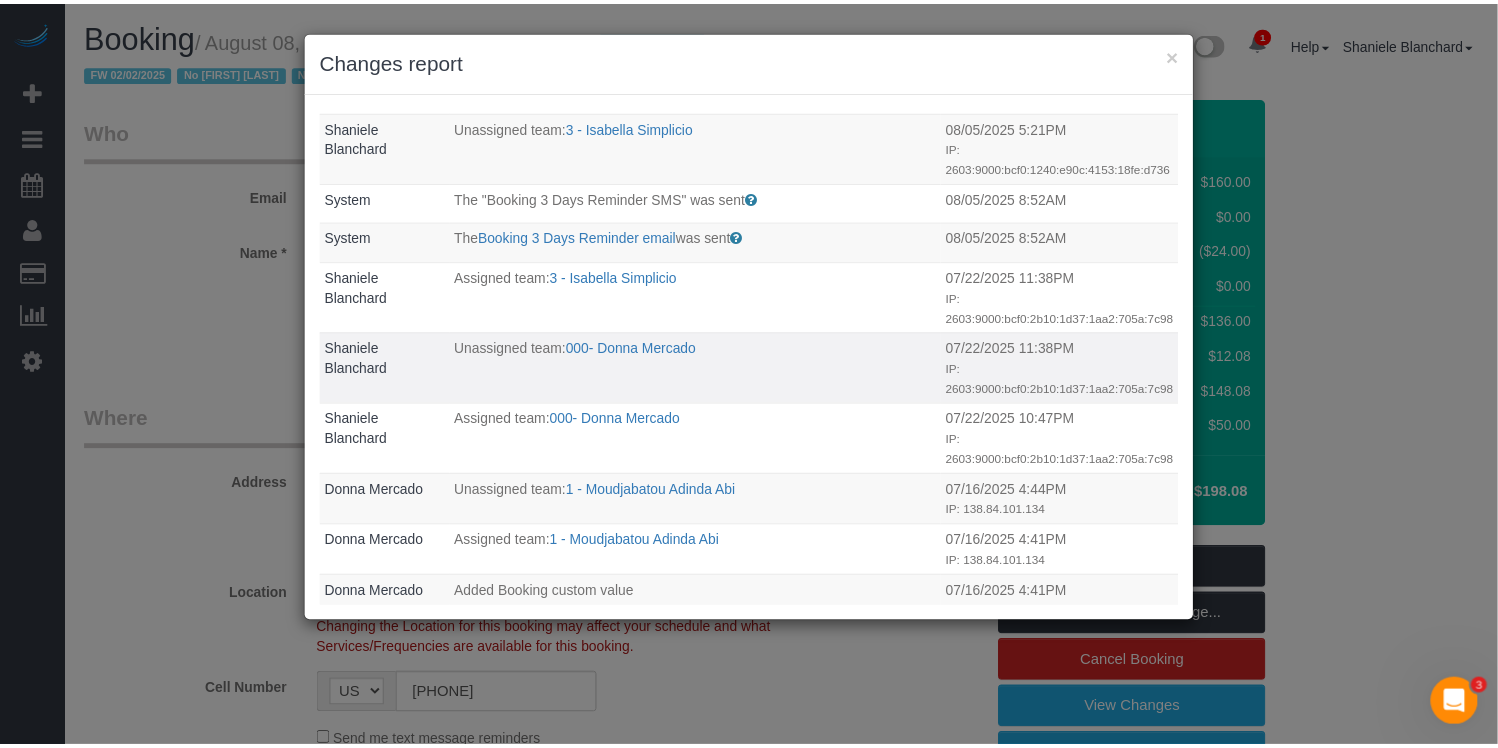 scroll, scrollTop: 0, scrollLeft: 0, axis: both 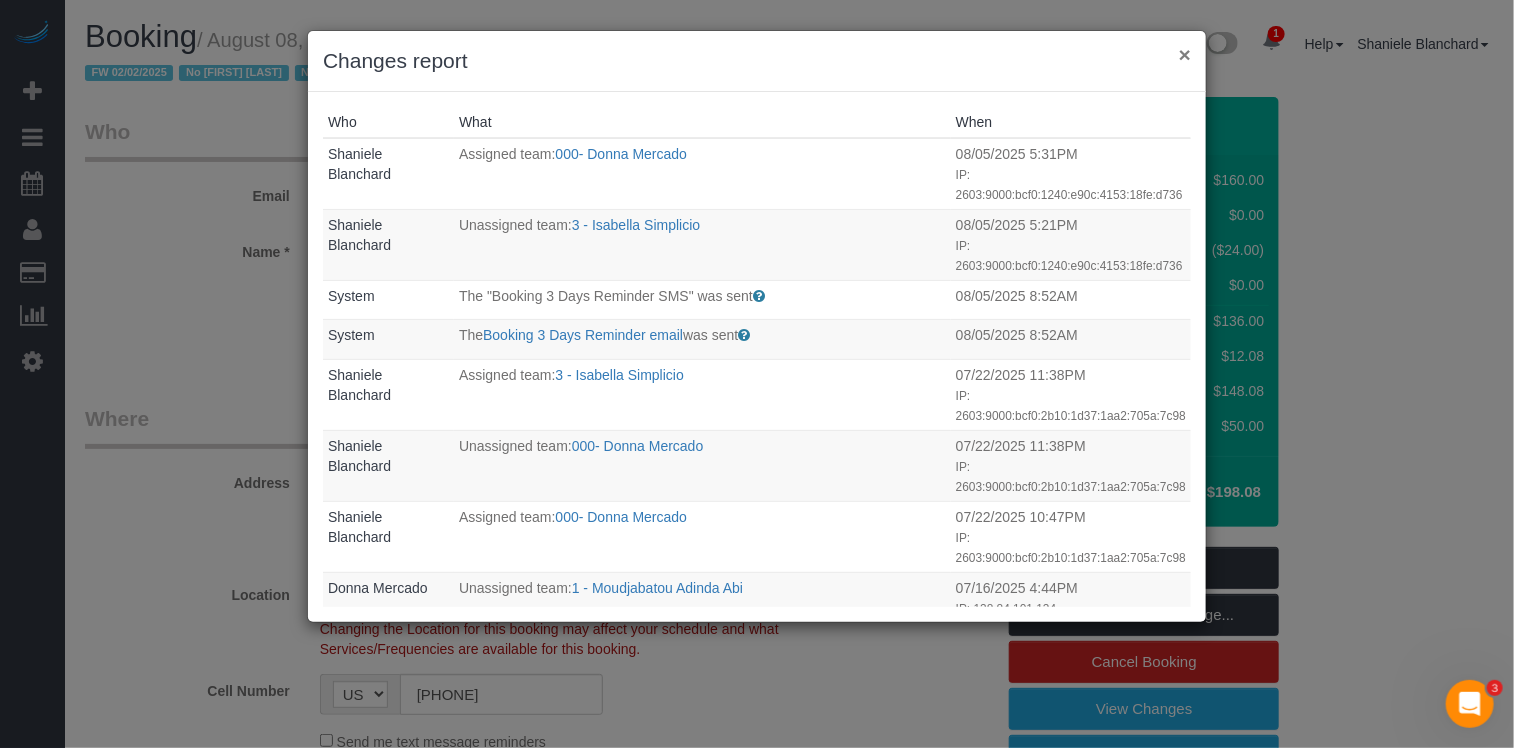 click on "×" at bounding box center (1185, 54) 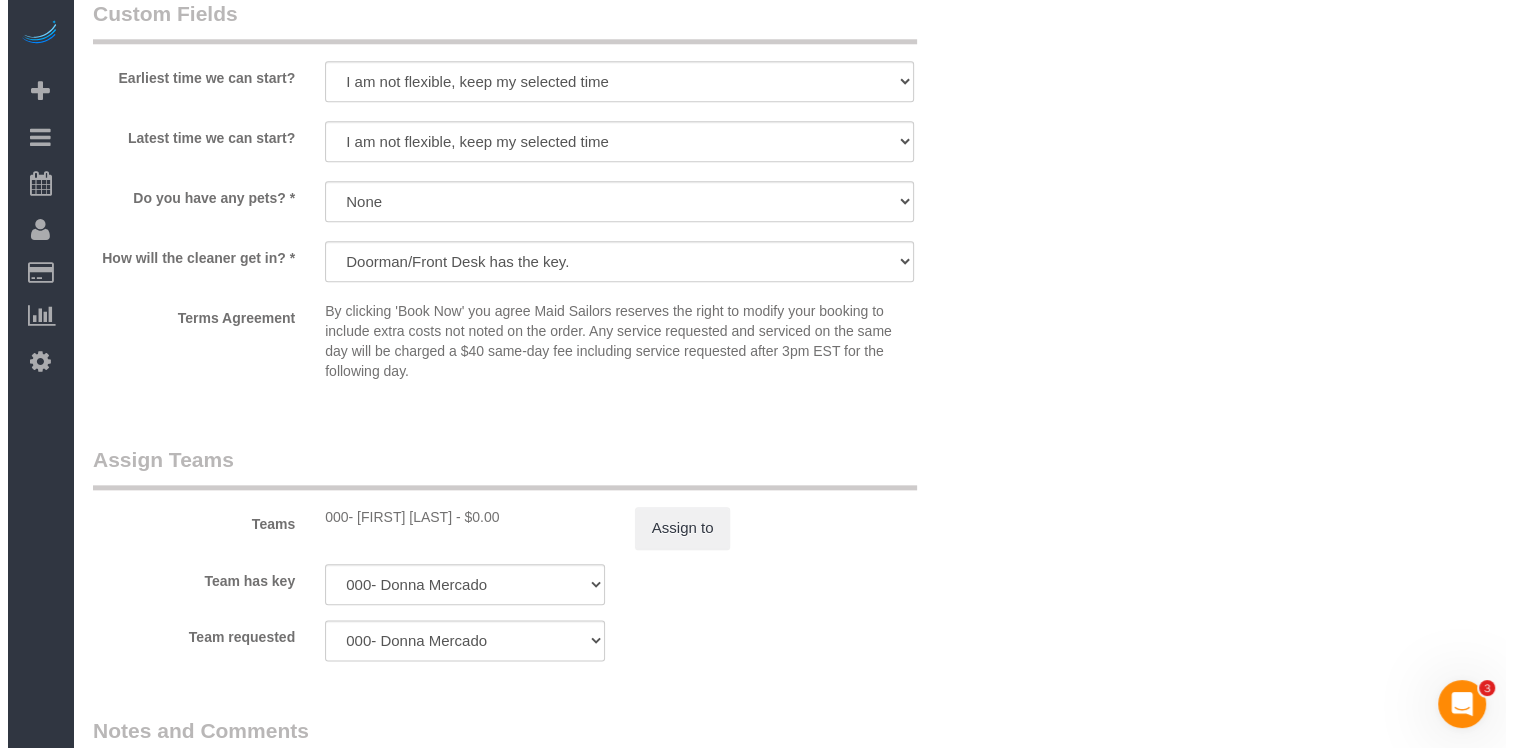 scroll, scrollTop: 2156, scrollLeft: 0, axis: vertical 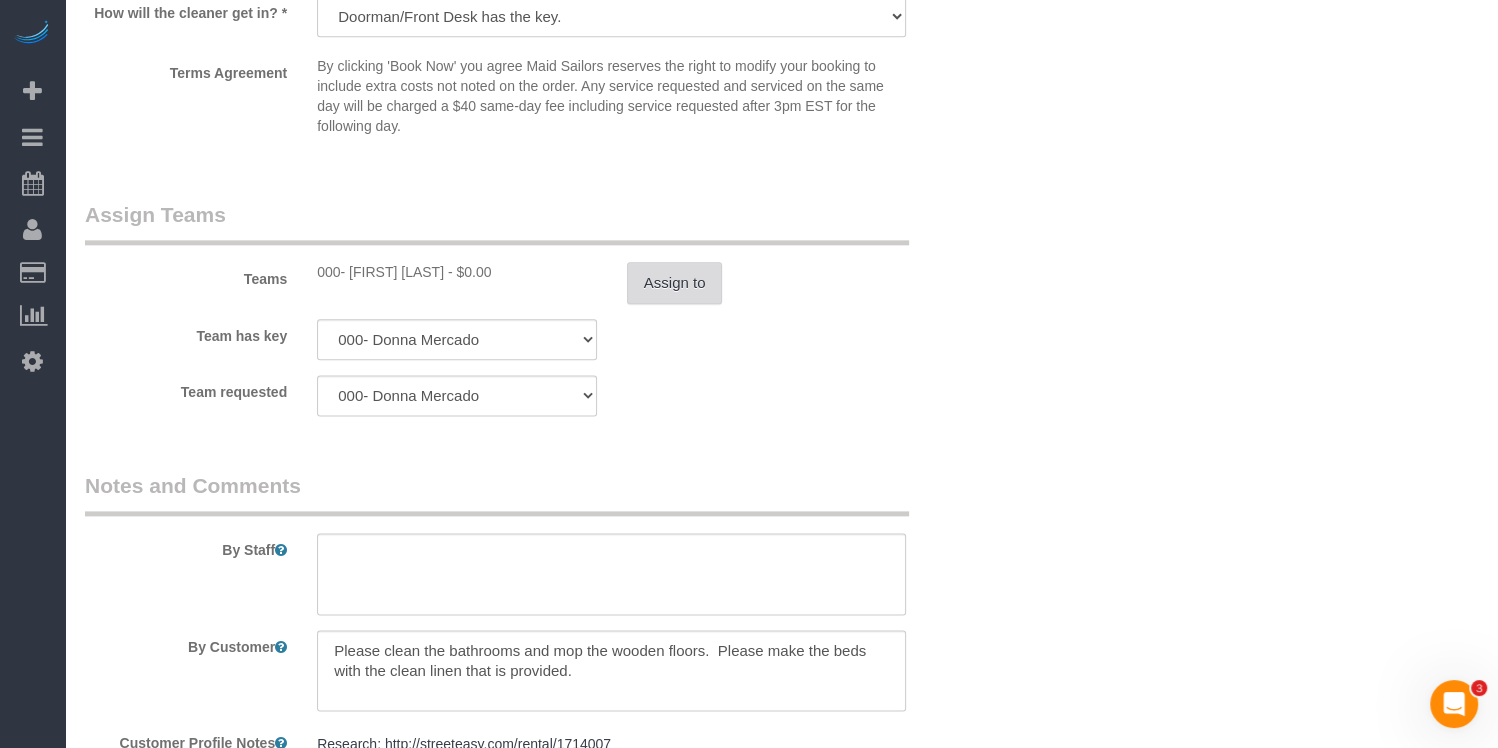 click on "Assign to" at bounding box center [675, 283] 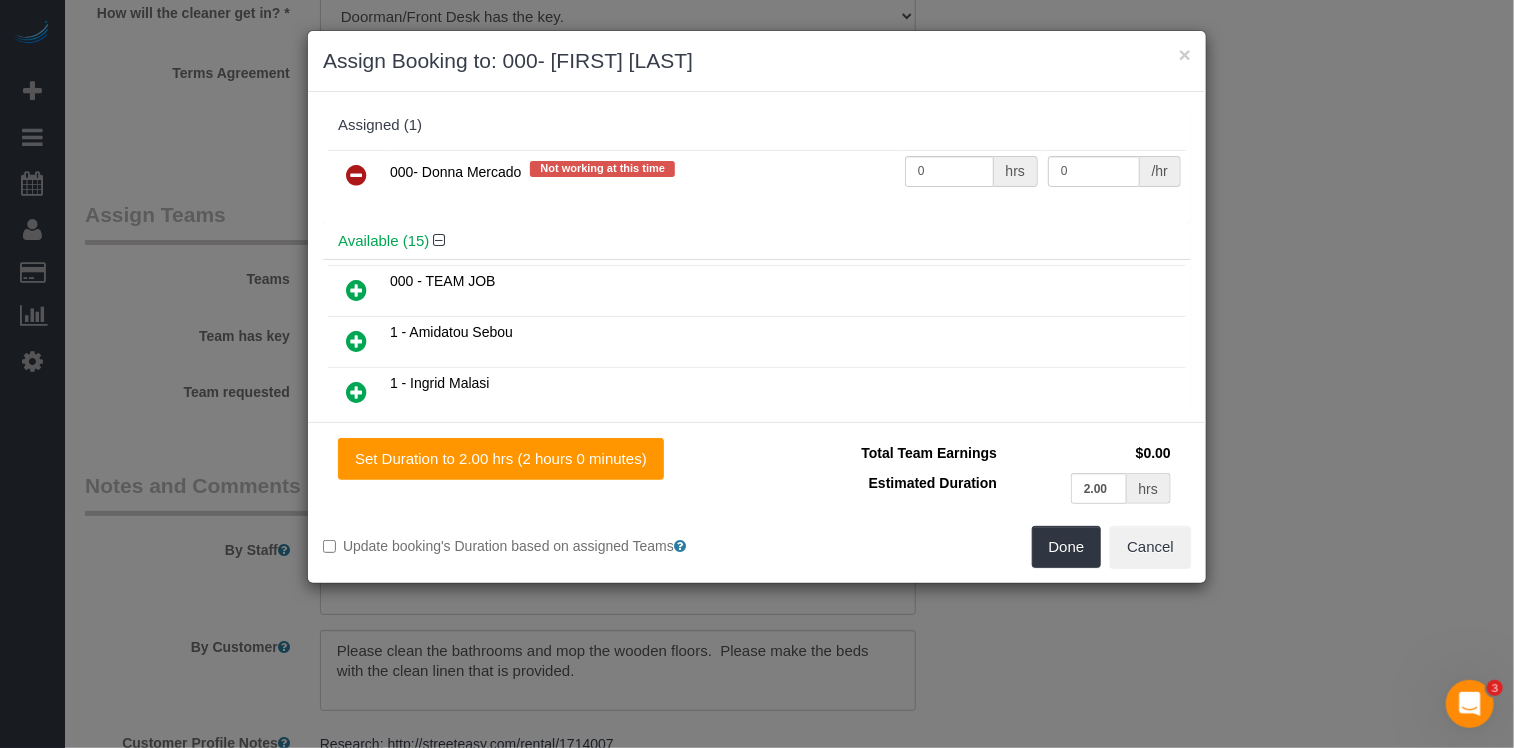 click at bounding box center [356, 175] 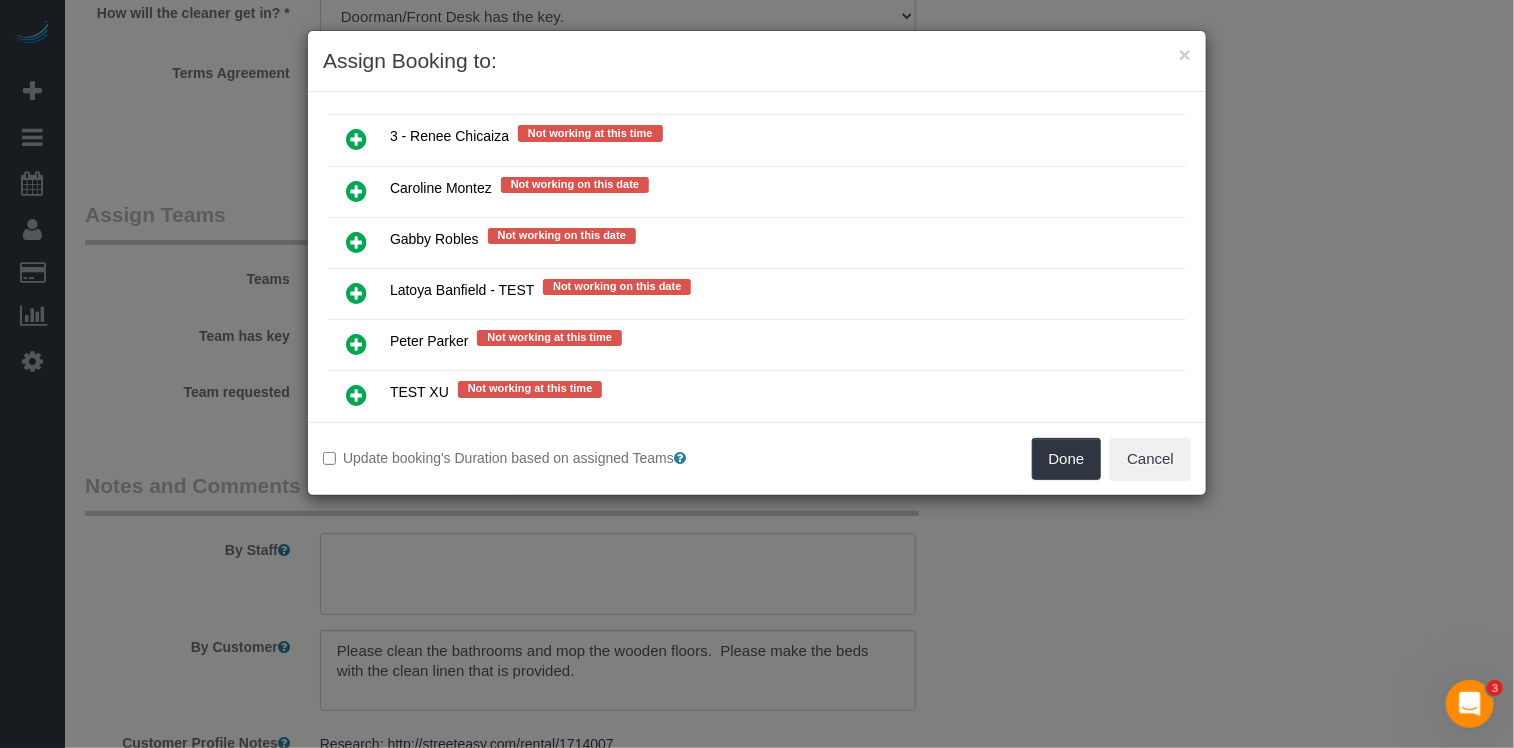 scroll, scrollTop: 4005, scrollLeft: 0, axis: vertical 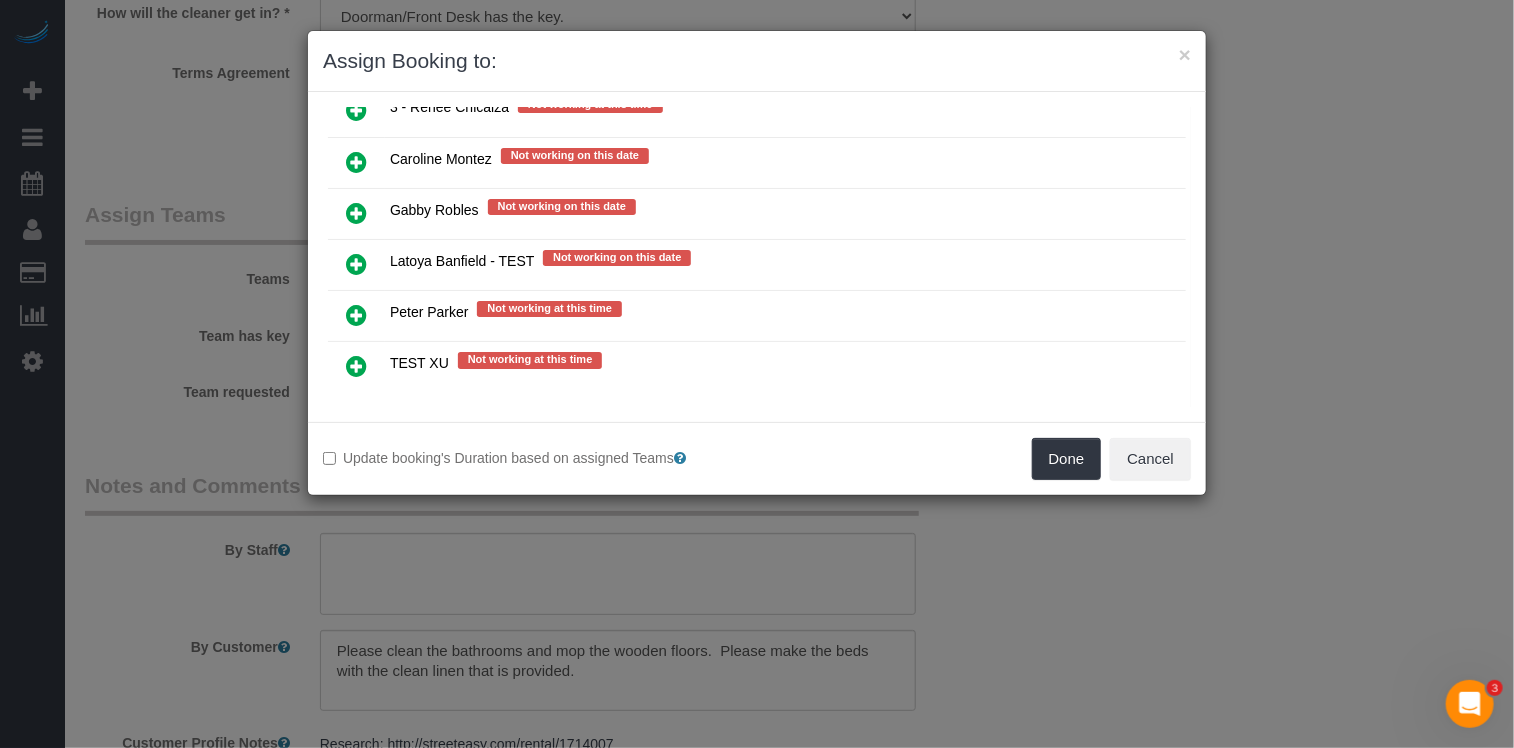 click on "Not Available at this time (65)
* - K.J.
Not working on this date
*Irene Flores - Test
Not working on this date
0 - Abdoulaye Sow" at bounding box center [757, -1176] 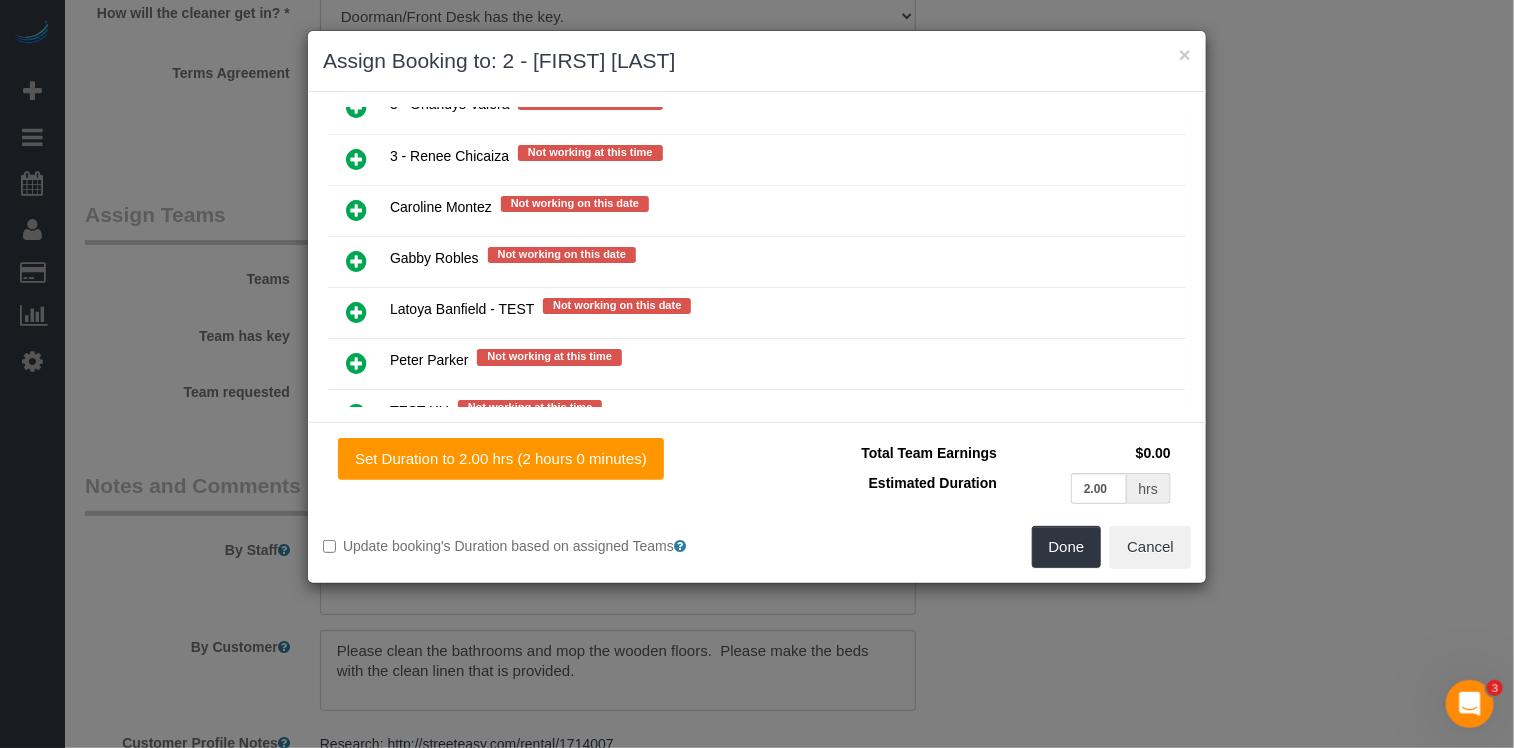 scroll, scrollTop: 4002, scrollLeft: 0, axis: vertical 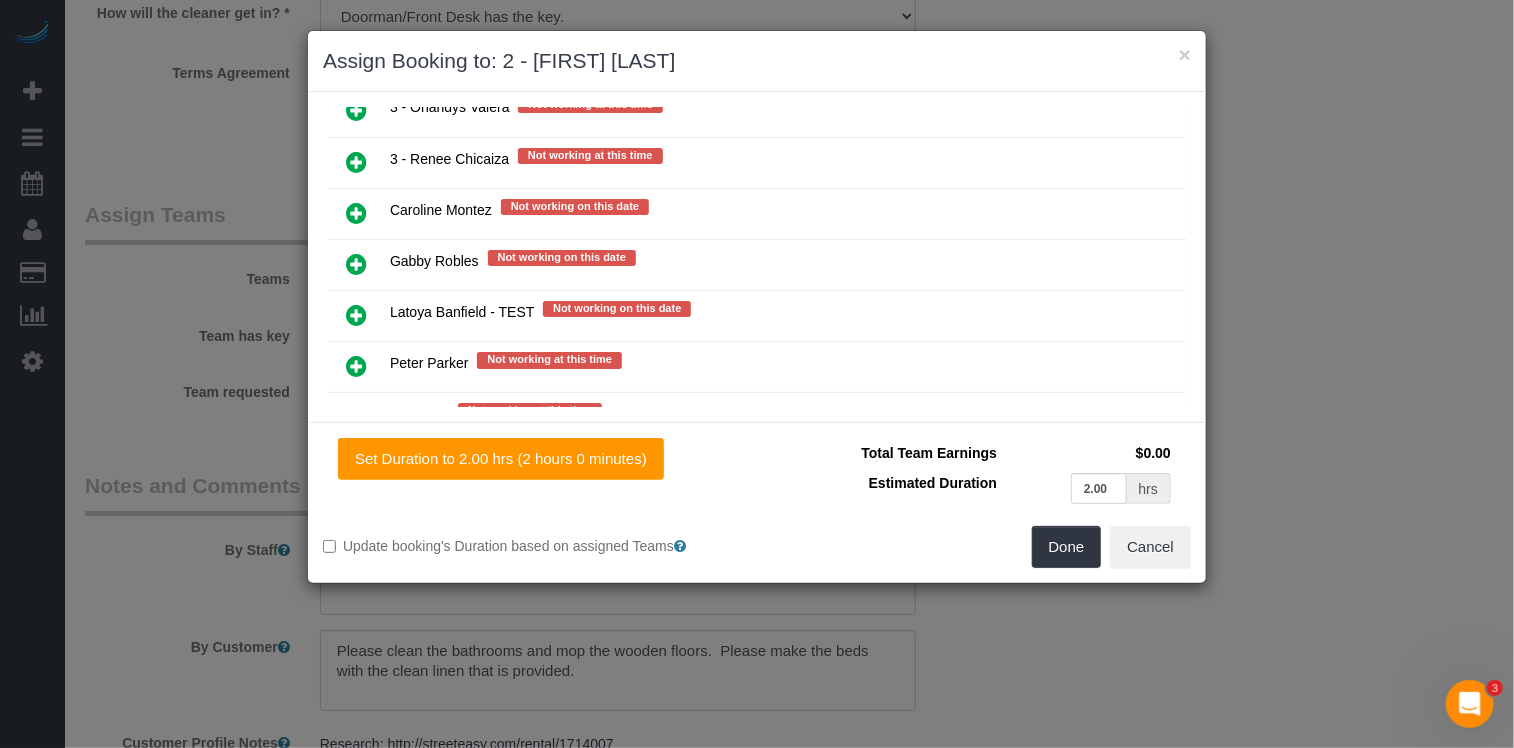 click on "Total Team Earnings
$0.00
Estimated Duration
2.00
hrs
Warning: The Company share is 0%. If this is correct, please click Save.
Change your Team shares so that the Total Share does not exceed 100%." at bounding box center (974, 482) 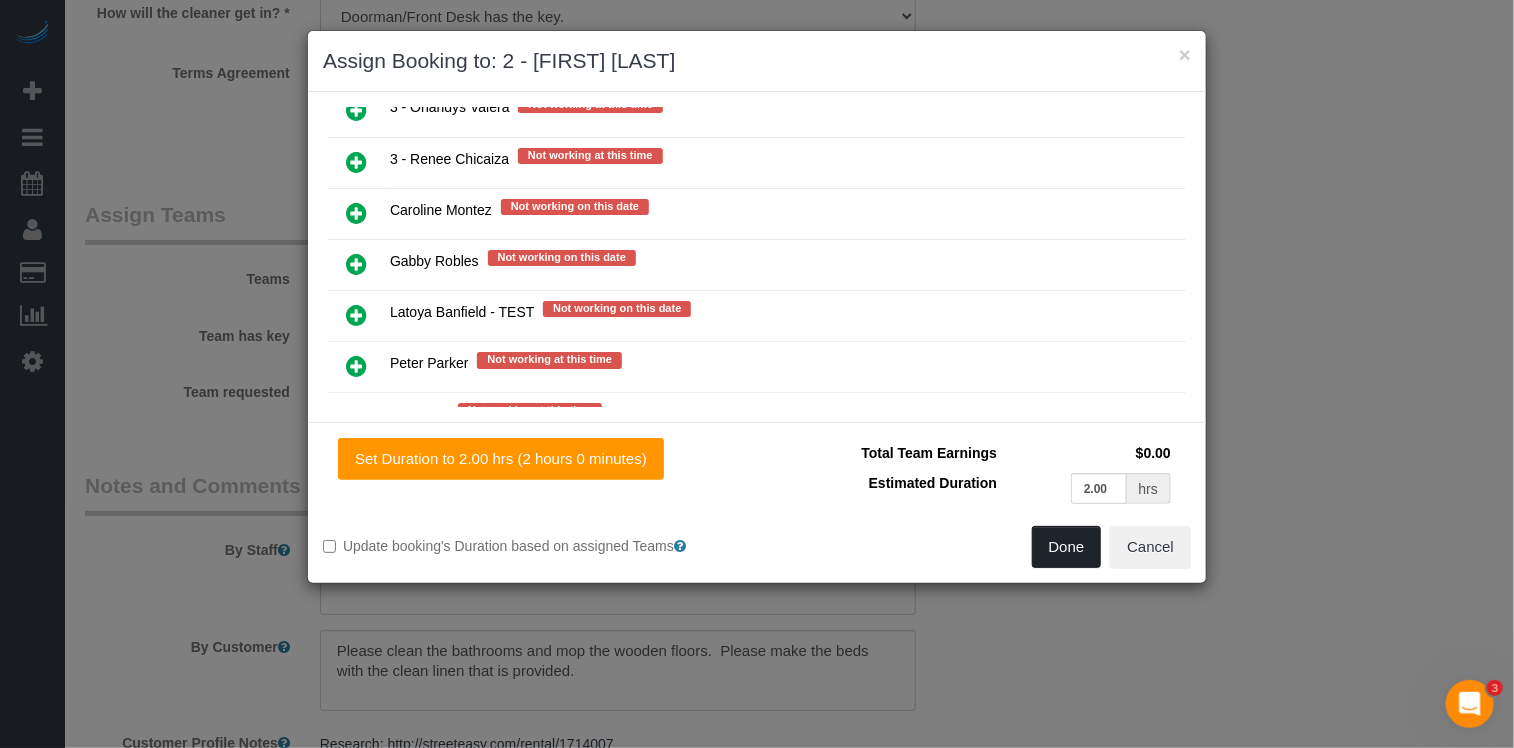 click on "Done" at bounding box center (1067, 547) 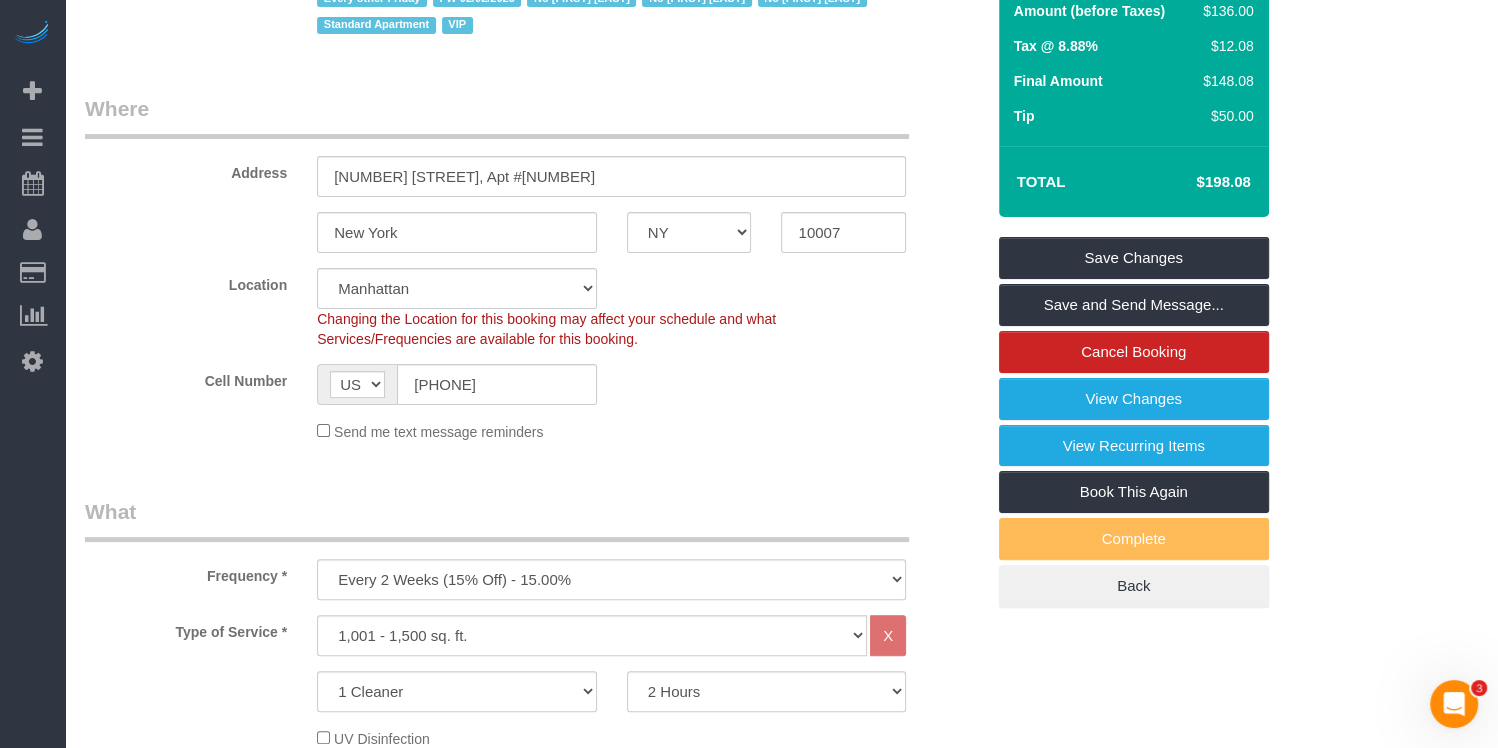 scroll, scrollTop: 0, scrollLeft: 0, axis: both 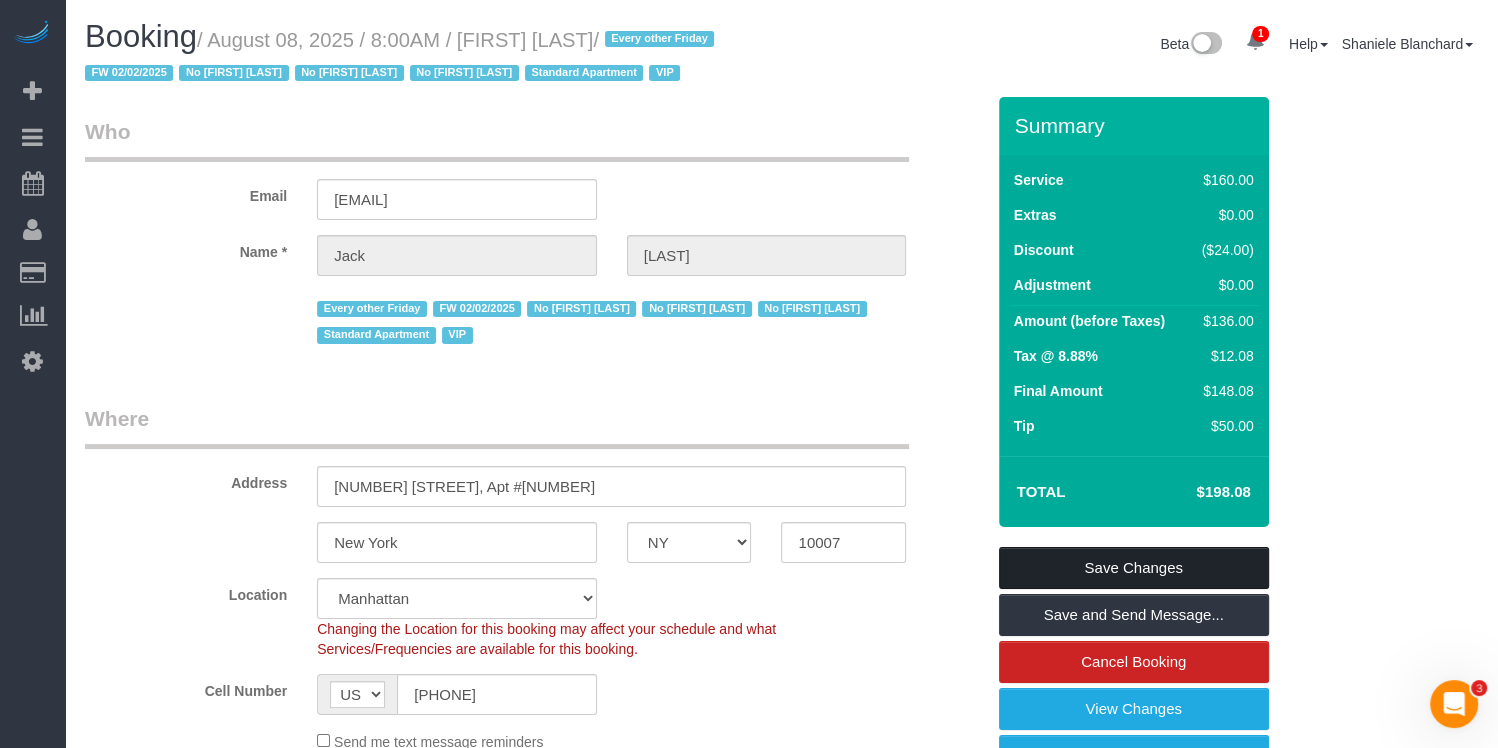 click on "Save Changes" at bounding box center (1134, 568) 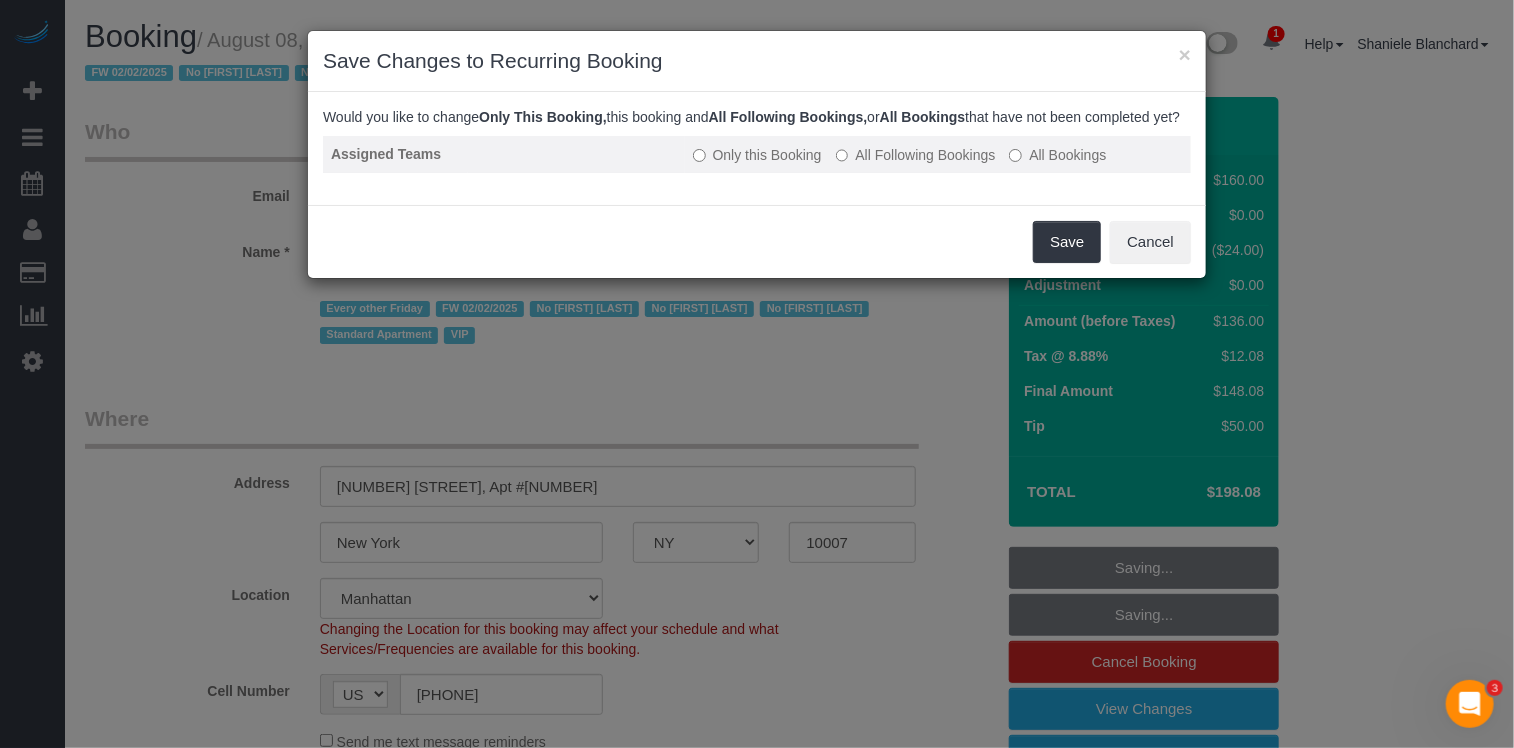 click on "All Following Bookings" at bounding box center [916, 155] 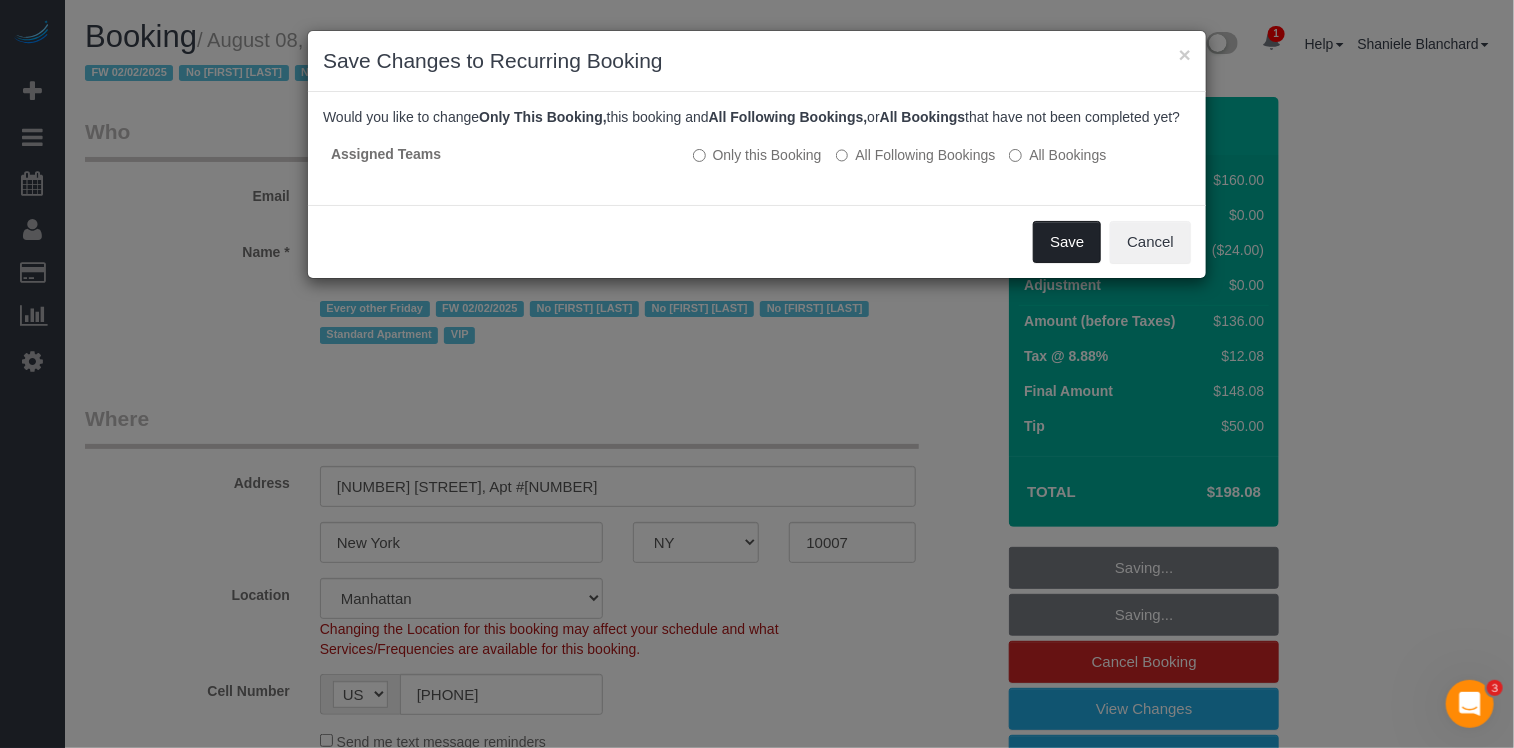 click on "Save" at bounding box center (1067, 242) 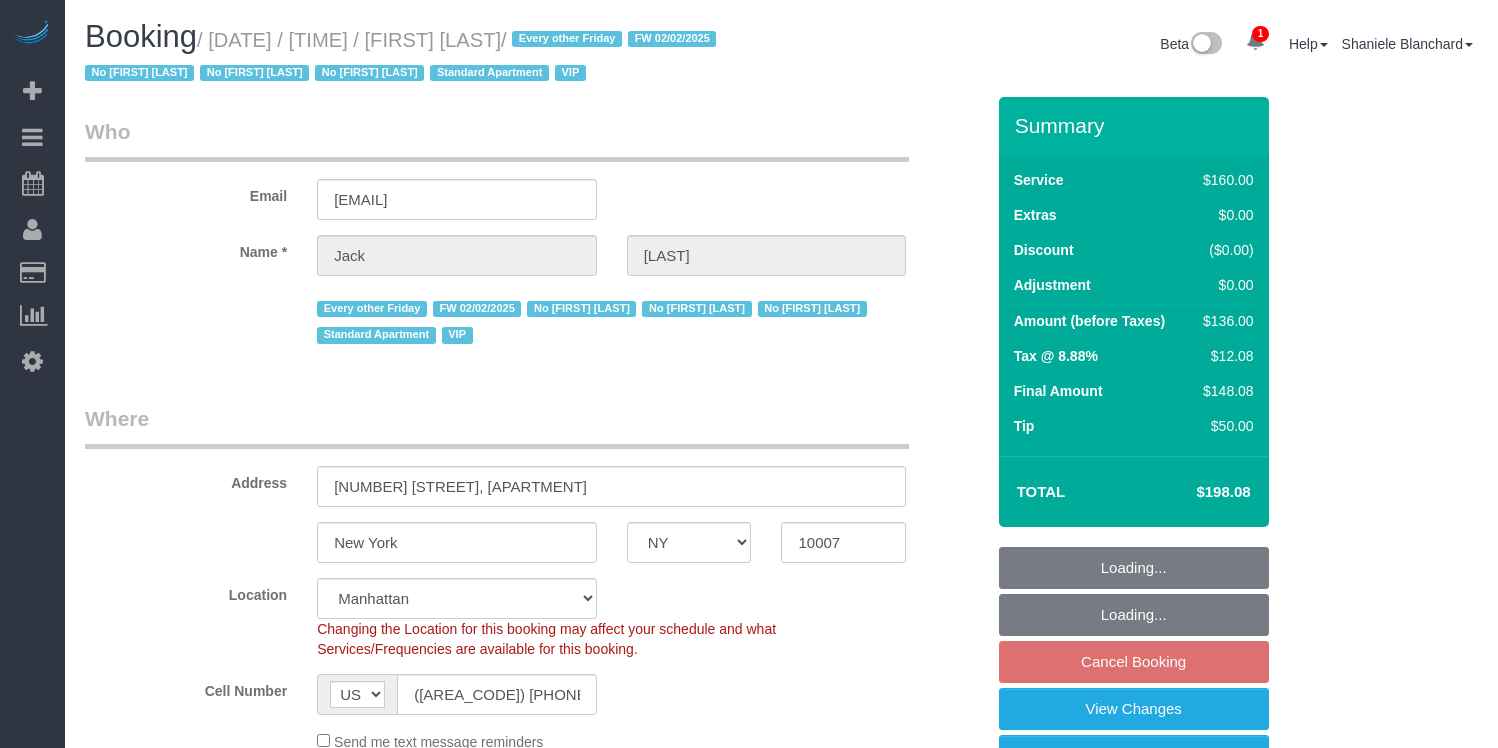 select on "NY" 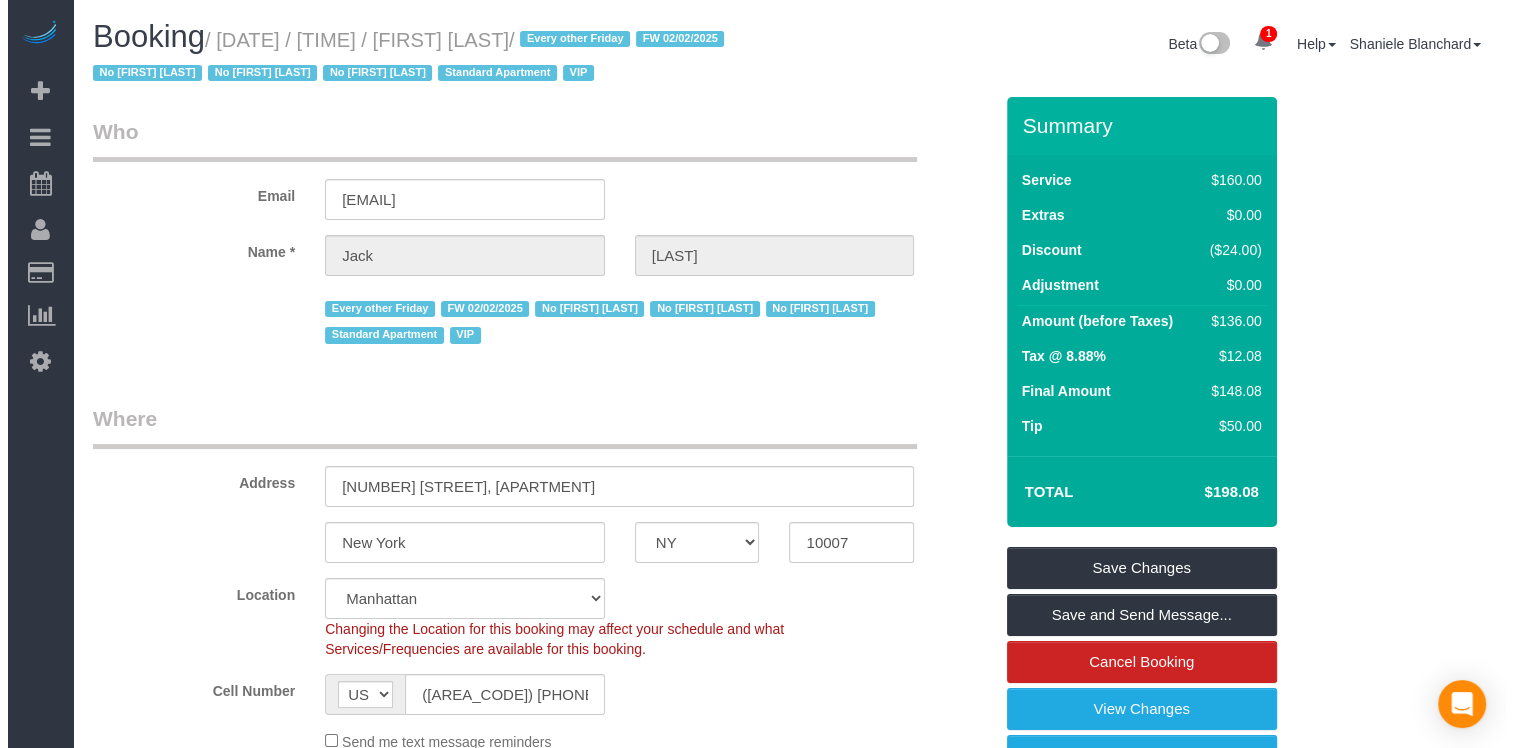 scroll, scrollTop: 1712, scrollLeft: 0, axis: vertical 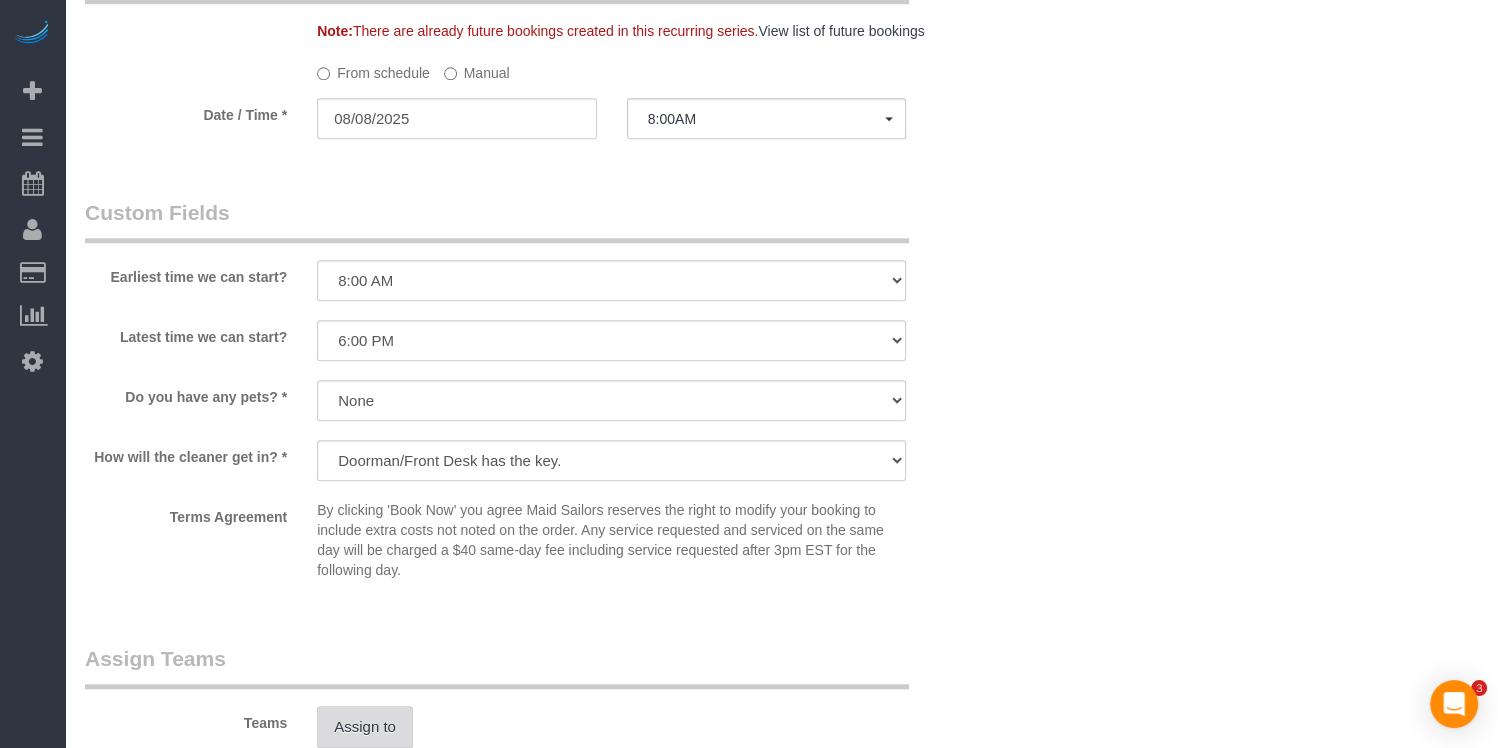 click on "Assign to" at bounding box center [365, 727] 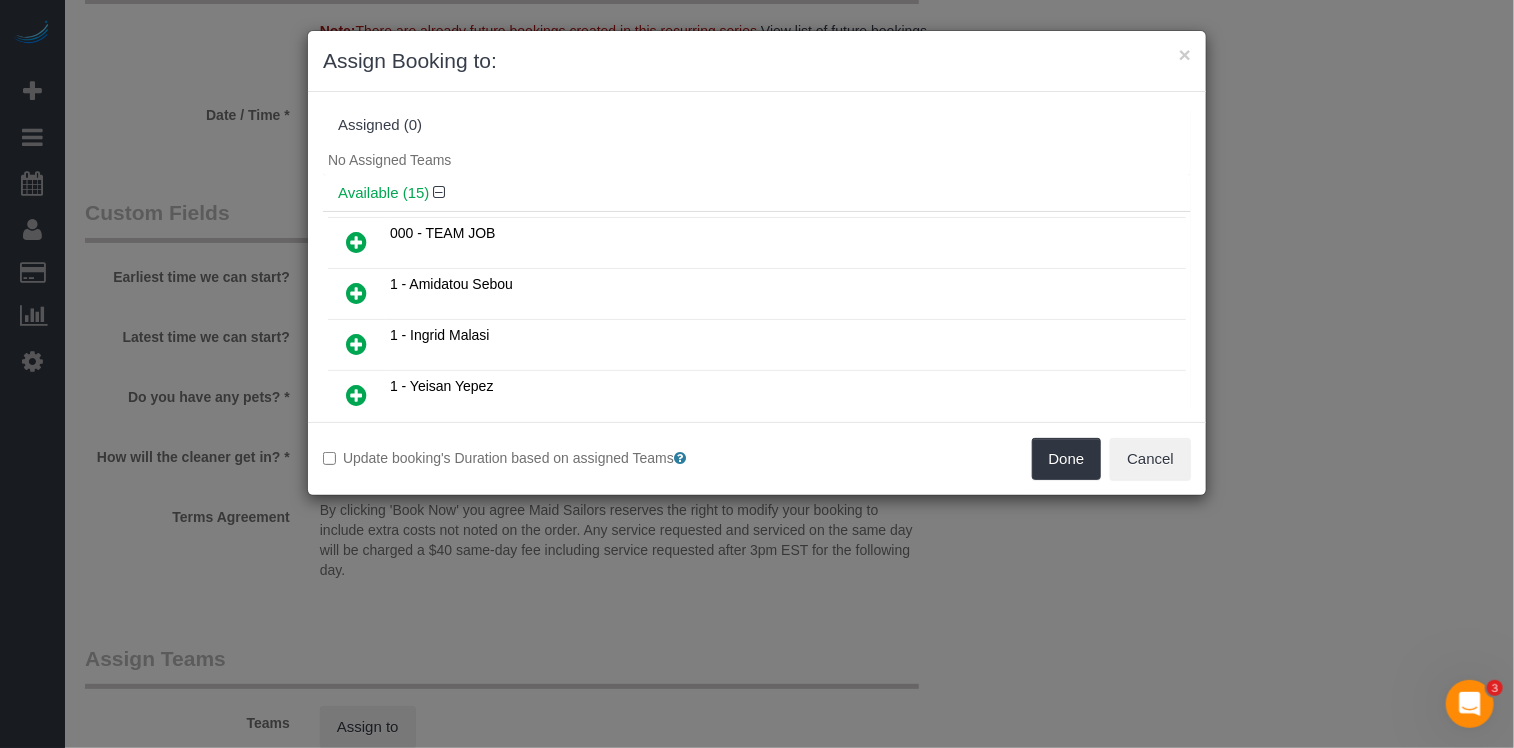 scroll, scrollTop: 0, scrollLeft: 0, axis: both 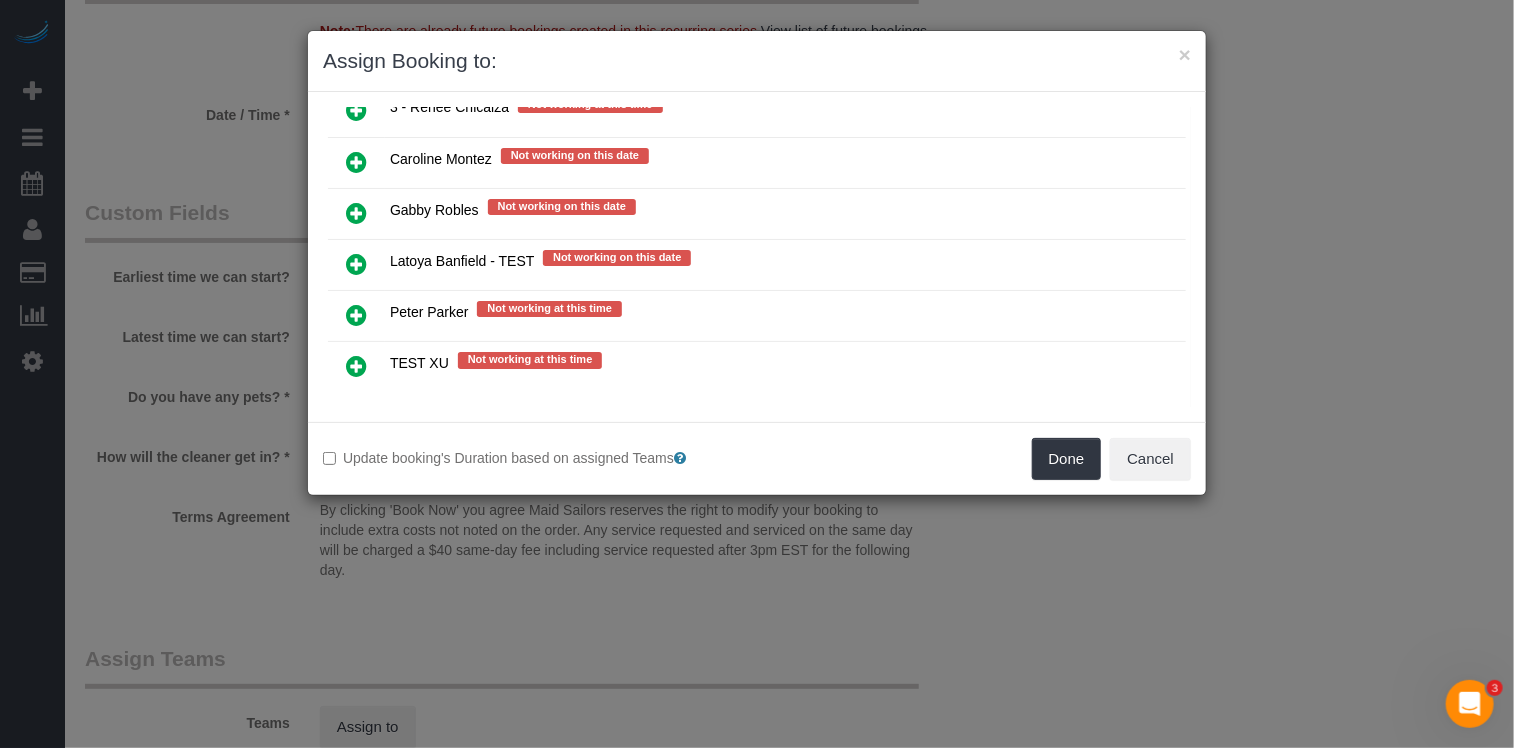 click at bounding box center [356, 503] 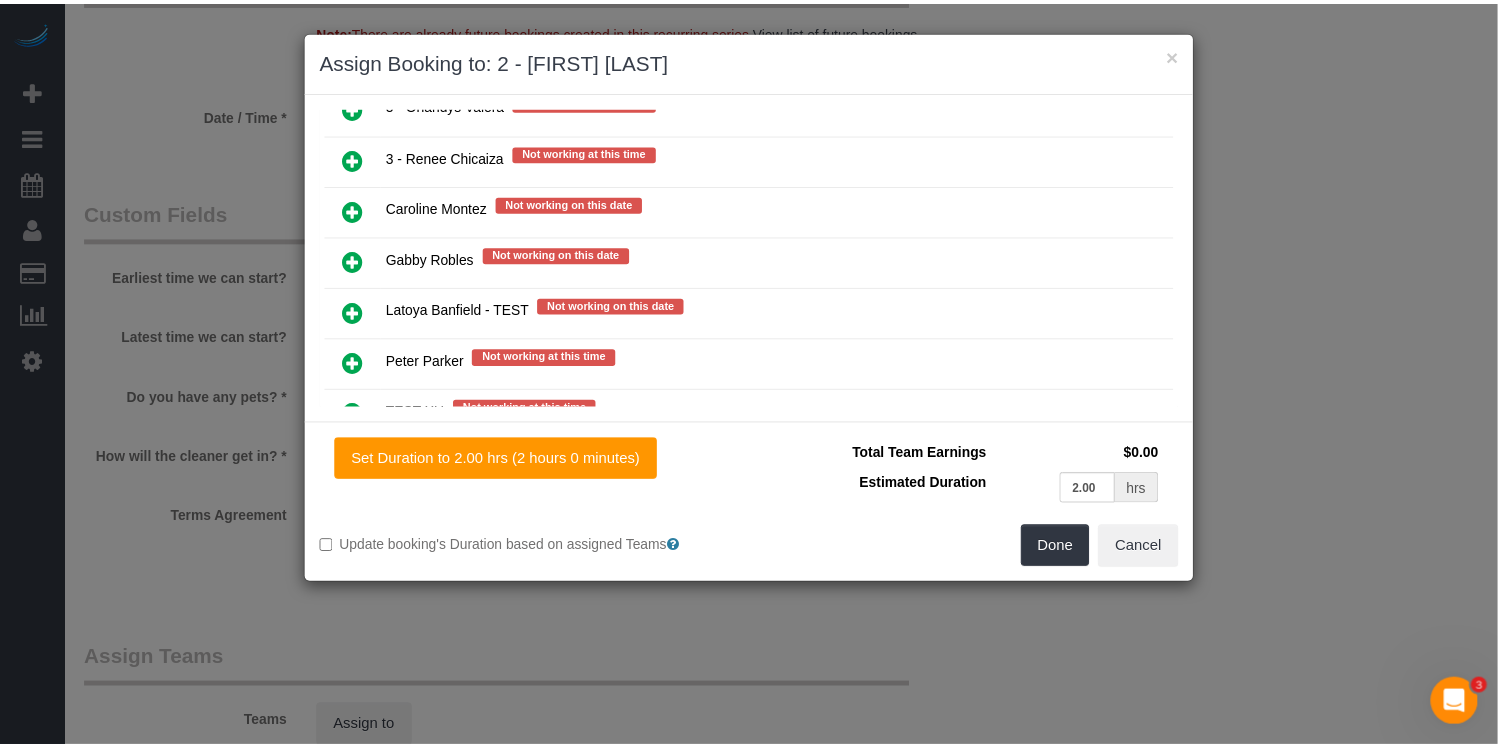 scroll, scrollTop: 4002, scrollLeft: 0, axis: vertical 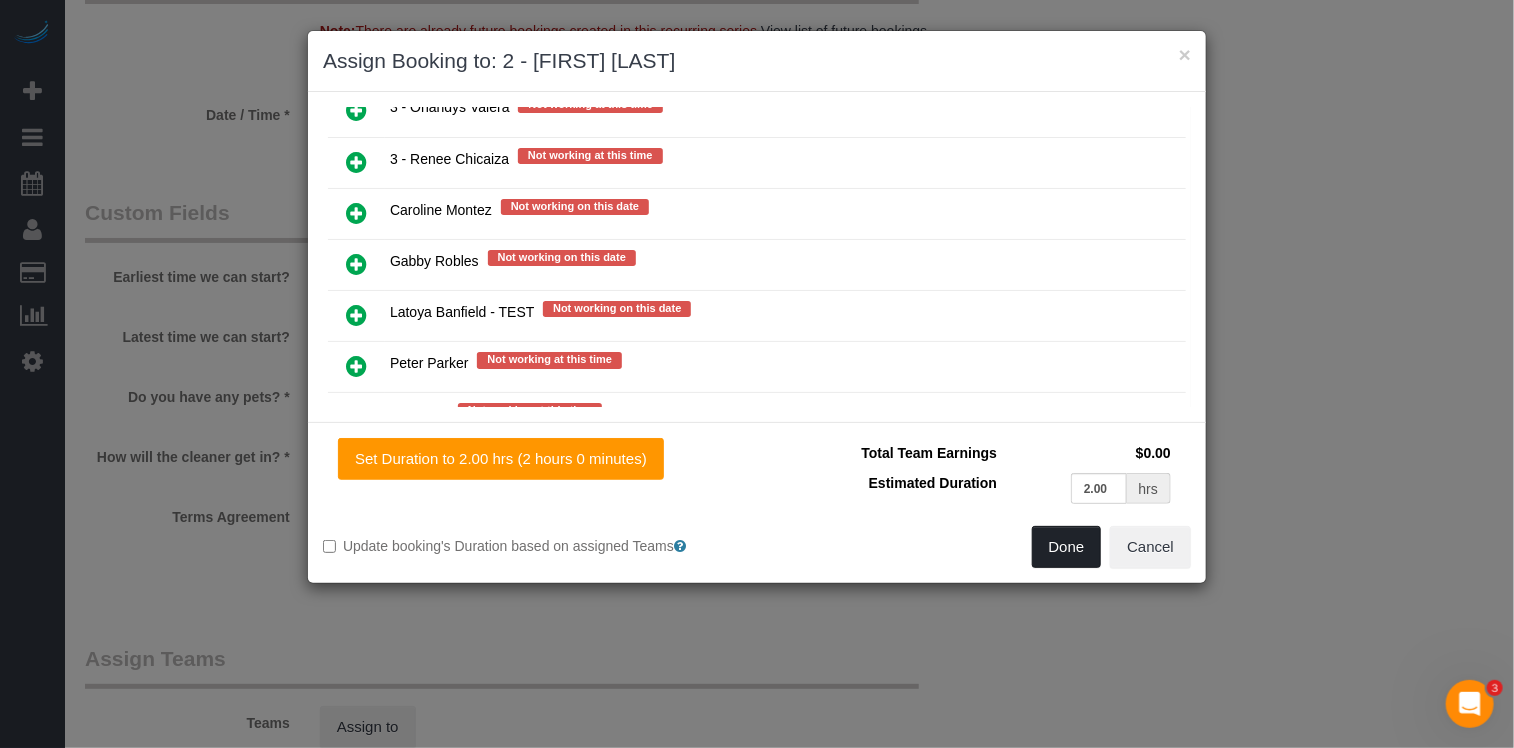 click on "Done" at bounding box center [1067, 547] 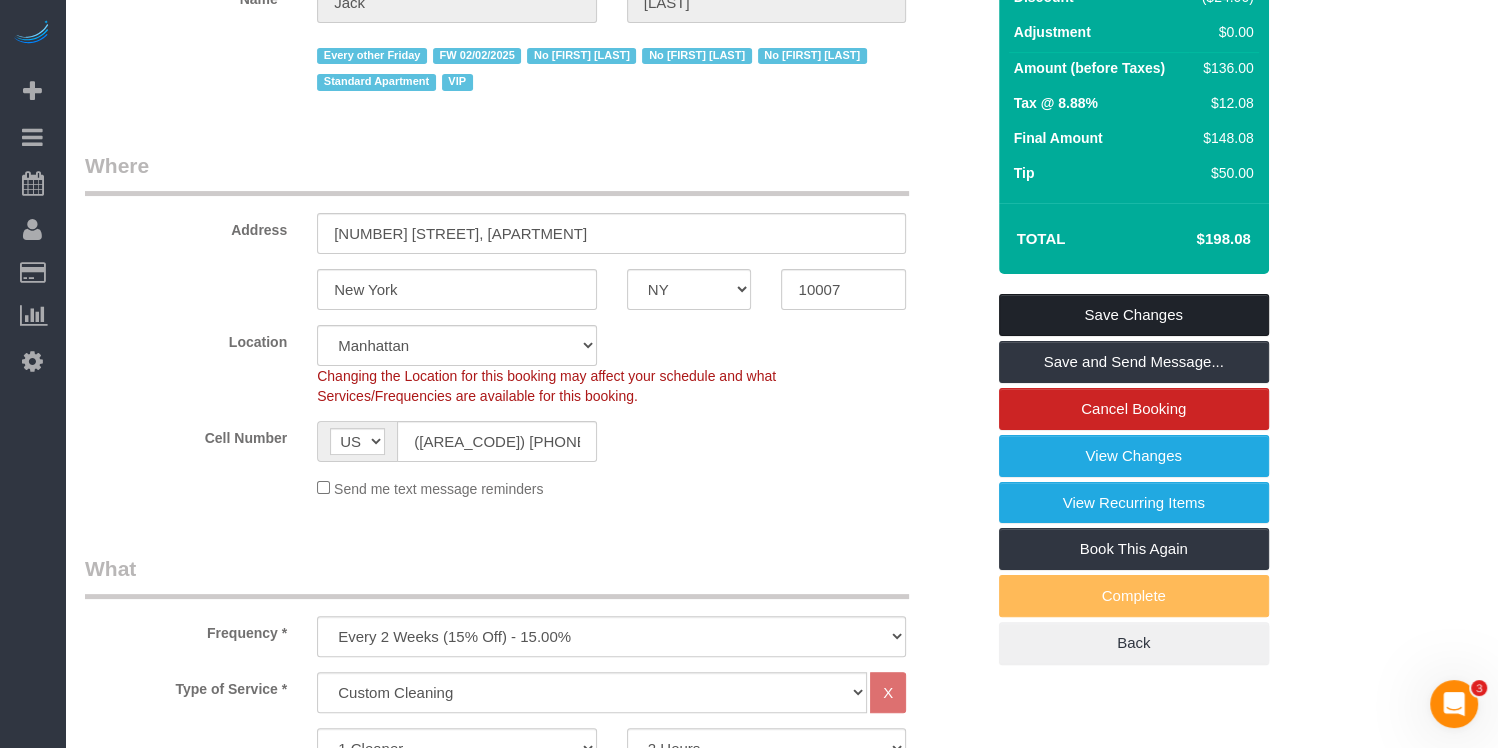 scroll, scrollTop: 0, scrollLeft: 0, axis: both 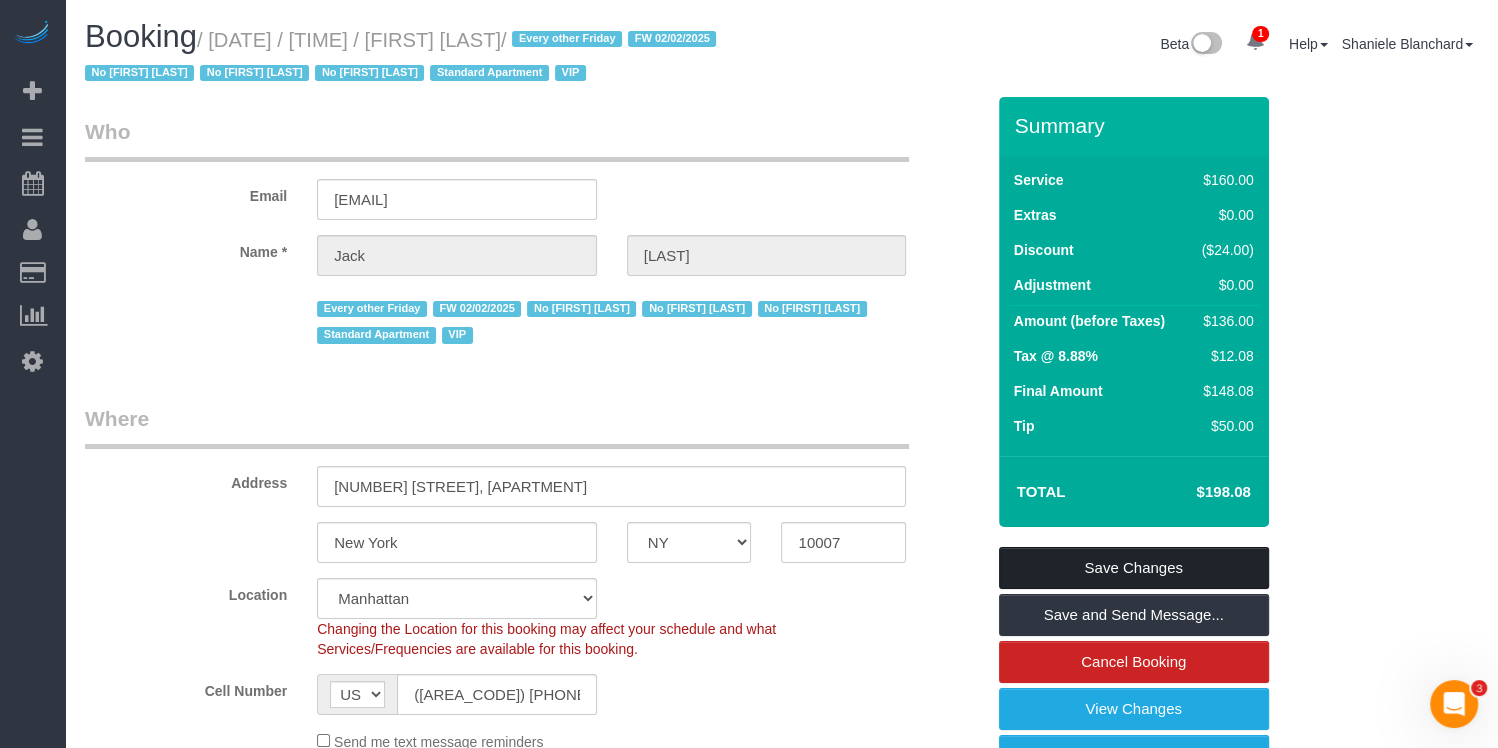 click on "Save Changes" at bounding box center (1134, 568) 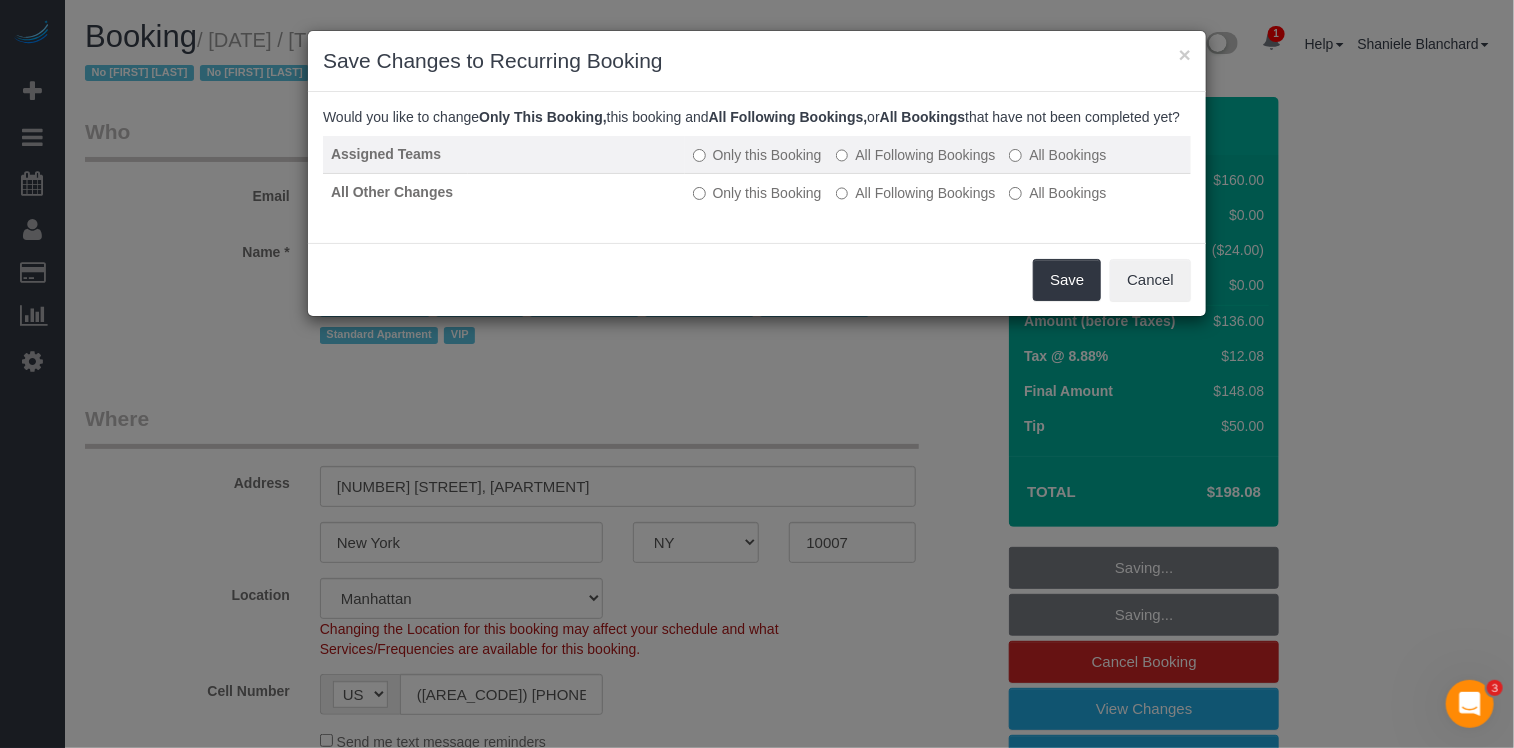 click on "All Following Bookings" at bounding box center [916, 155] 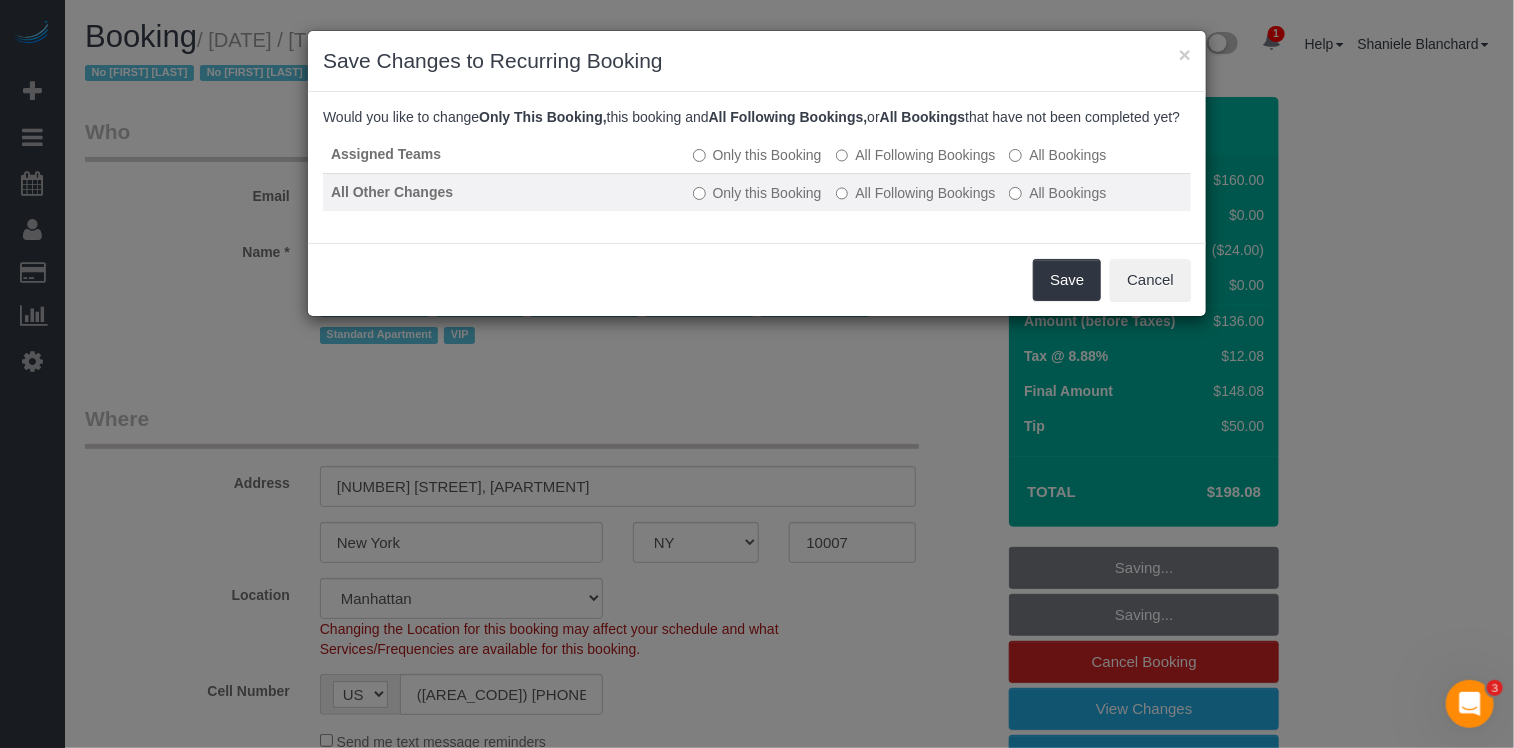 click on "Only this Booking
All Following Bookings
All Bookings" at bounding box center (938, 192) 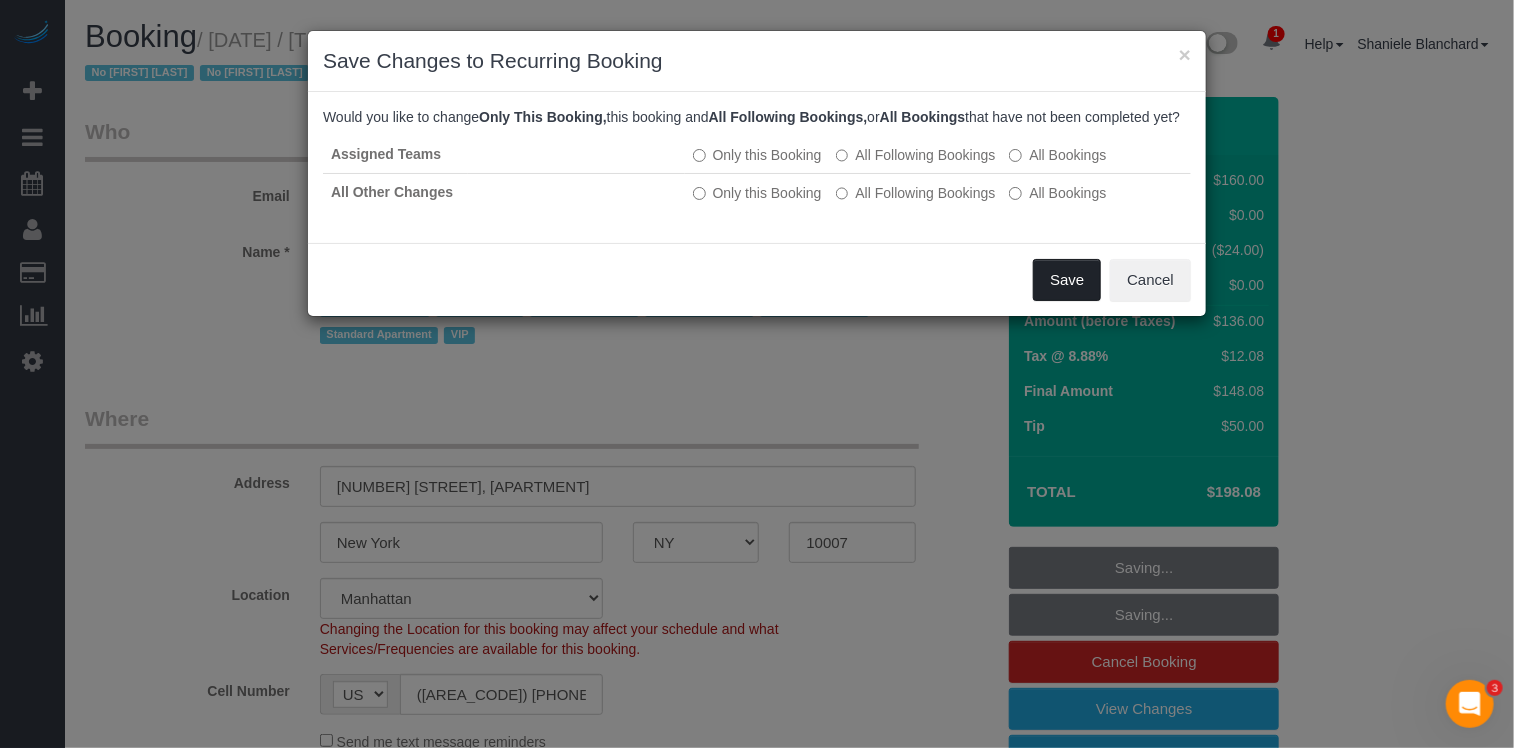 drag, startPoint x: 1071, startPoint y: 295, endPoint x: 1012, endPoint y: 256, distance: 70.724815 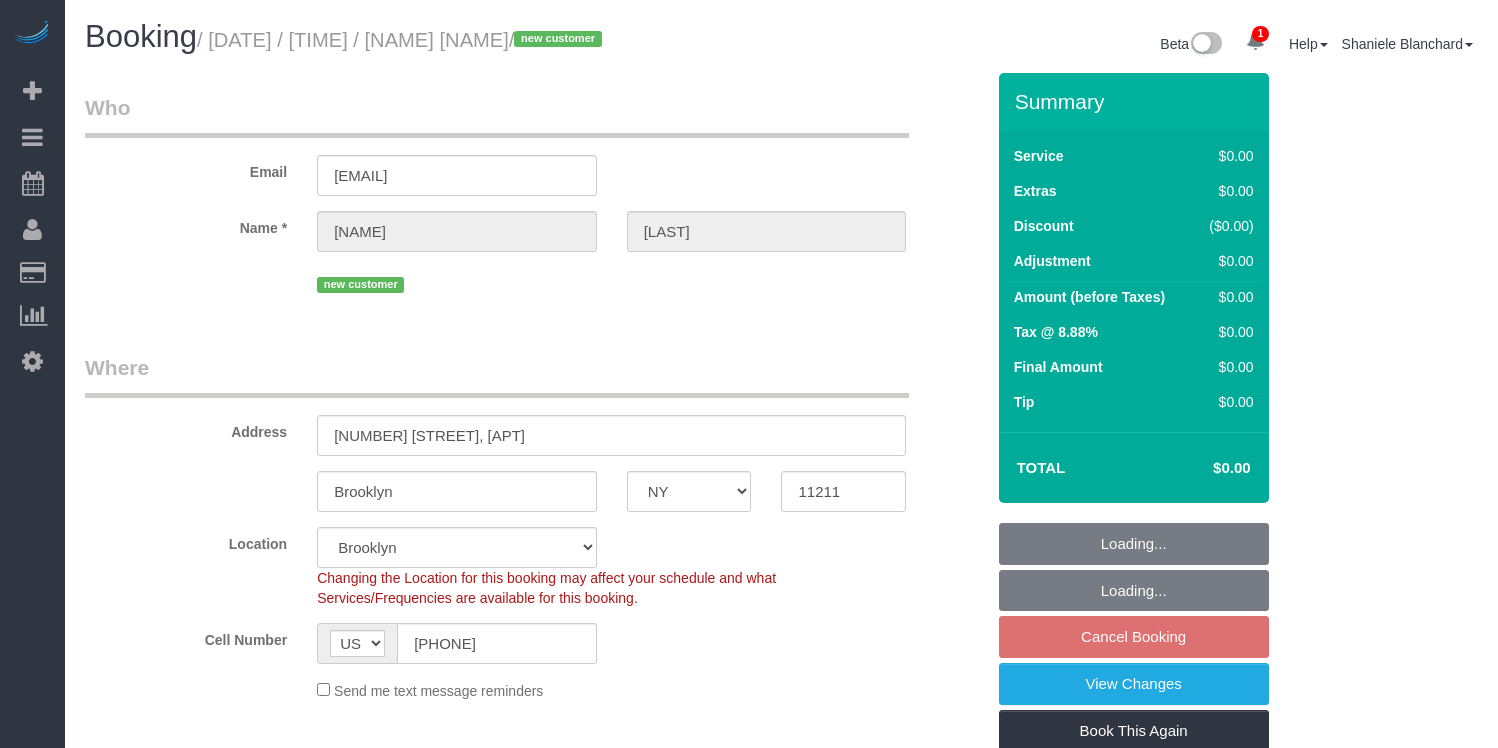 select on "NY" 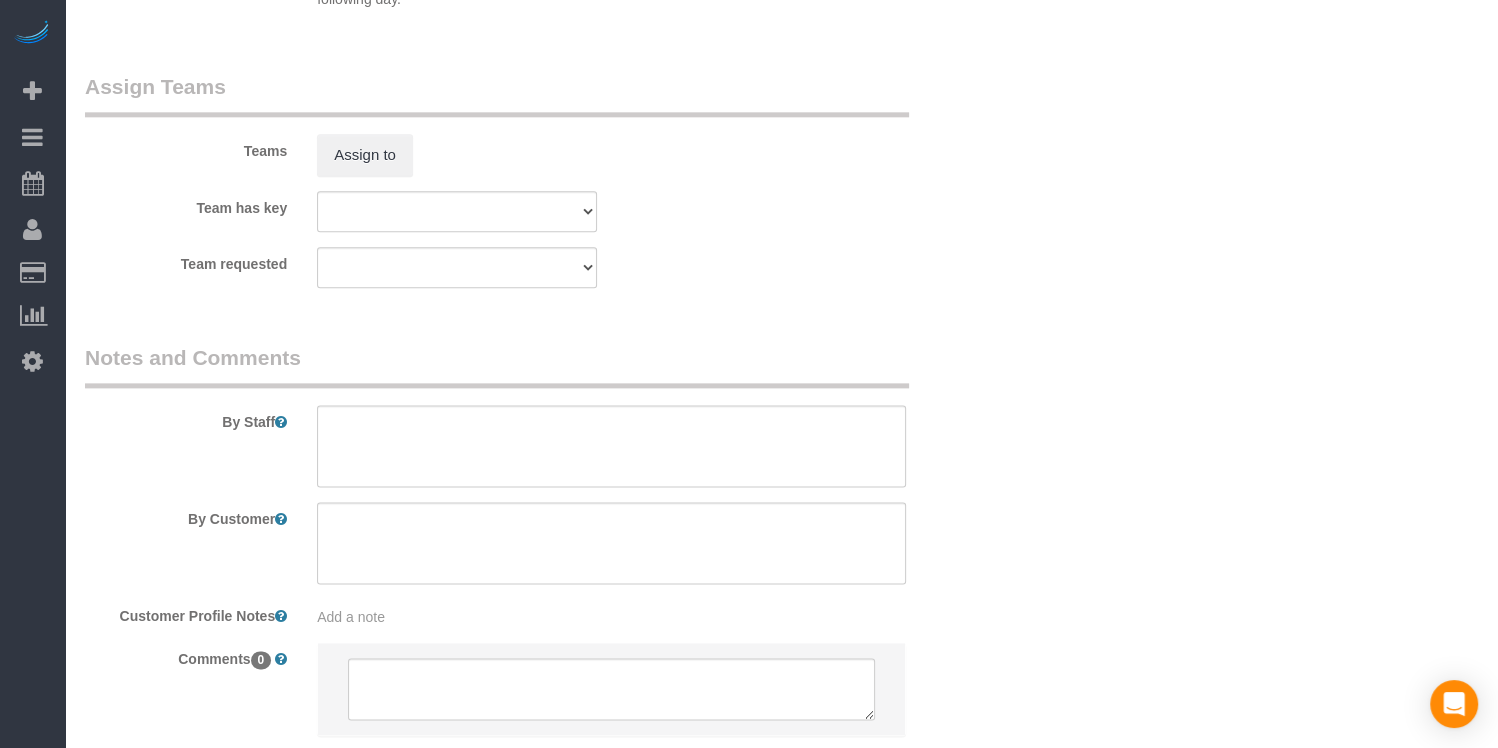 scroll, scrollTop: 2281, scrollLeft: 0, axis: vertical 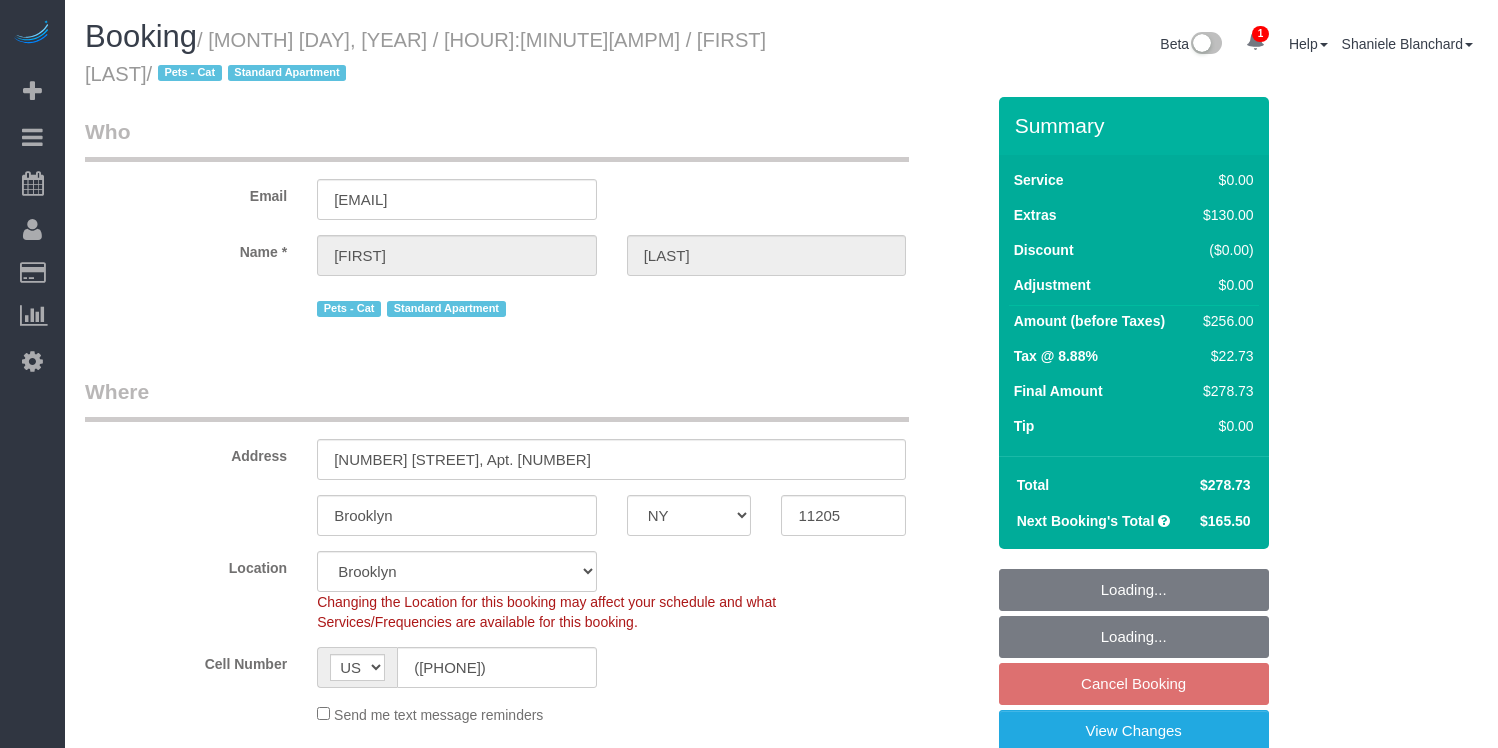 select on "NY" 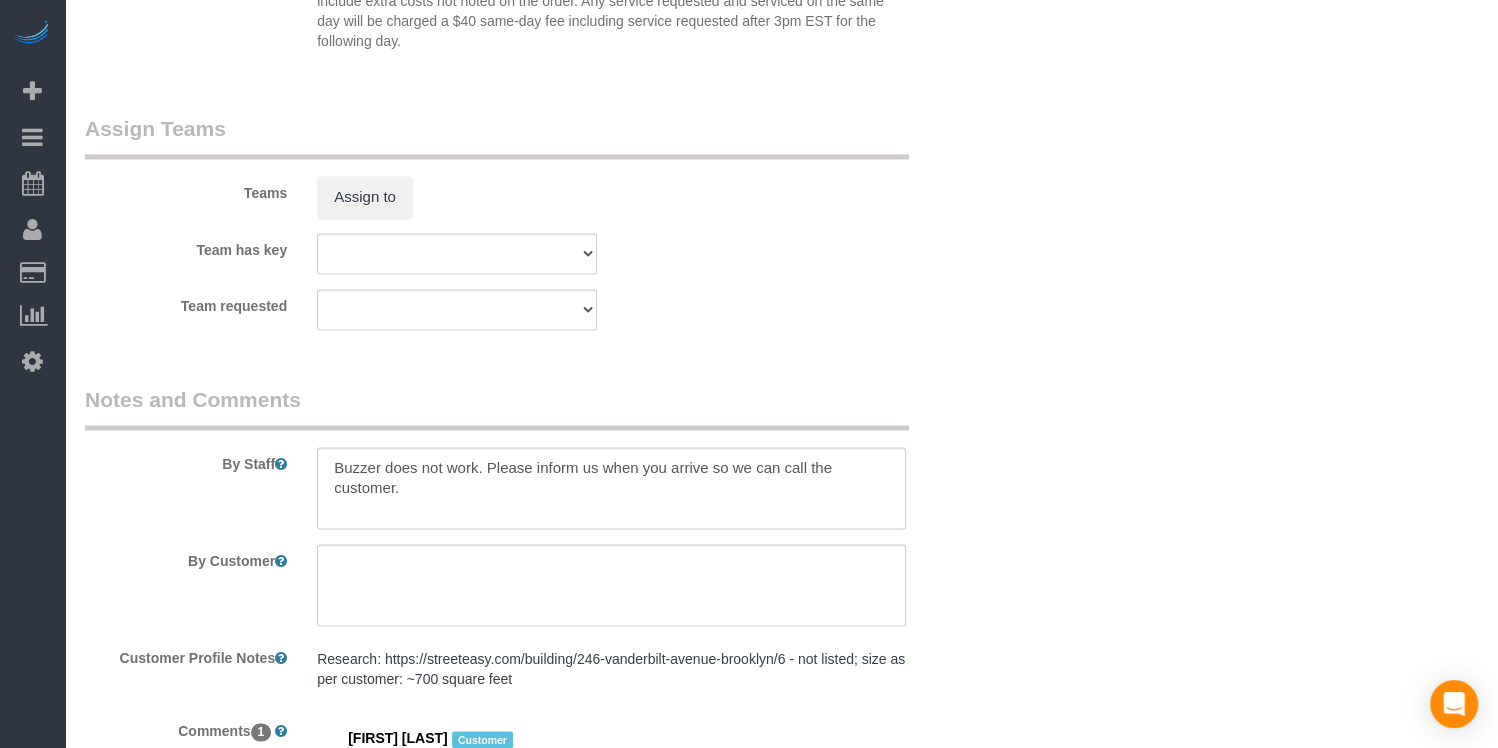 scroll, scrollTop: 2631, scrollLeft: 0, axis: vertical 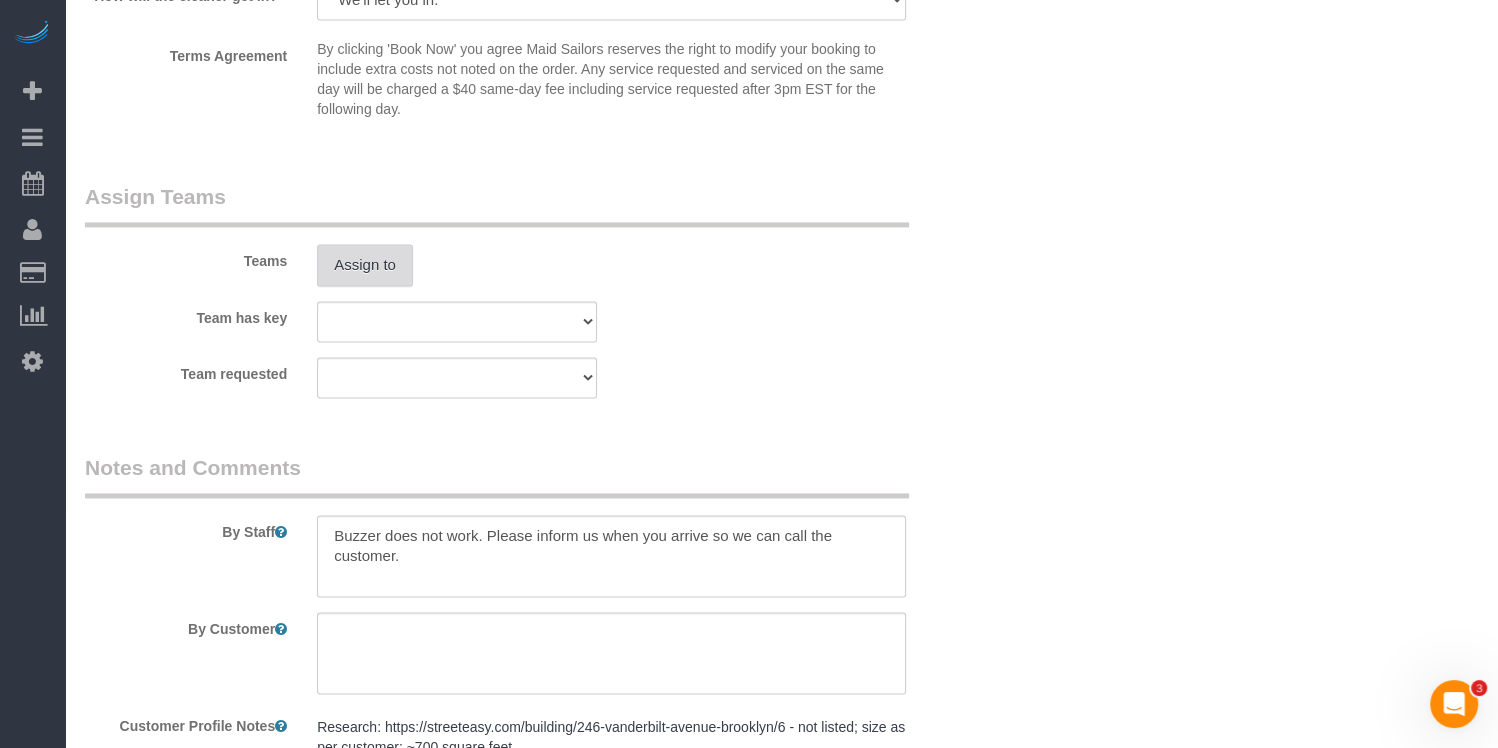 click on "Assign to" at bounding box center [365, 265] 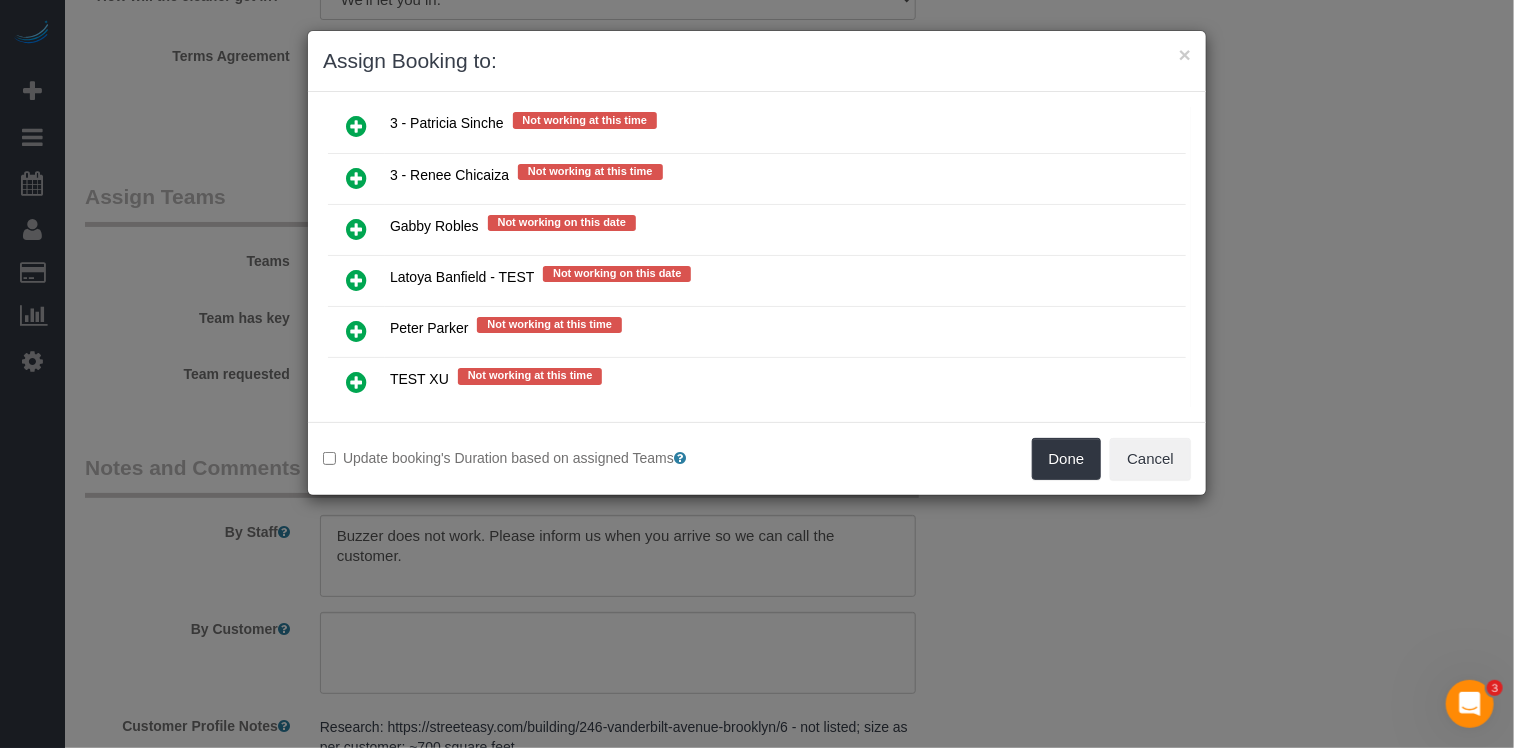 scroll, scrollTop: 3810, scrollLeft: 0, axis: vertical 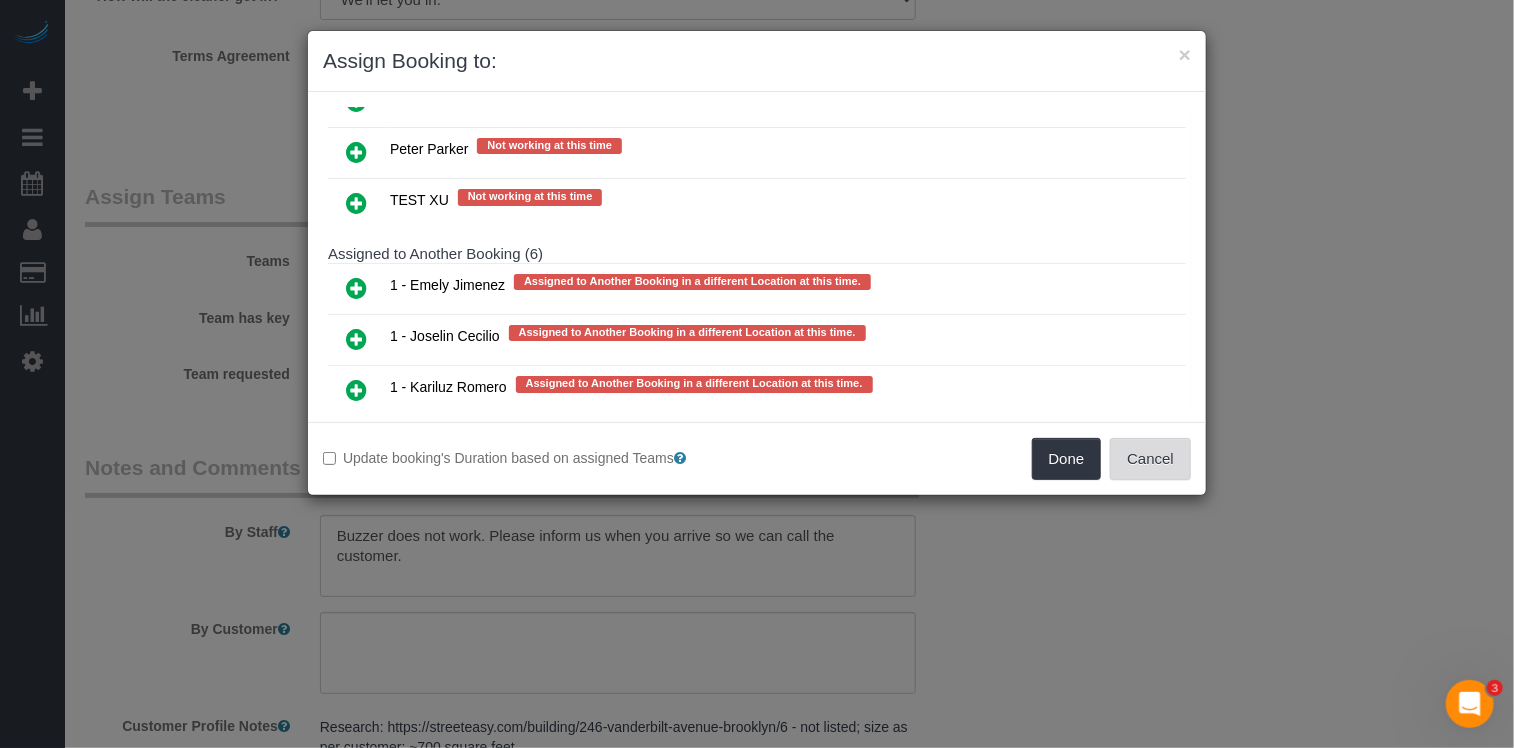 click on "Cancel" at bounding box center [1150, 459] 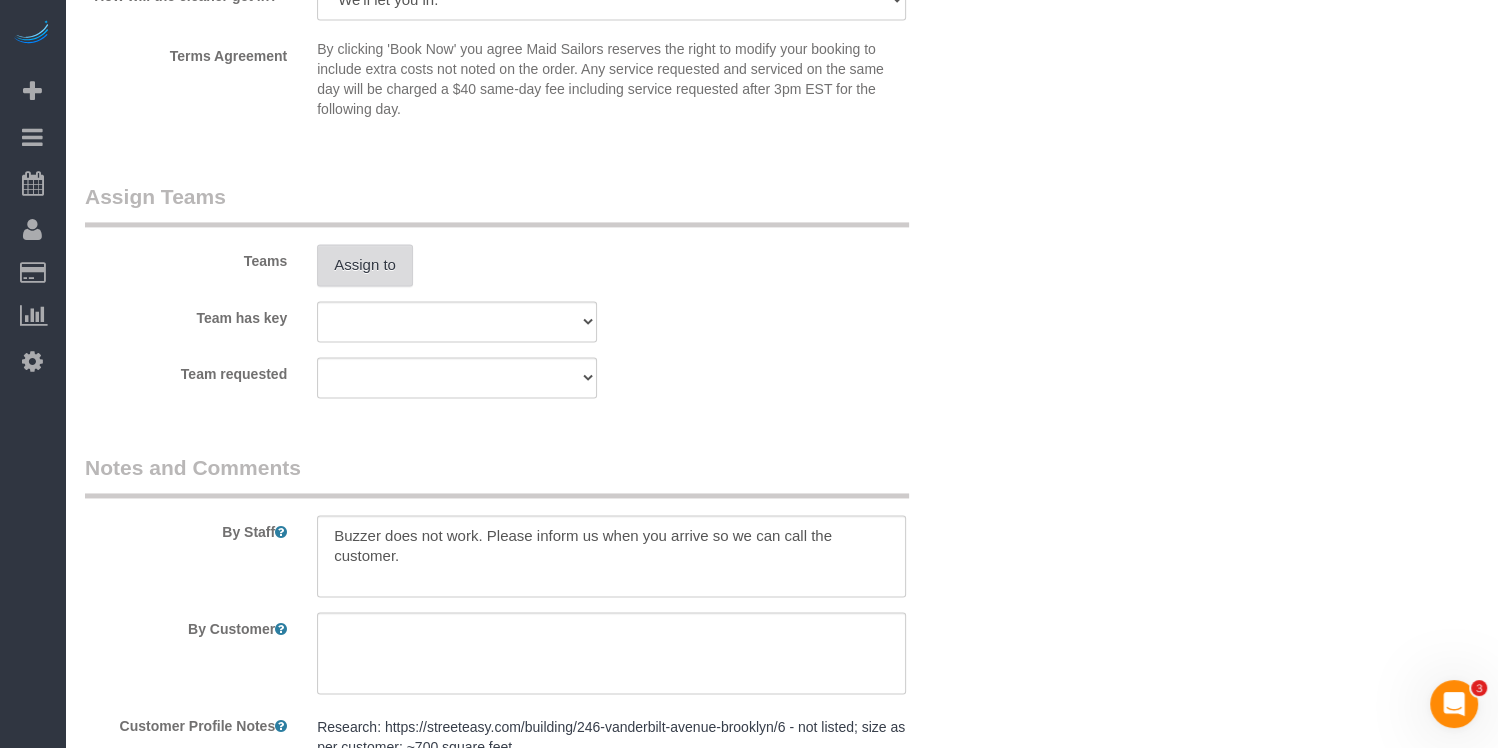 click on "Assign to" at bounding box center (365, 265) 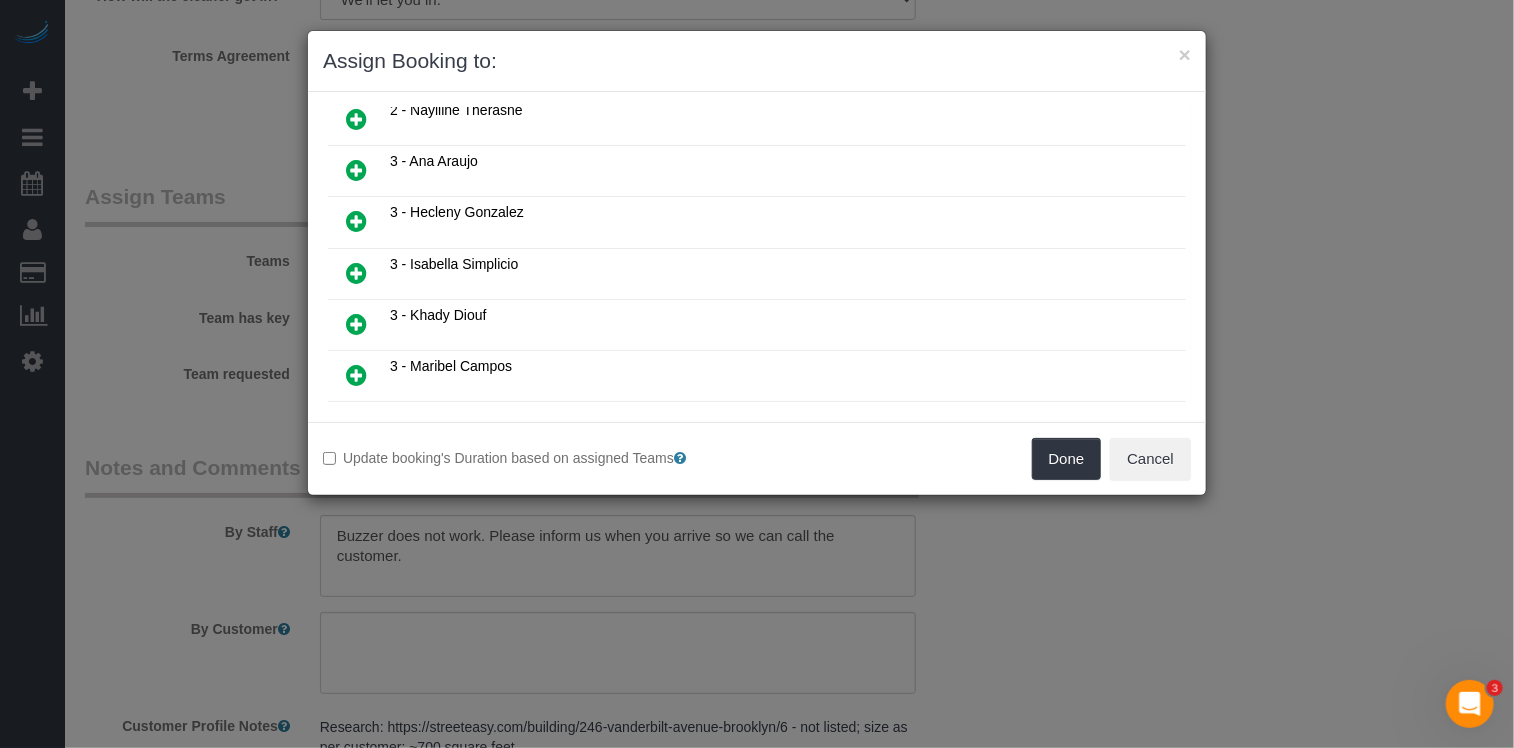 scroll, scrollTop: 1127, scrollLeft: 0, axis: vertical 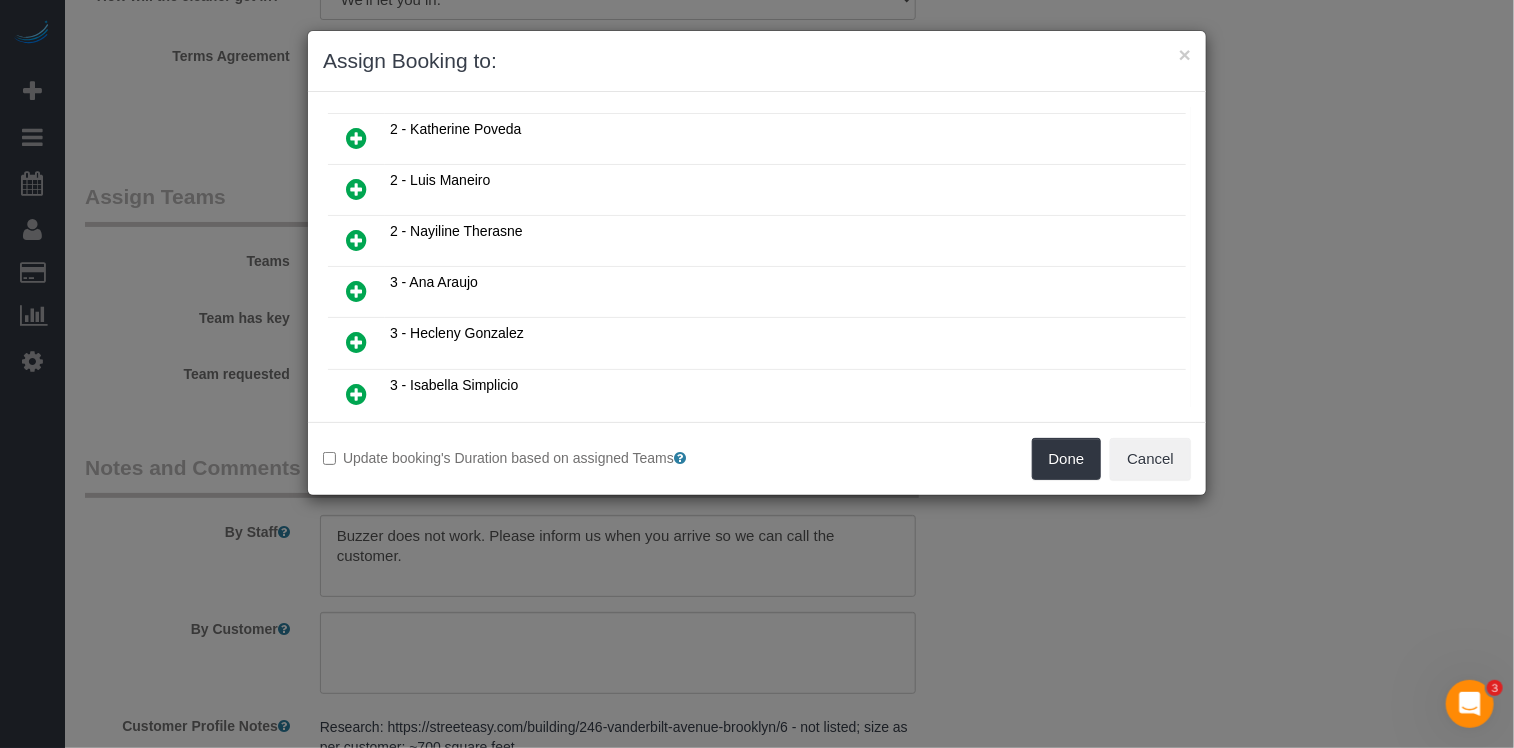 click at bounding box center (356, 190) 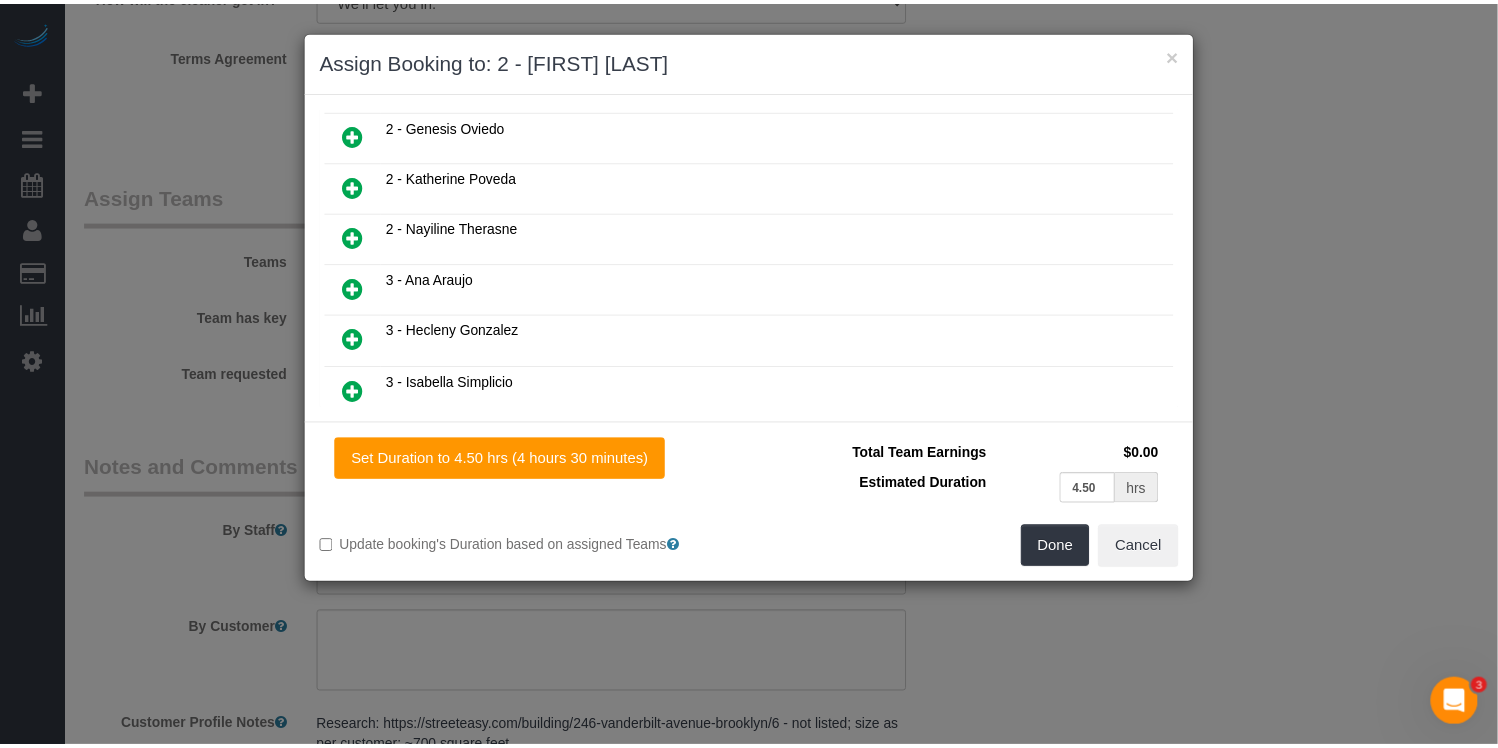 scroll, scrollTop: 1172, scrollLeft: 0, axis: vertical 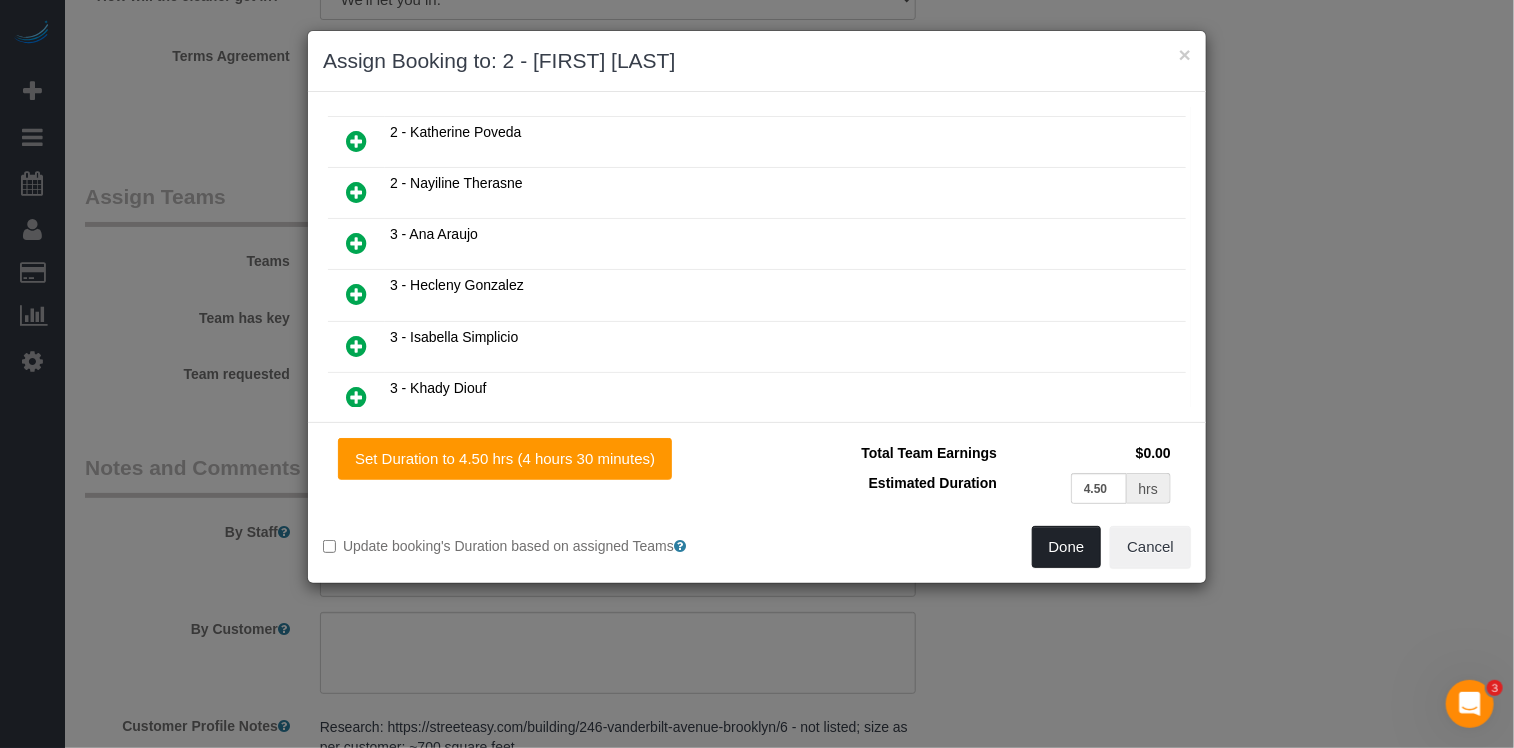 click on "Done" at bounding box center [1067, 547] 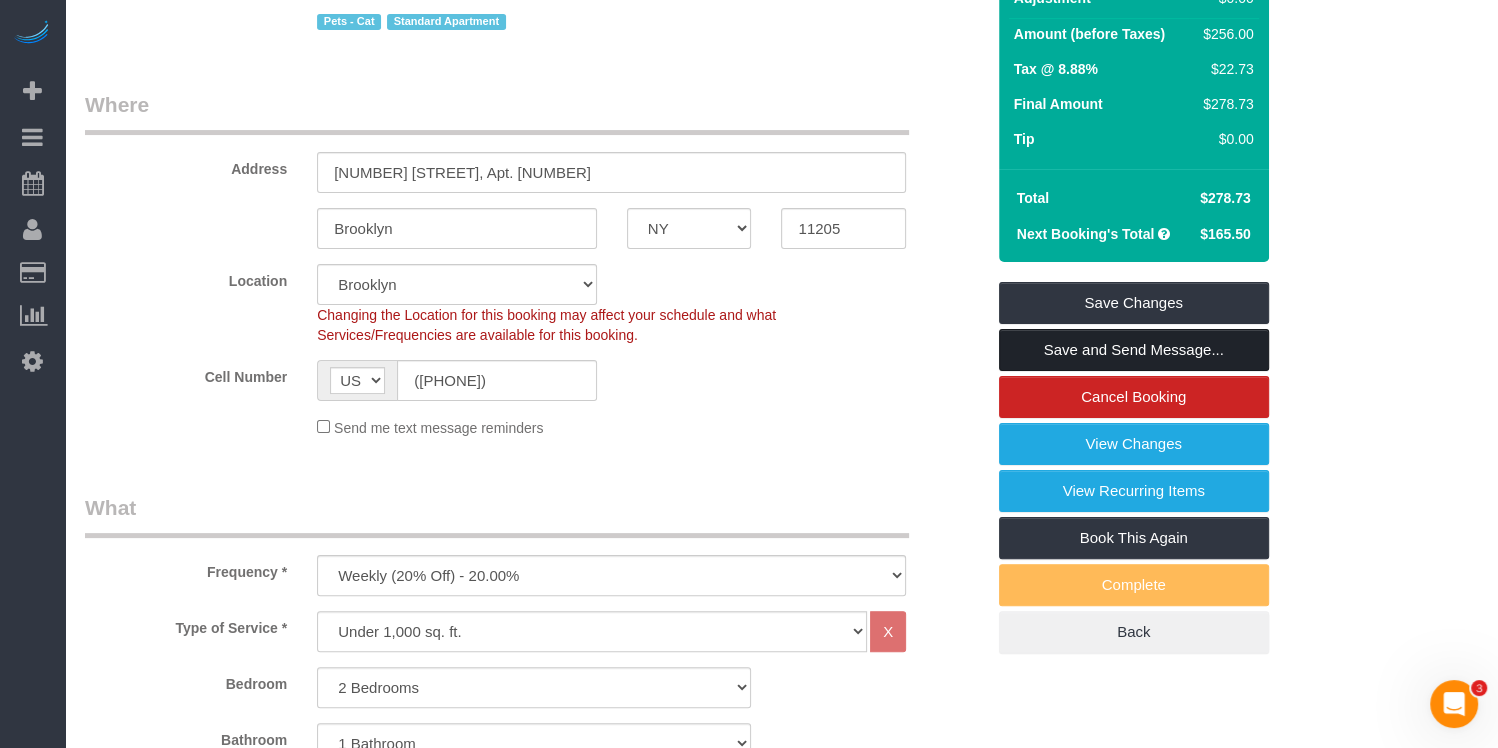 scroll, scrollTop: 0, scrollLeft: 0, axis: both 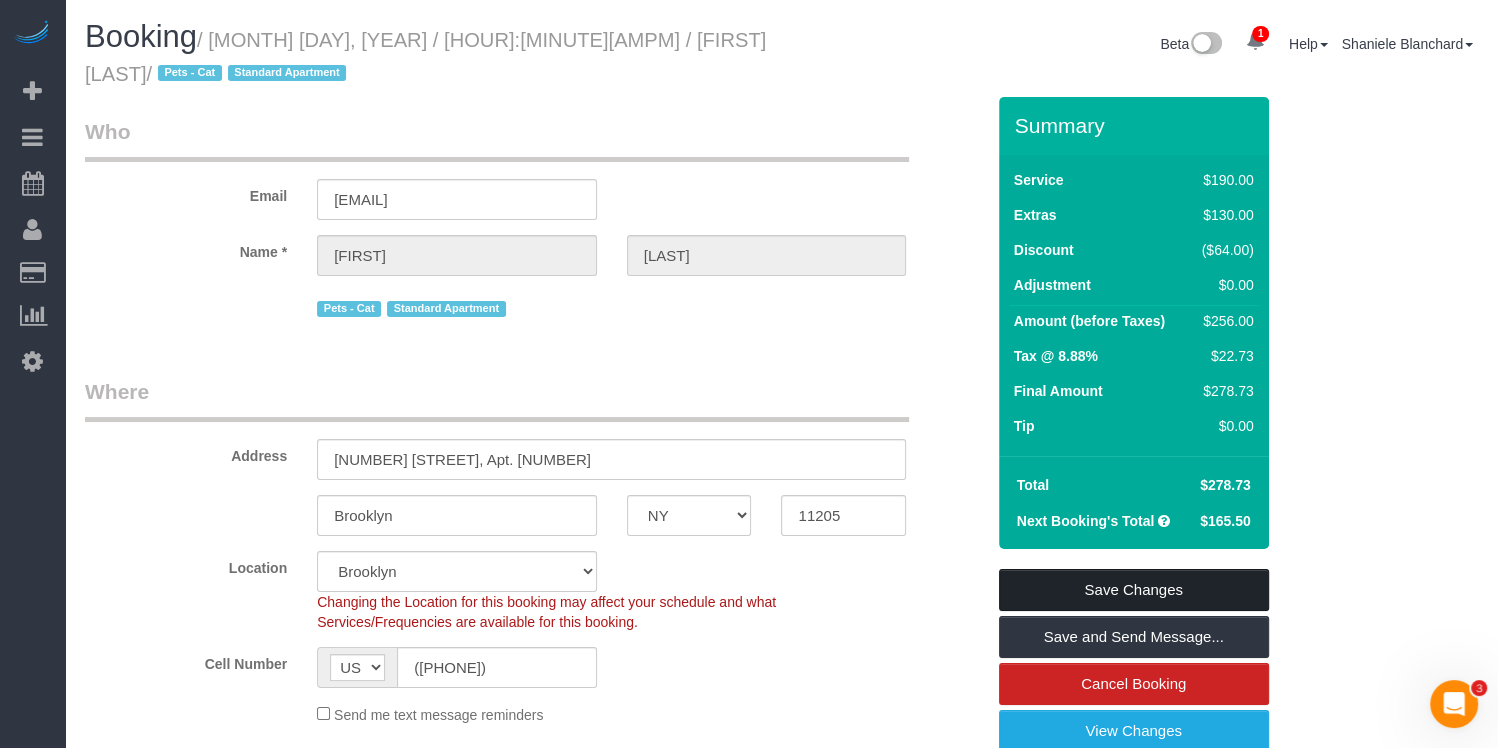 click on "Save Changes" at bounding box center (1134, 590) 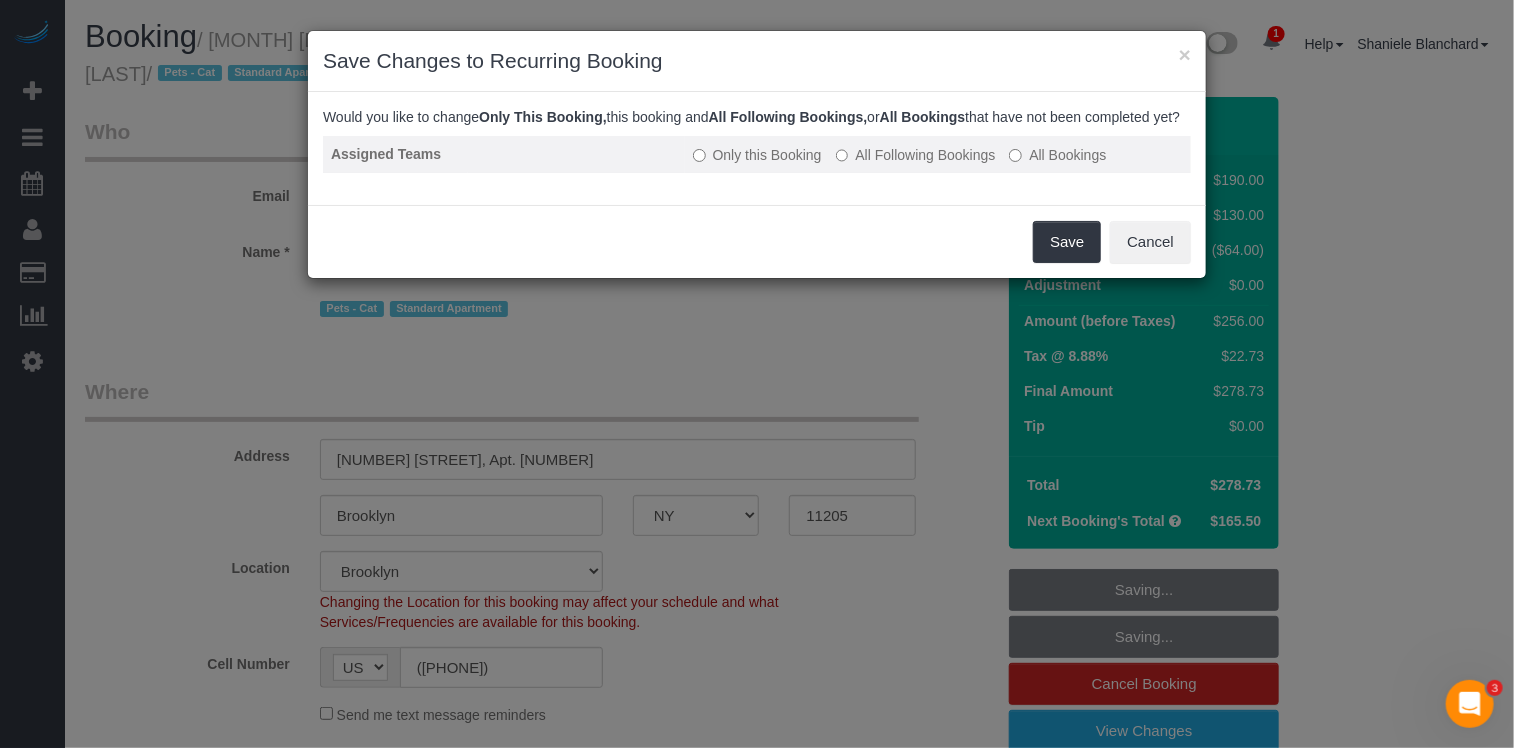 drag, startPoint x: 913, startPoint y: 178, endPoint x: 954, endPoint y: 189, distance: 42.44997 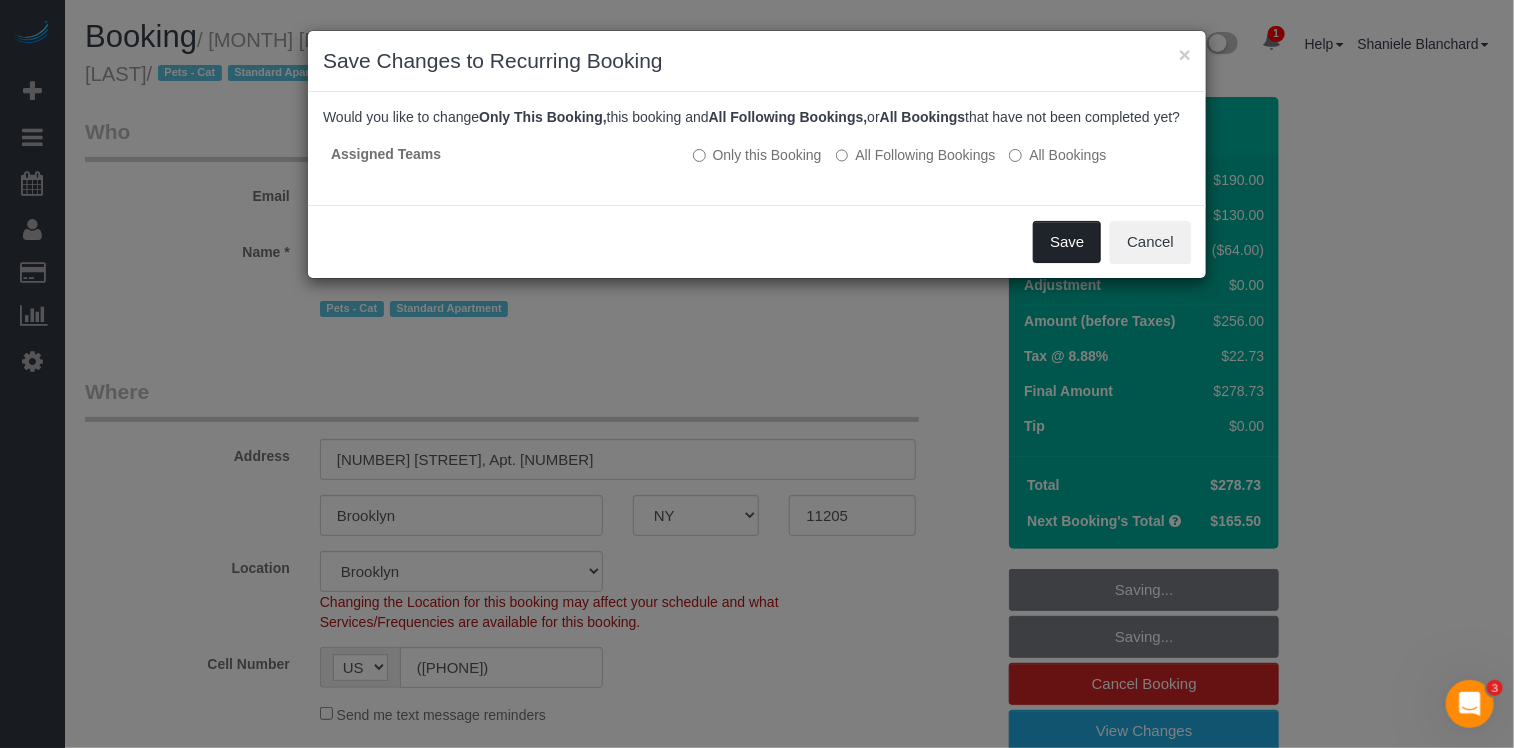 drag, startPoint x: 1025, startPoint y: 262, endPoint x: 1046, endPoint y: 263, distance: 21.023796 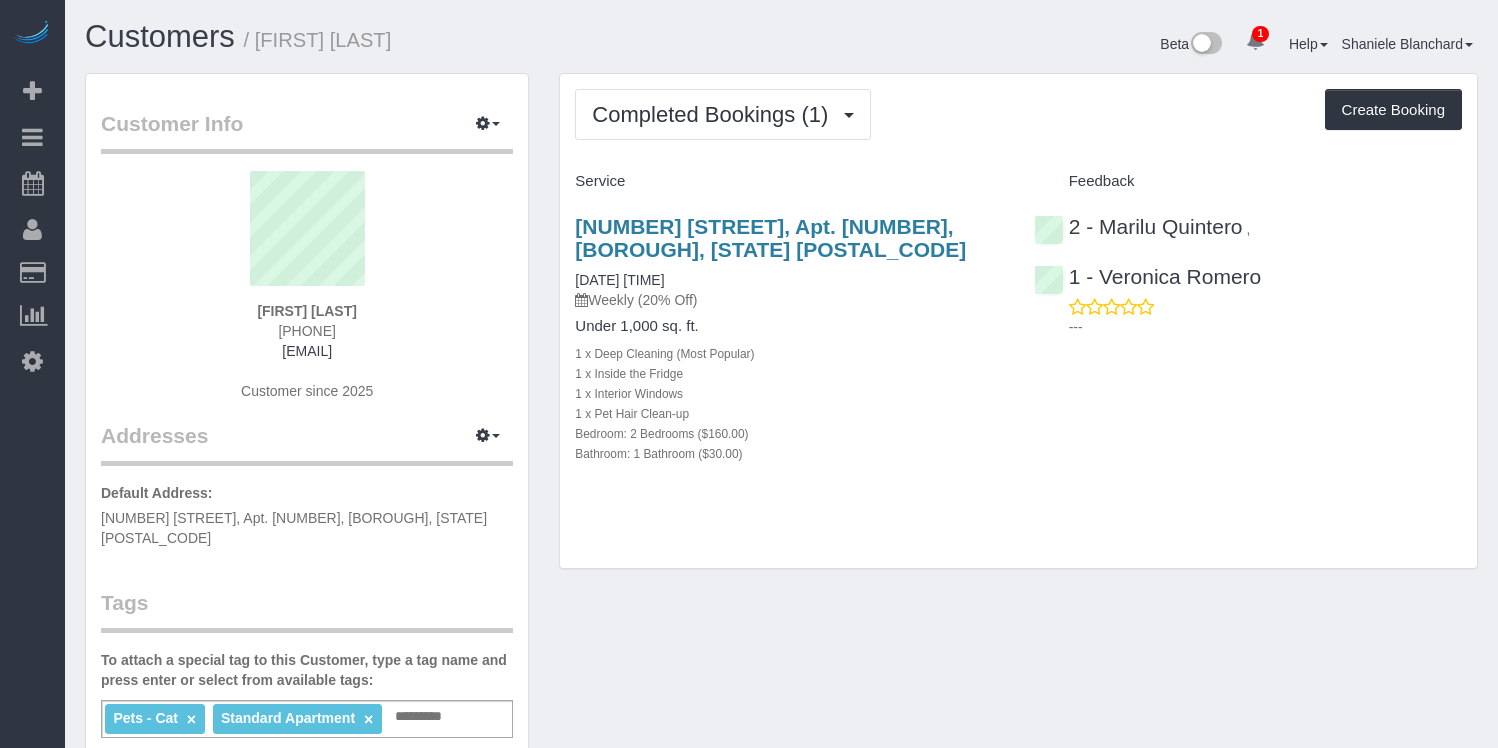 scroll, scrollTop: 0, scrollLeft: 0, axis: both 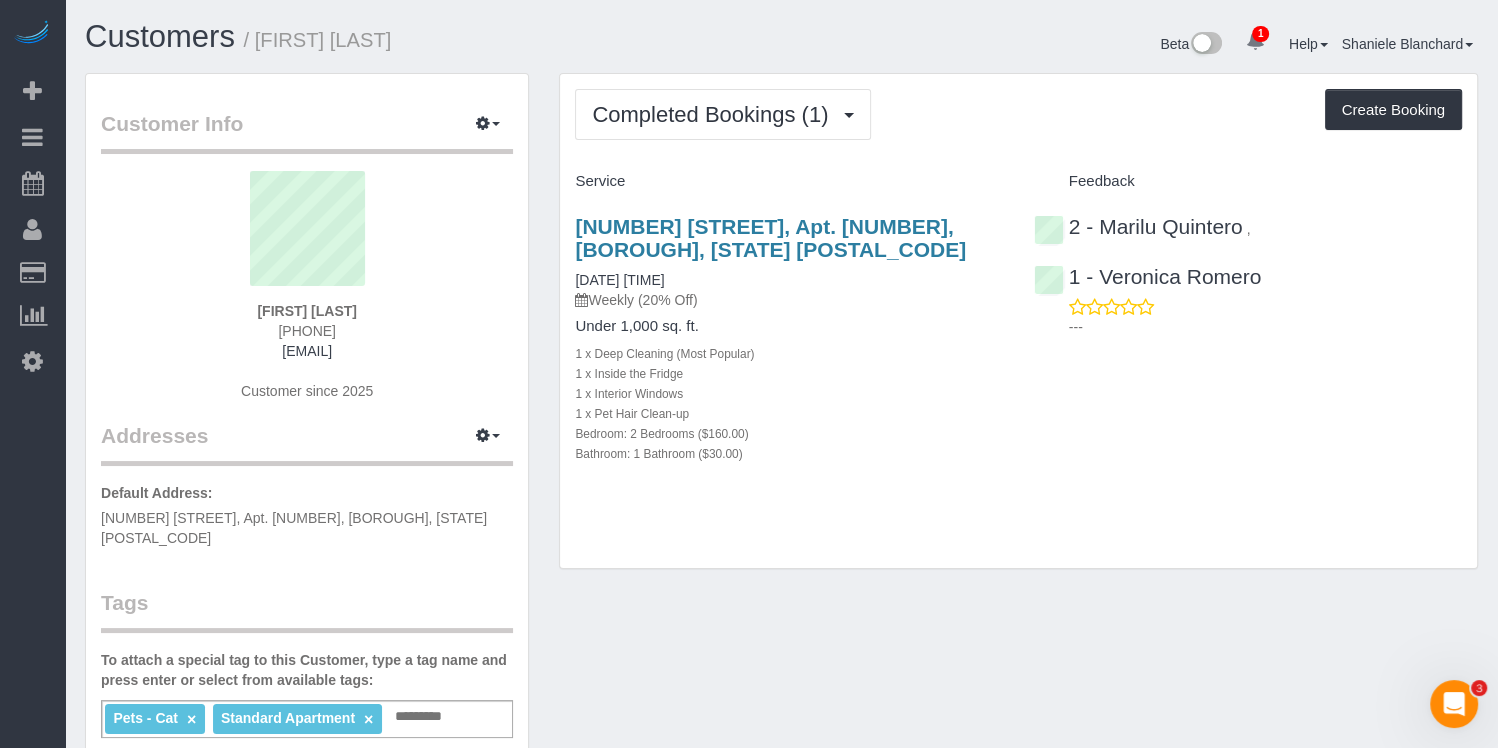 drag, startPoint x: 361, startPoint y: 309, endPoint x: 271, endPoint y: 295, distance: 91.08238 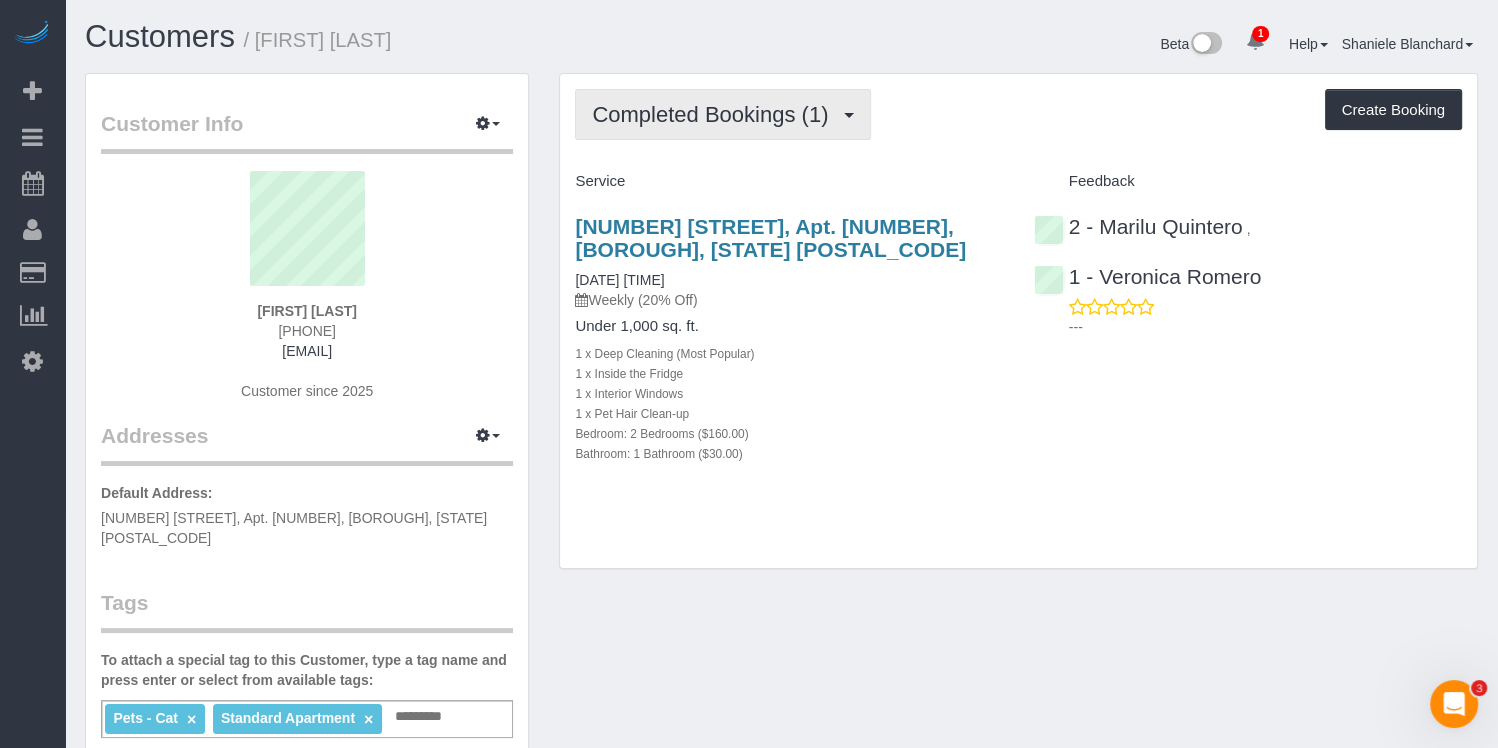 click on "Completed Bookings (1)" at bounding box center (715, 114) 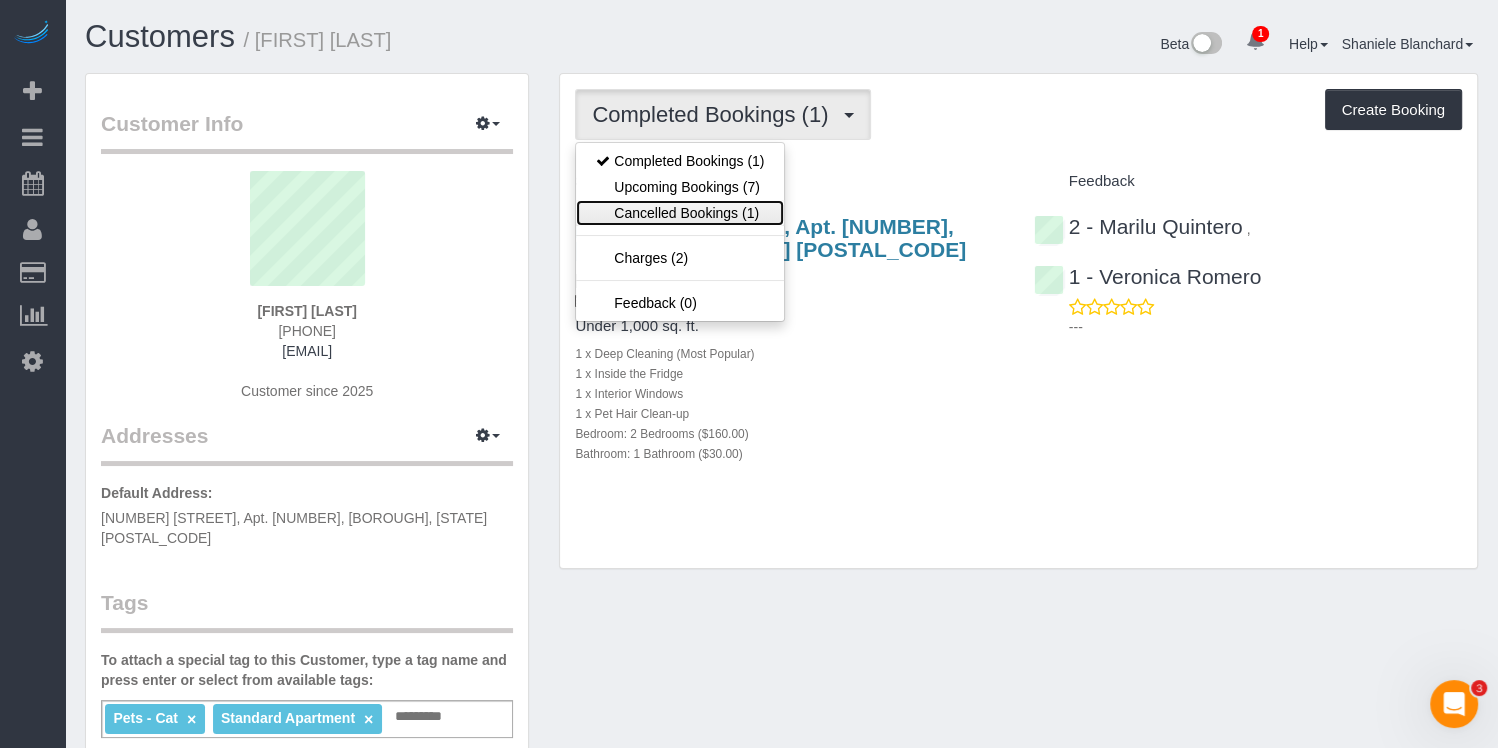click on "Cancelled Bookings (1)" at bounding box center (680, 213) 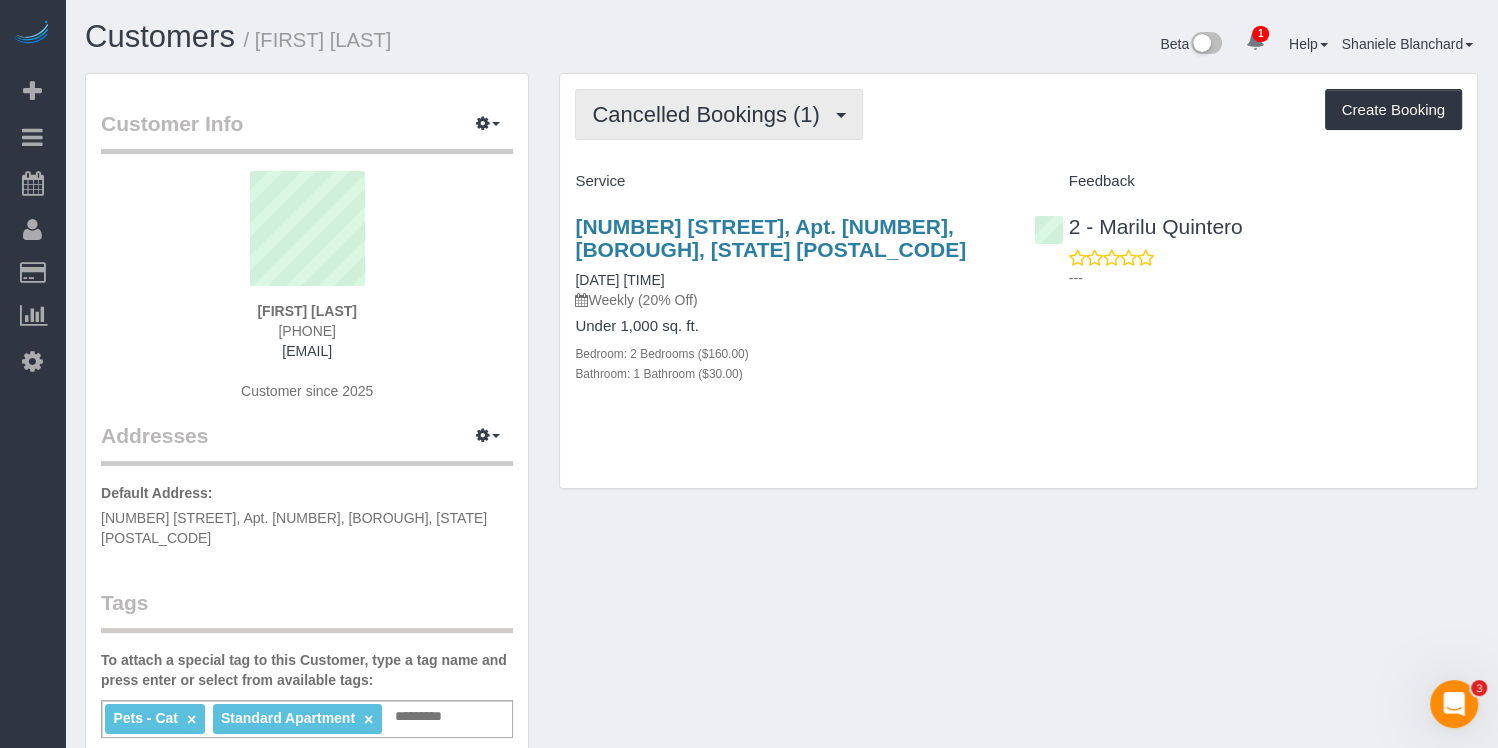 click on "Cancelled Bookings (1)" at bounding box center (719, 114) 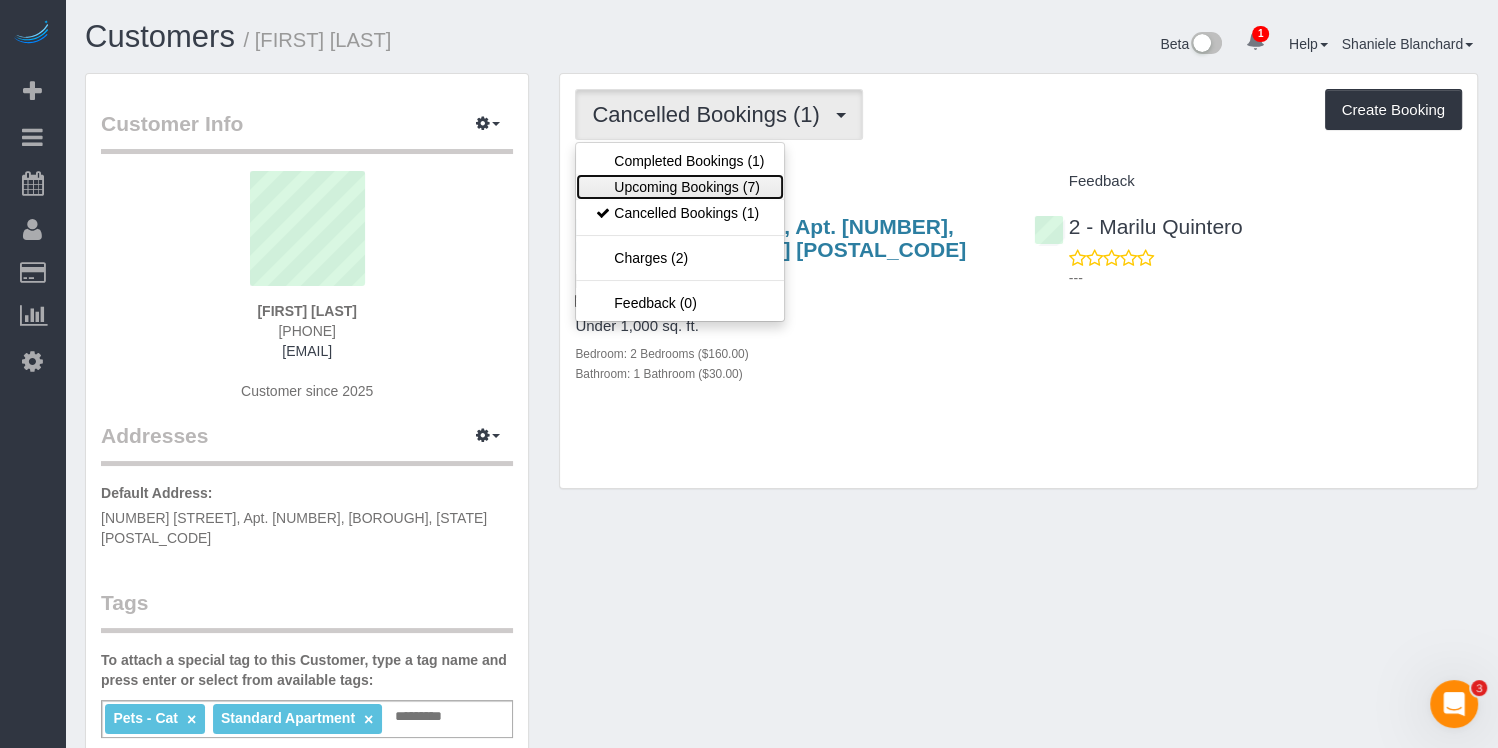 click on "Upcoming Bookings (7)" at bounding box center (680, 187) 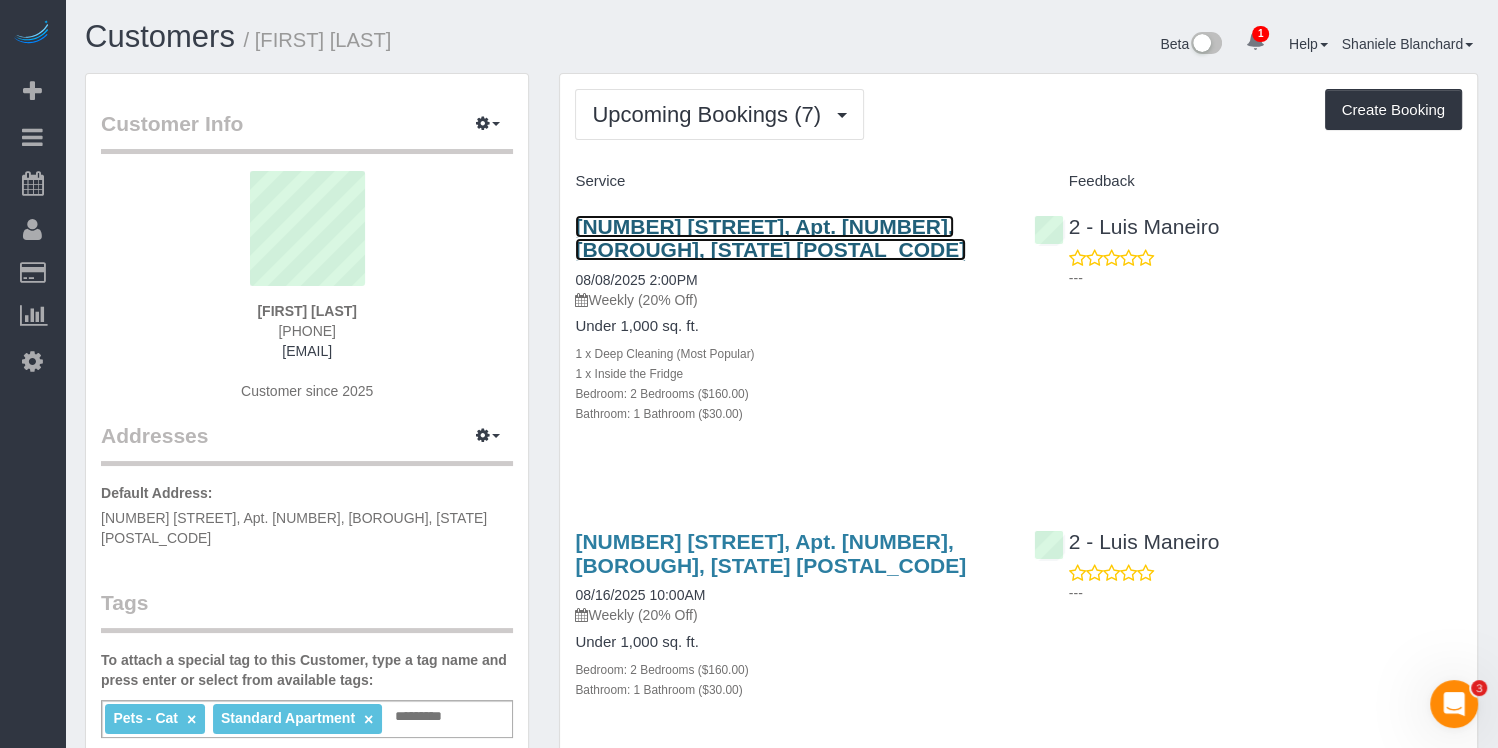 click on "[NUMBER] [STREET], Apt. [NUMBER], [BOROUGH], [STATE] [POSTAL_CODE]" at bounding box center [770, 238] 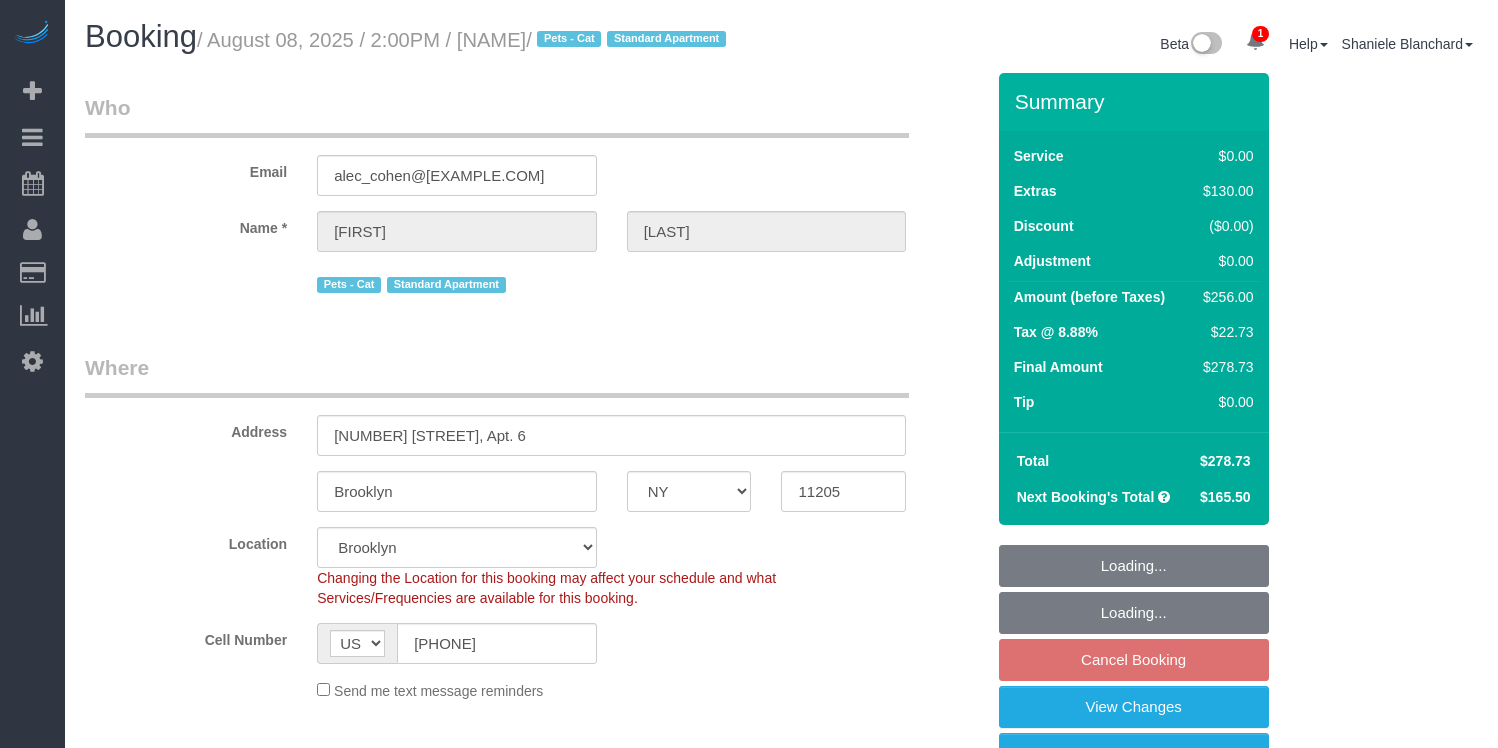 select on "NY" 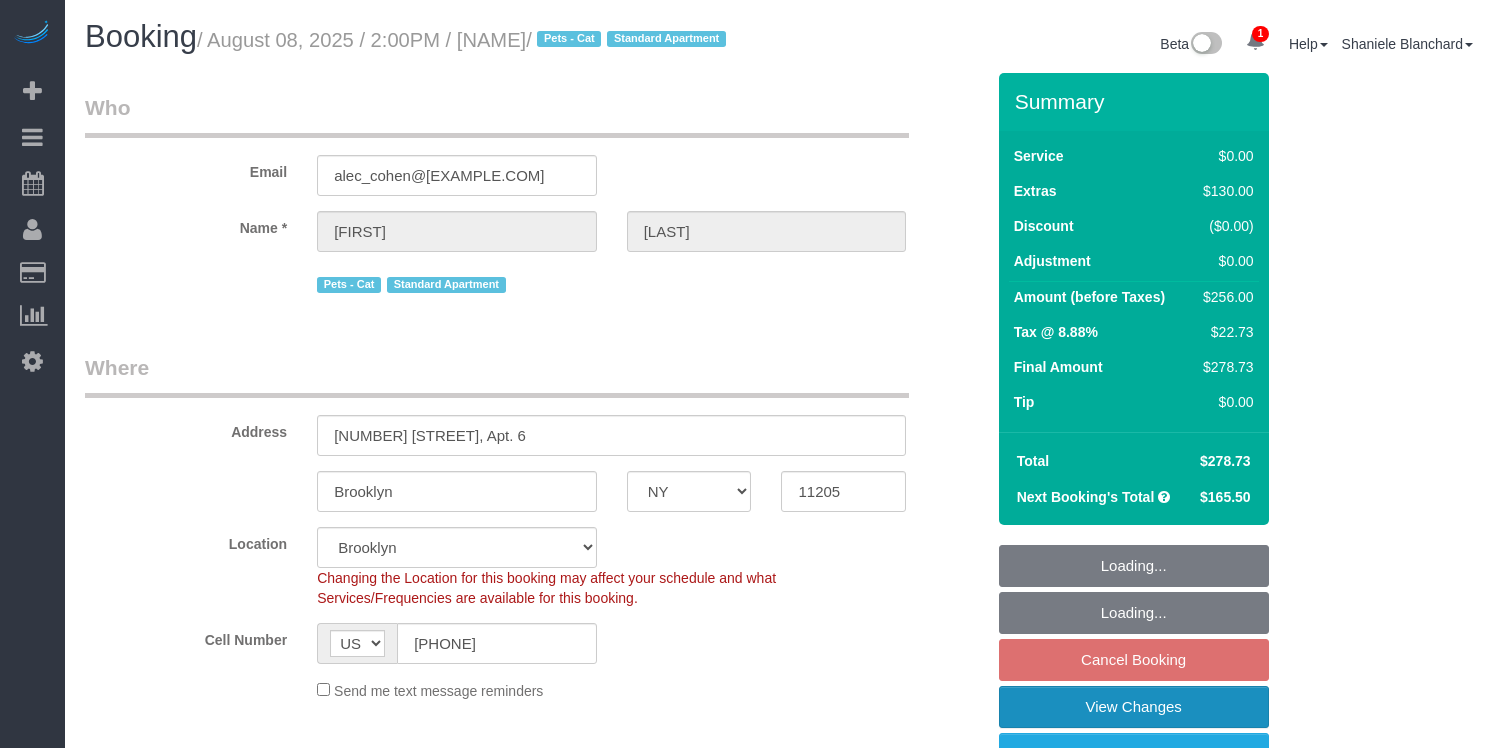 click on "View Changes" at bounding box center (1134, 707) 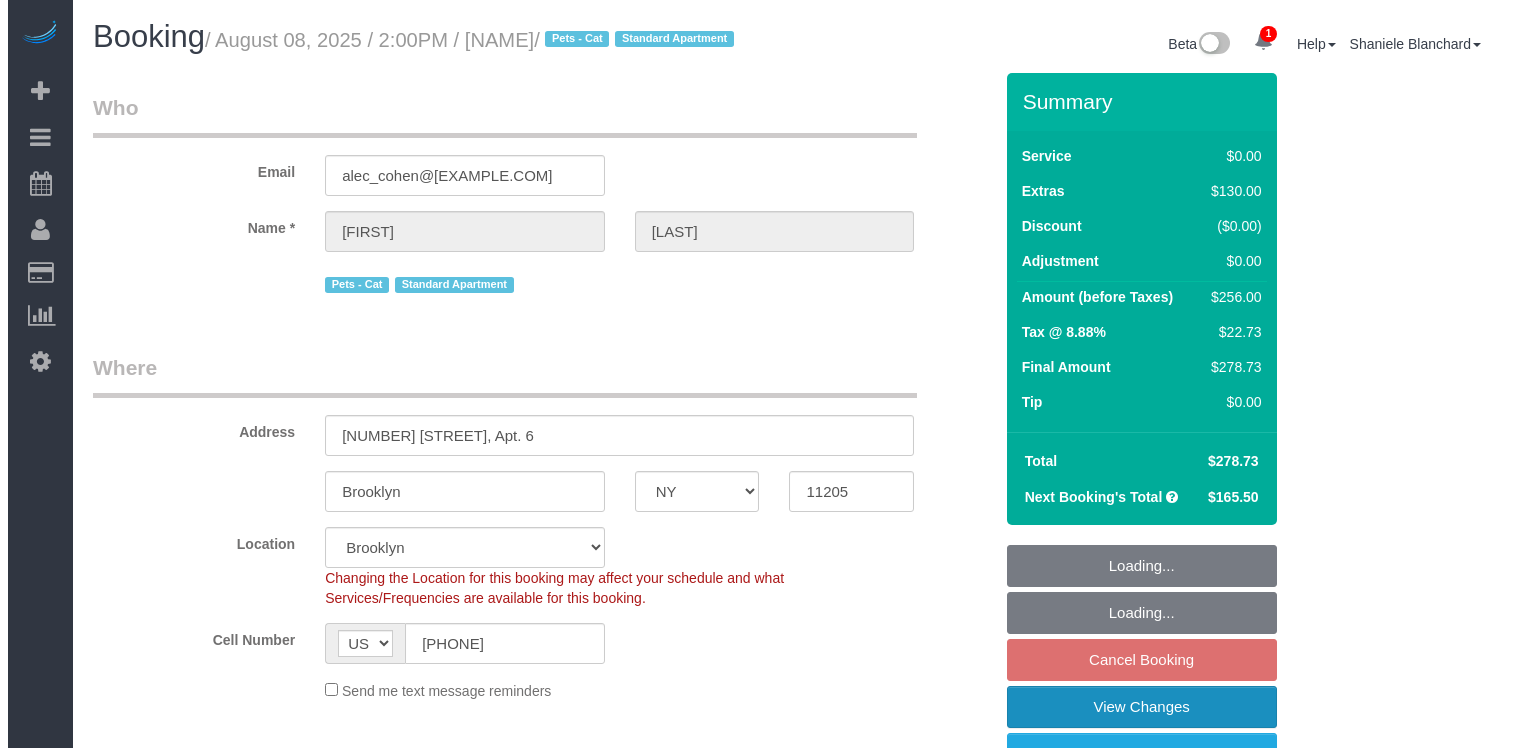 scroll, scrollTop: 256, scrollLeft: 0, axis: vertical 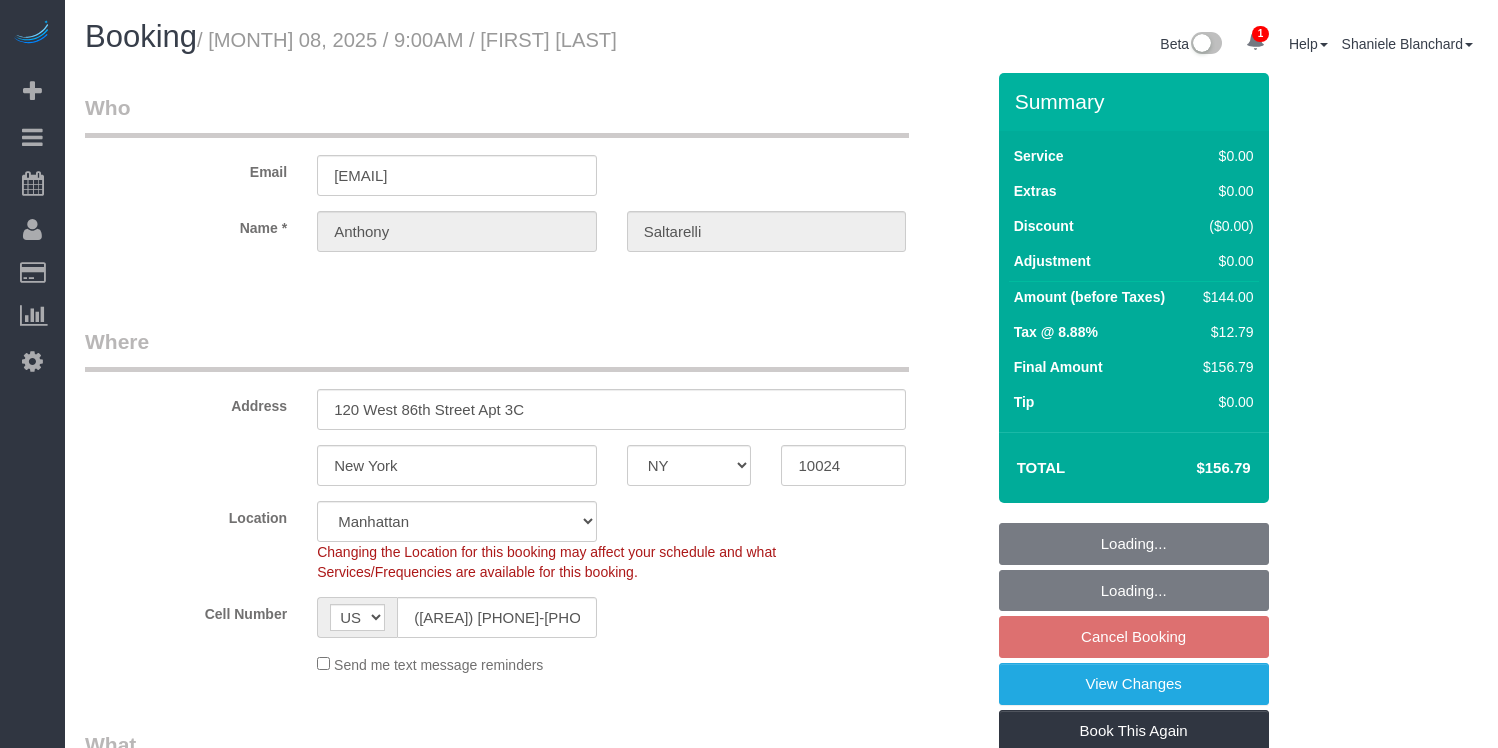 select on "NY" 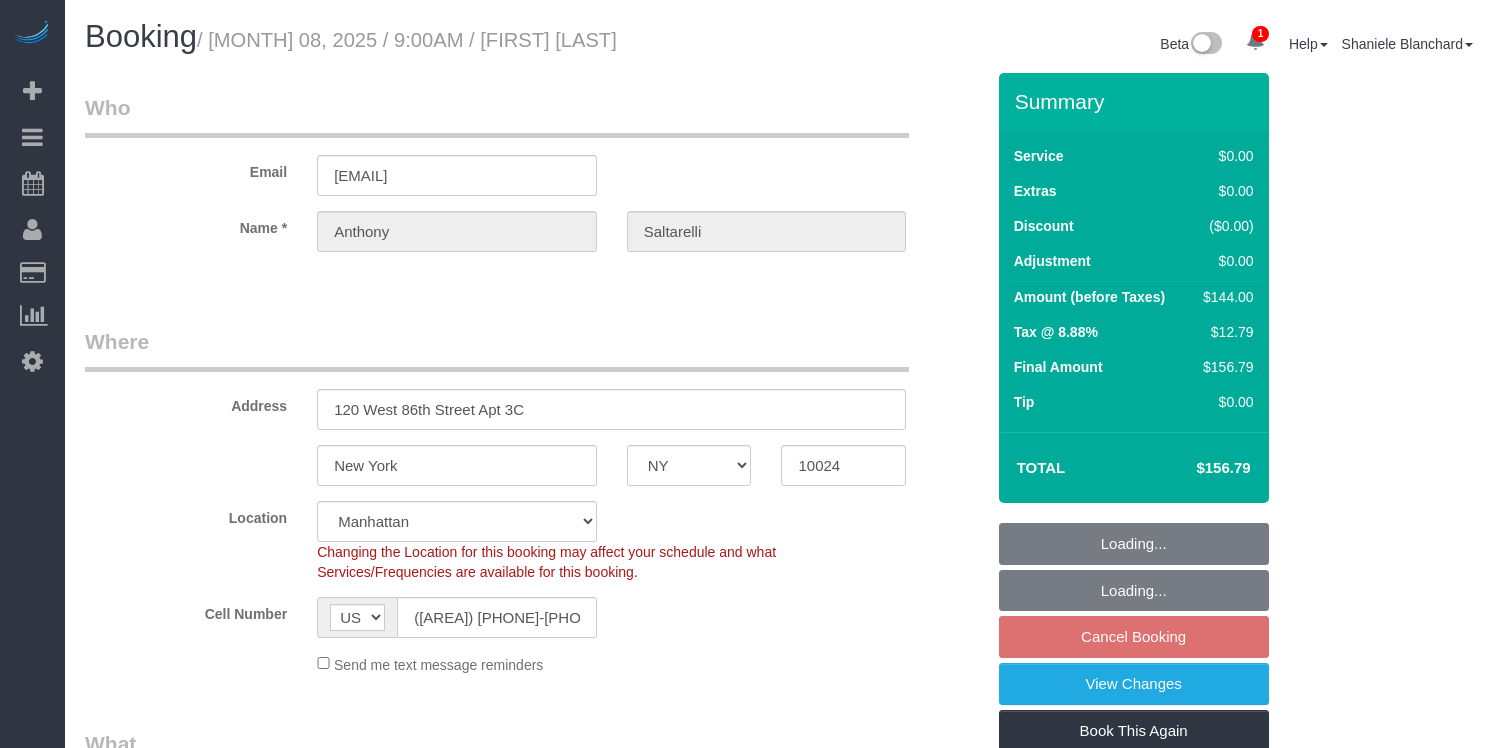 scroll, scrollTop: 0, scrollLeft: 0, axis: both 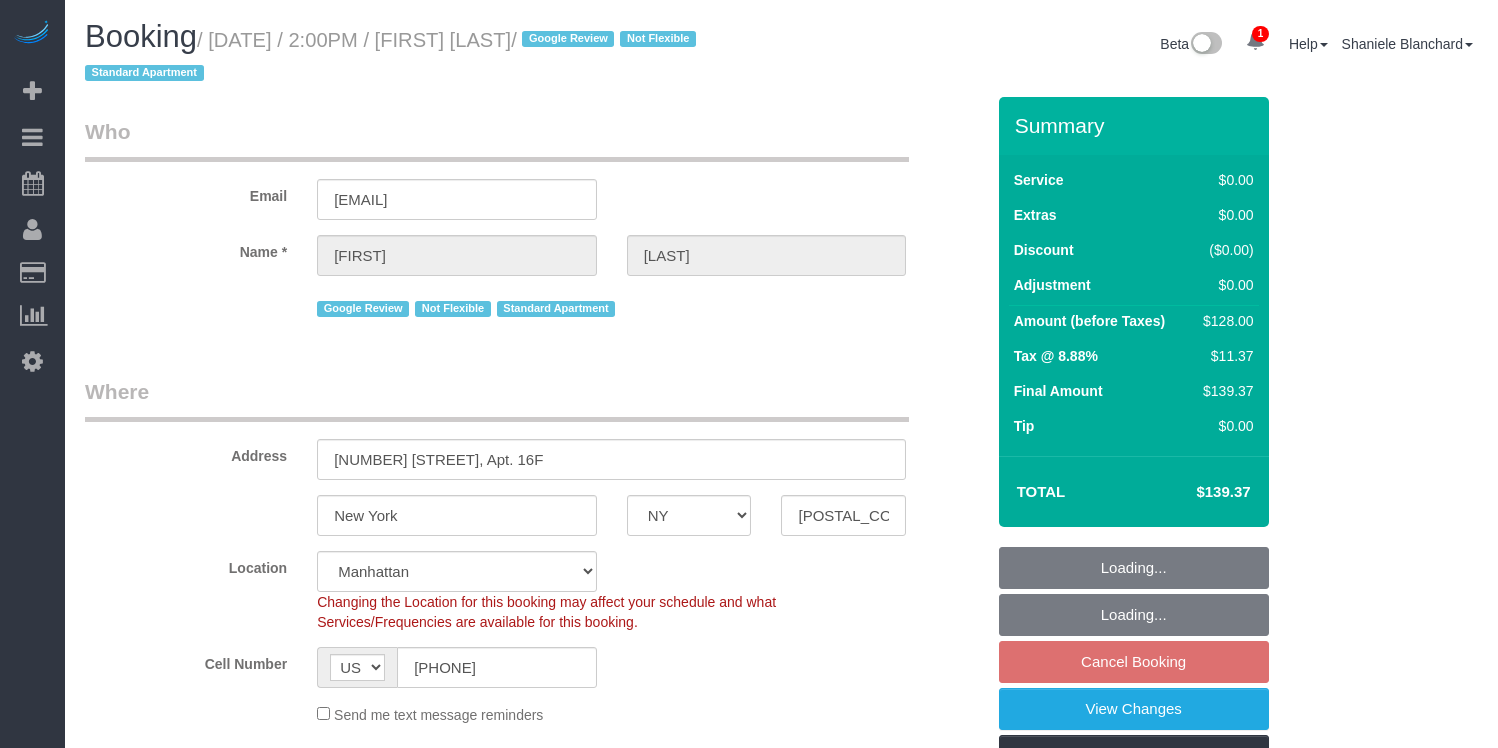 select on "NY" 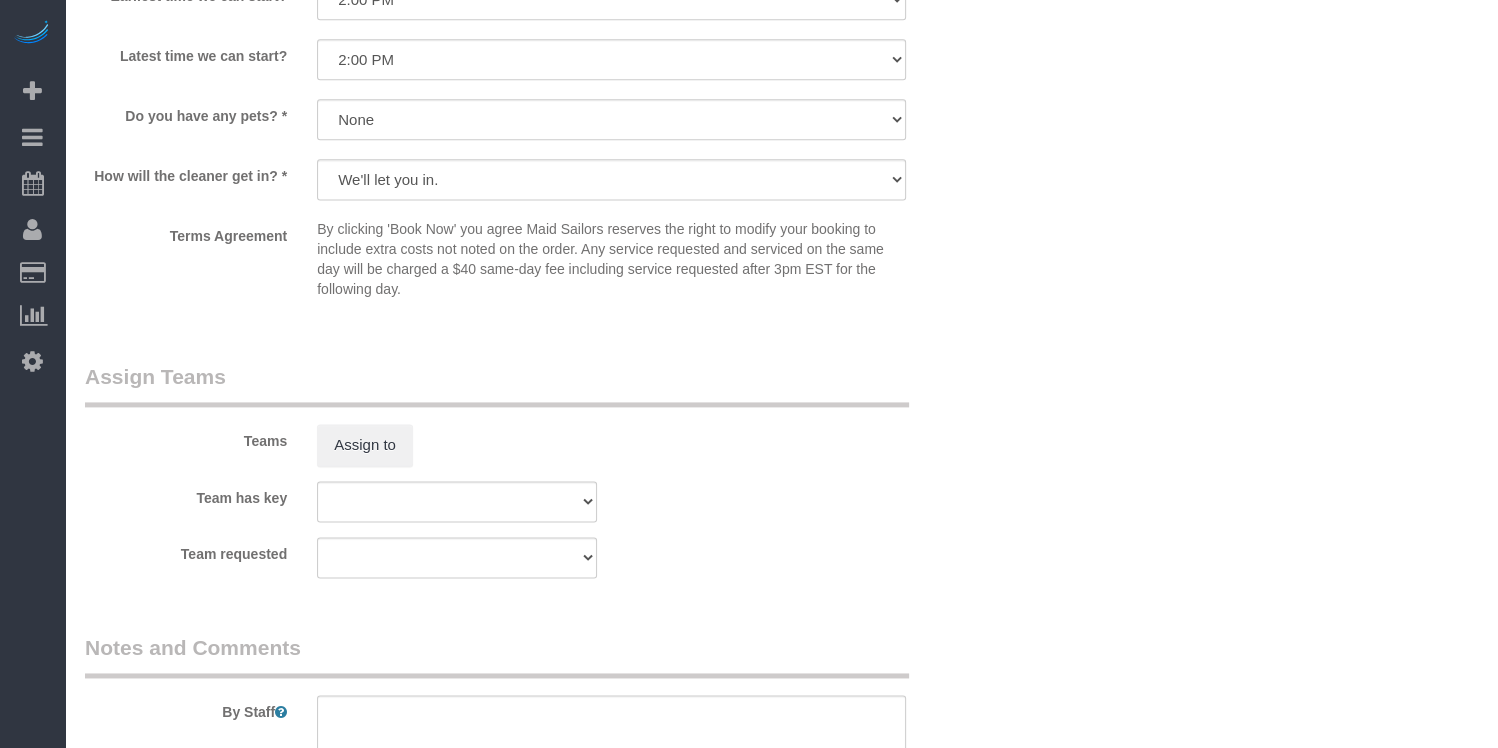 scroll, scrollTop: 2353, scrollLeft: 0, axis: vertical 